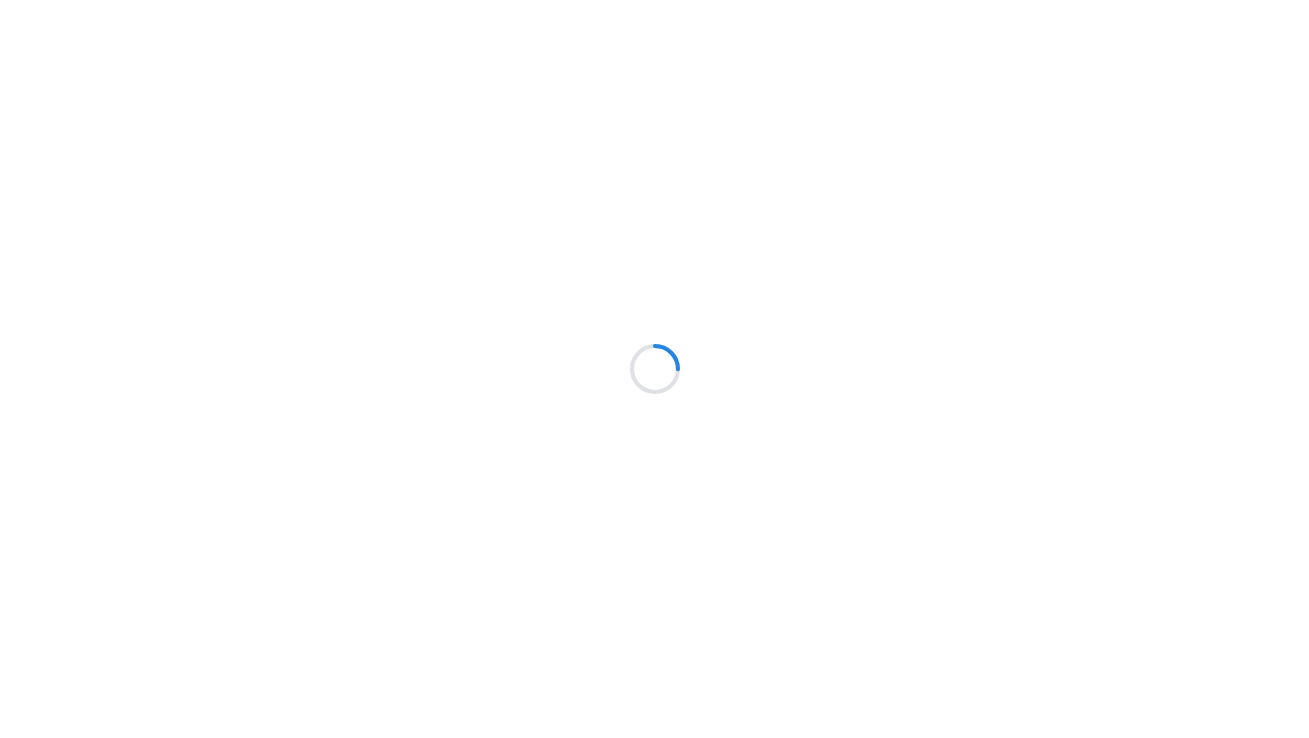 scroll, scrollTop: 0, scrollLeft: 0, axis: both 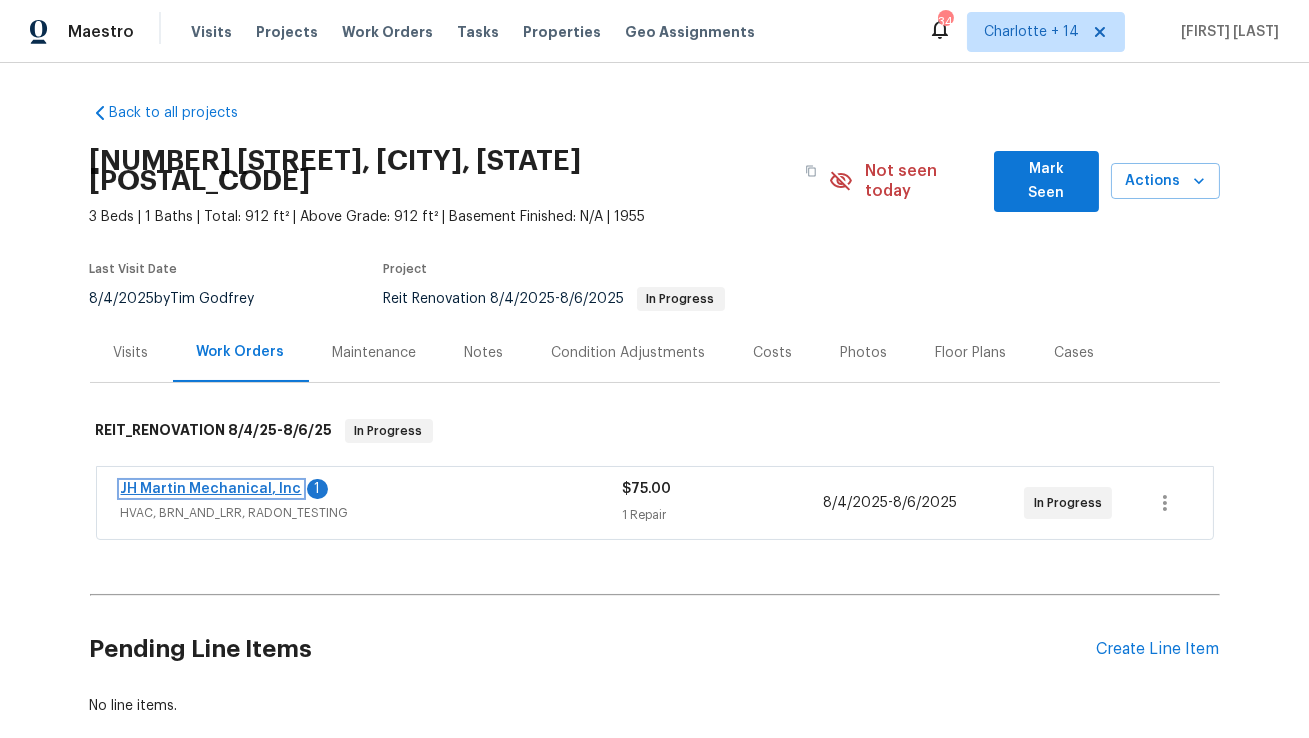 click on "JH Martin Mechanical, Inc" at bounding box center (211, 489) 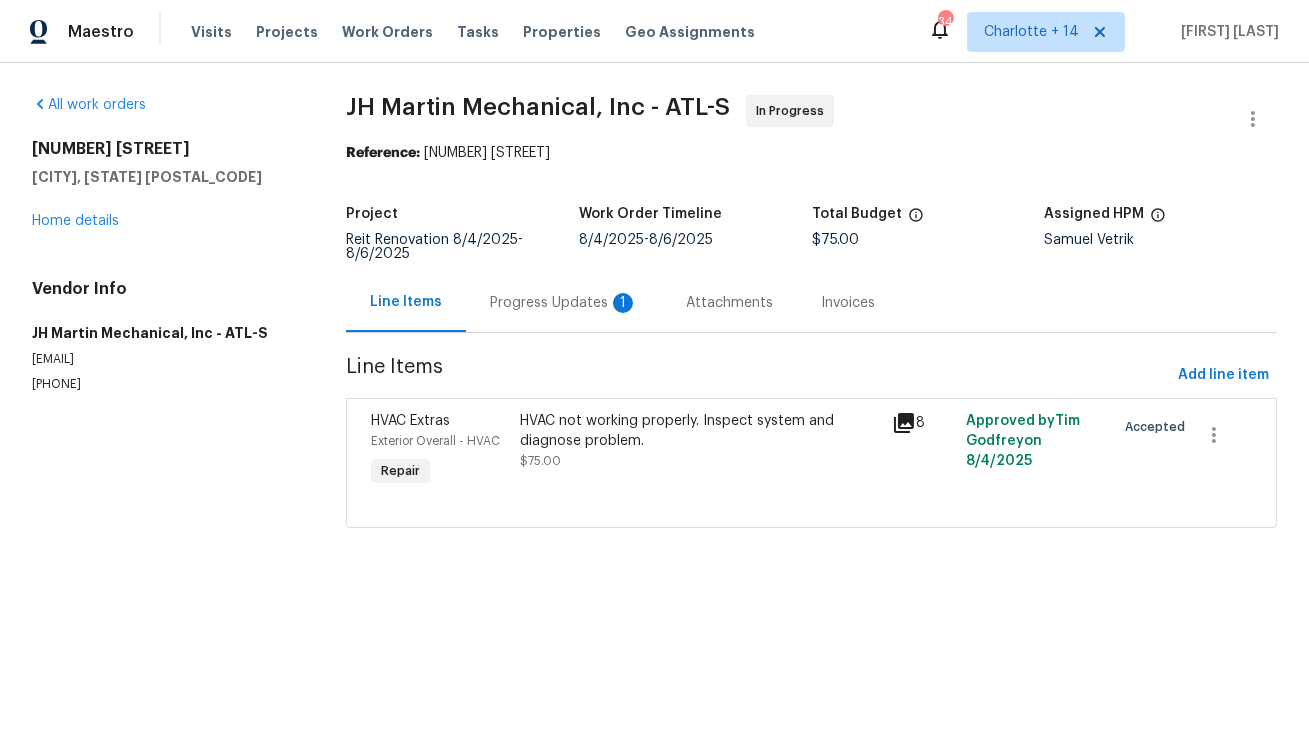 click on "Progress Updates 1" at bounding box center (564, 303) 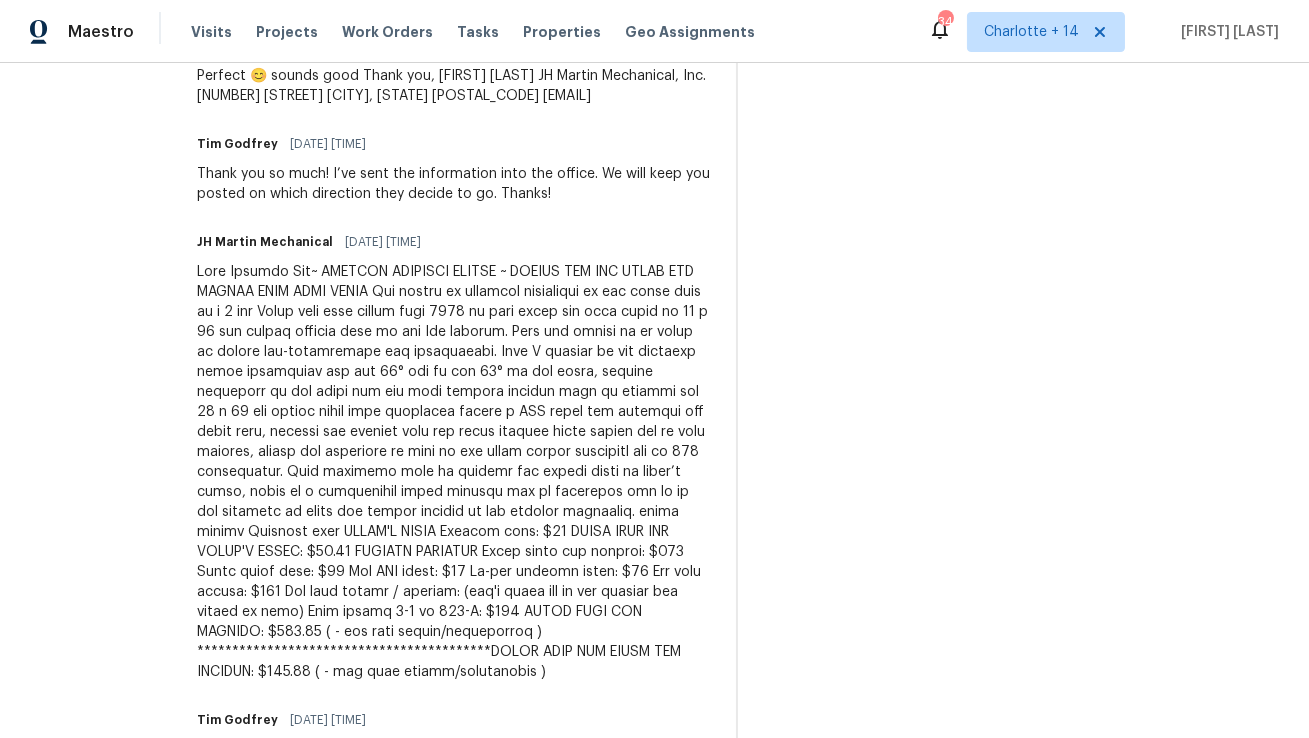 scroll, scrollTop: 684, scrollLeft: 0, axis: vertical 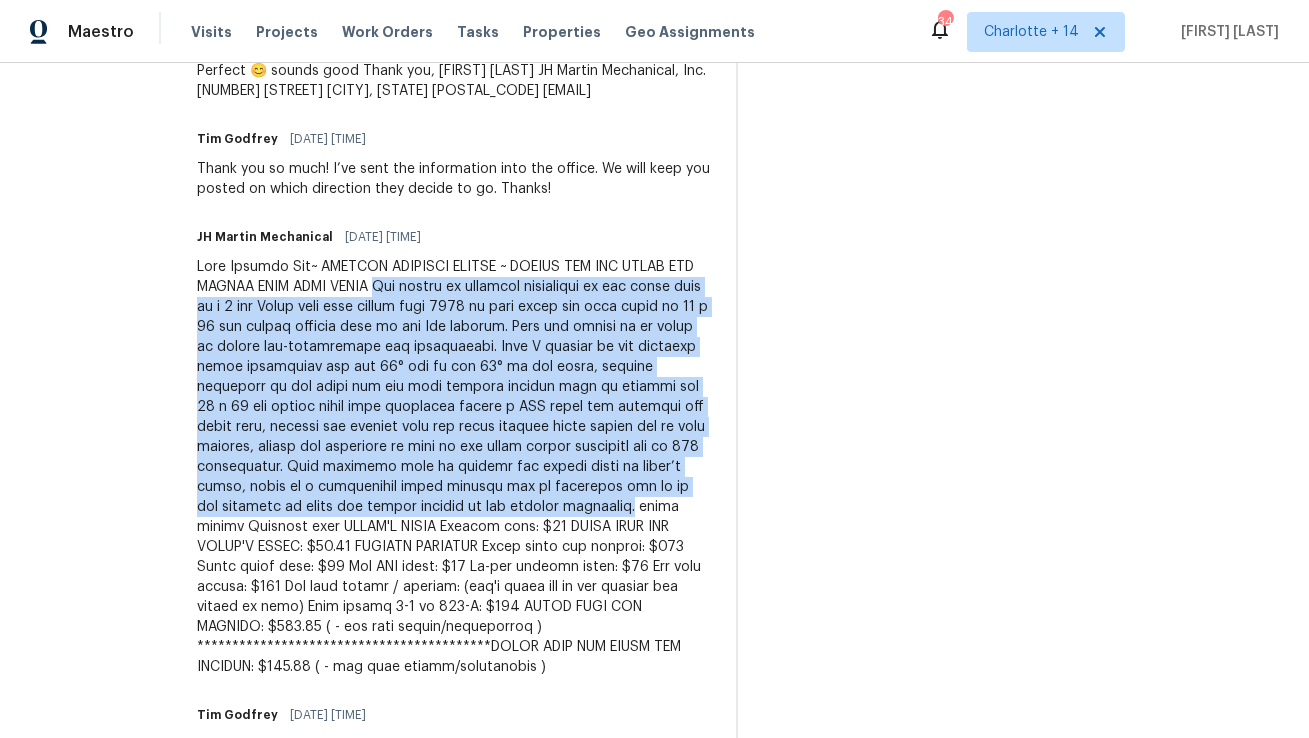 drag, startPoint x: 453, startPoint y: 308, endPoint x: 338, endPoint y: 528, distance: 248.24384 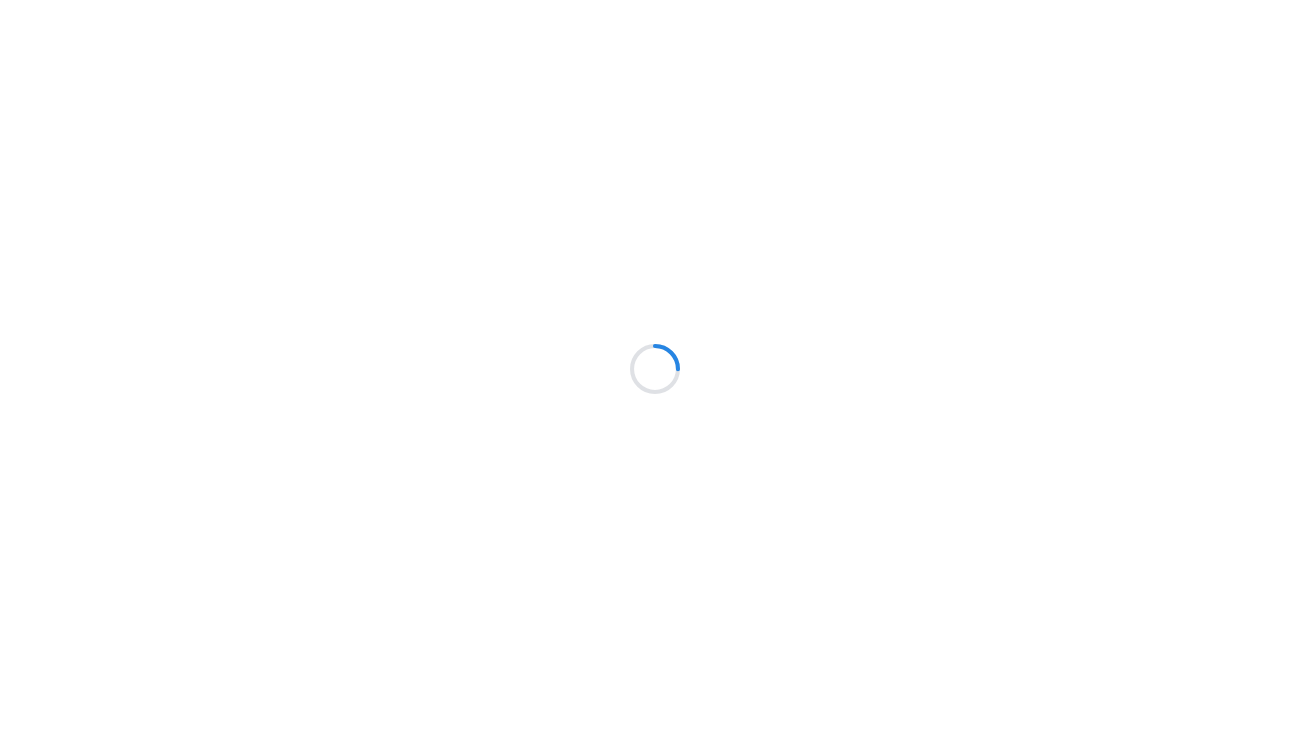 scroll, scrollTop: 0, scrollLeft: 0, axis: both 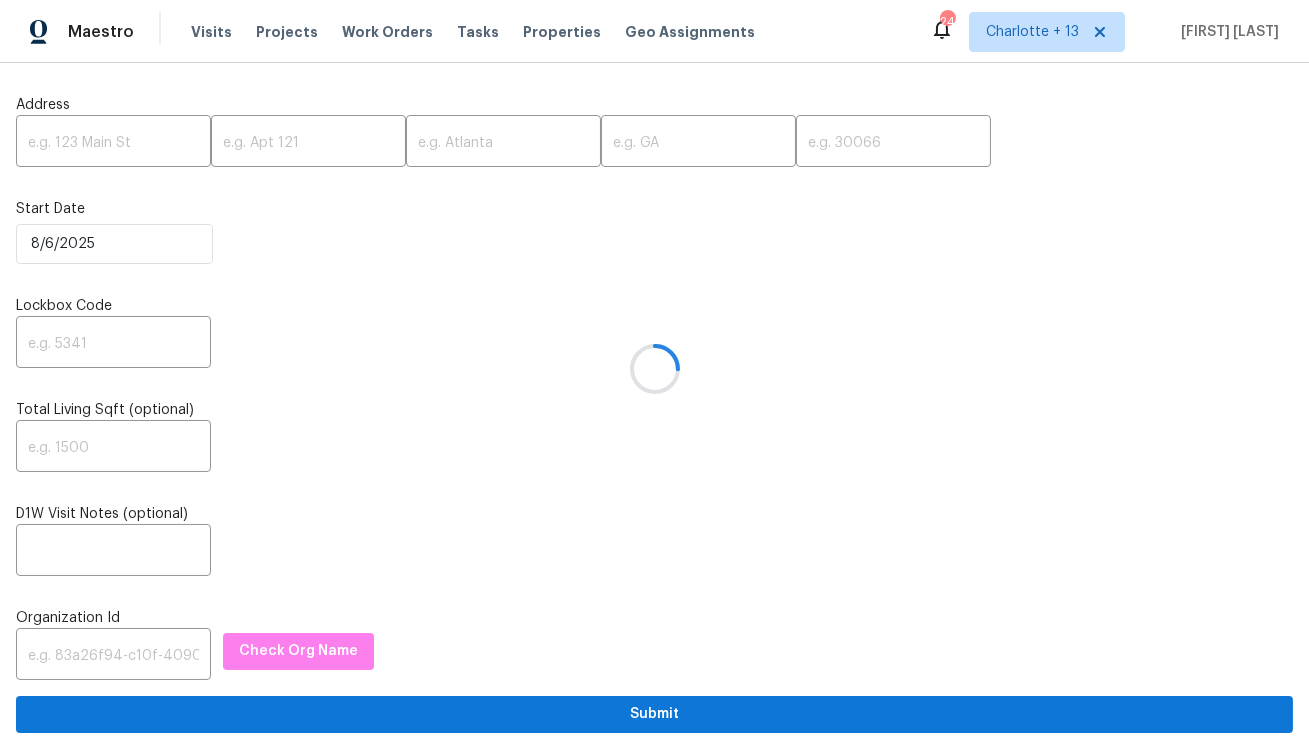 click at bounding box center (654, 369) 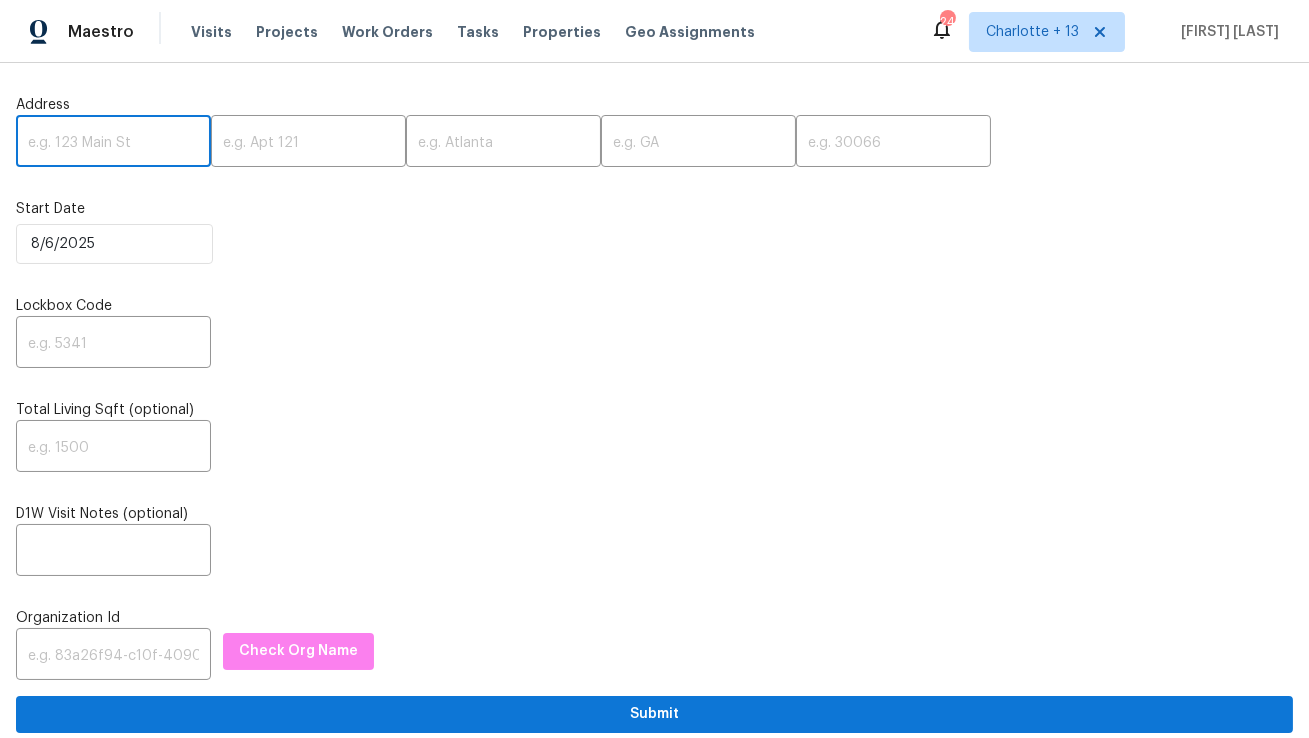 click at bounding box center (113, 143) 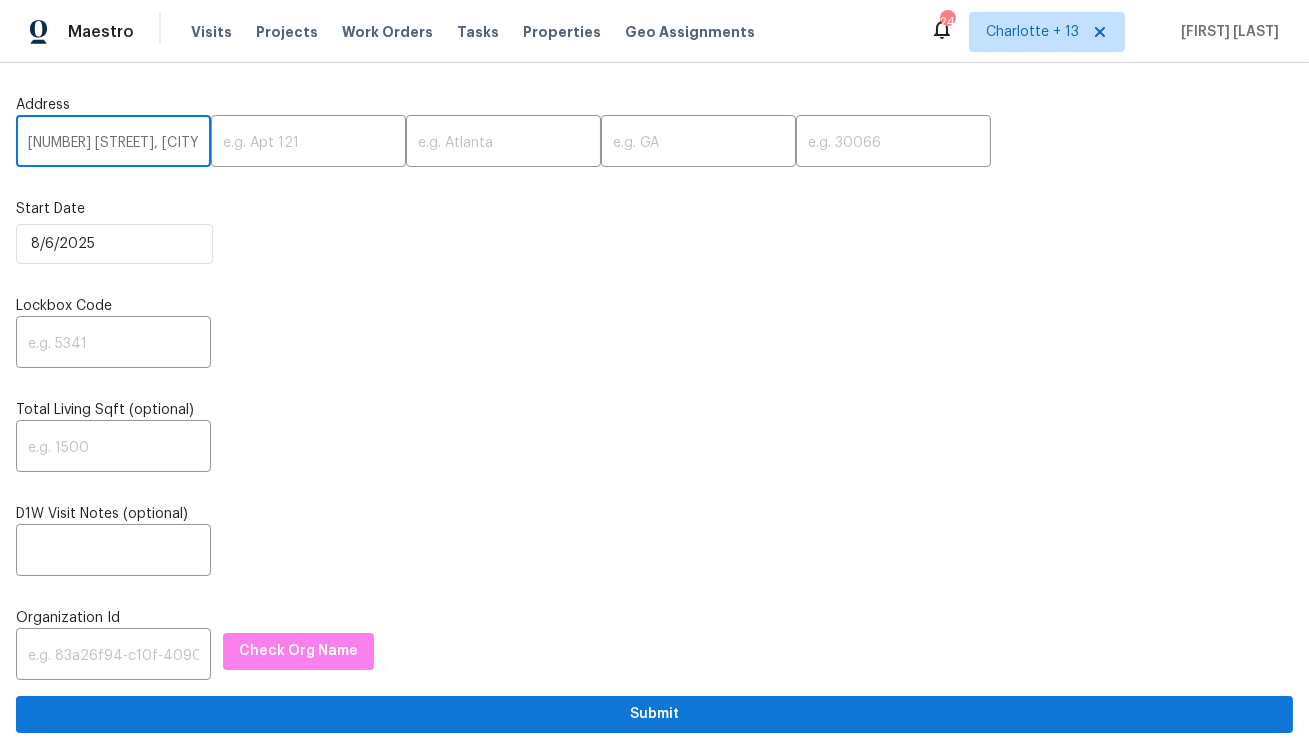 scroll, scrollTop: 0, scrollLeft: 79, axis: horizontal 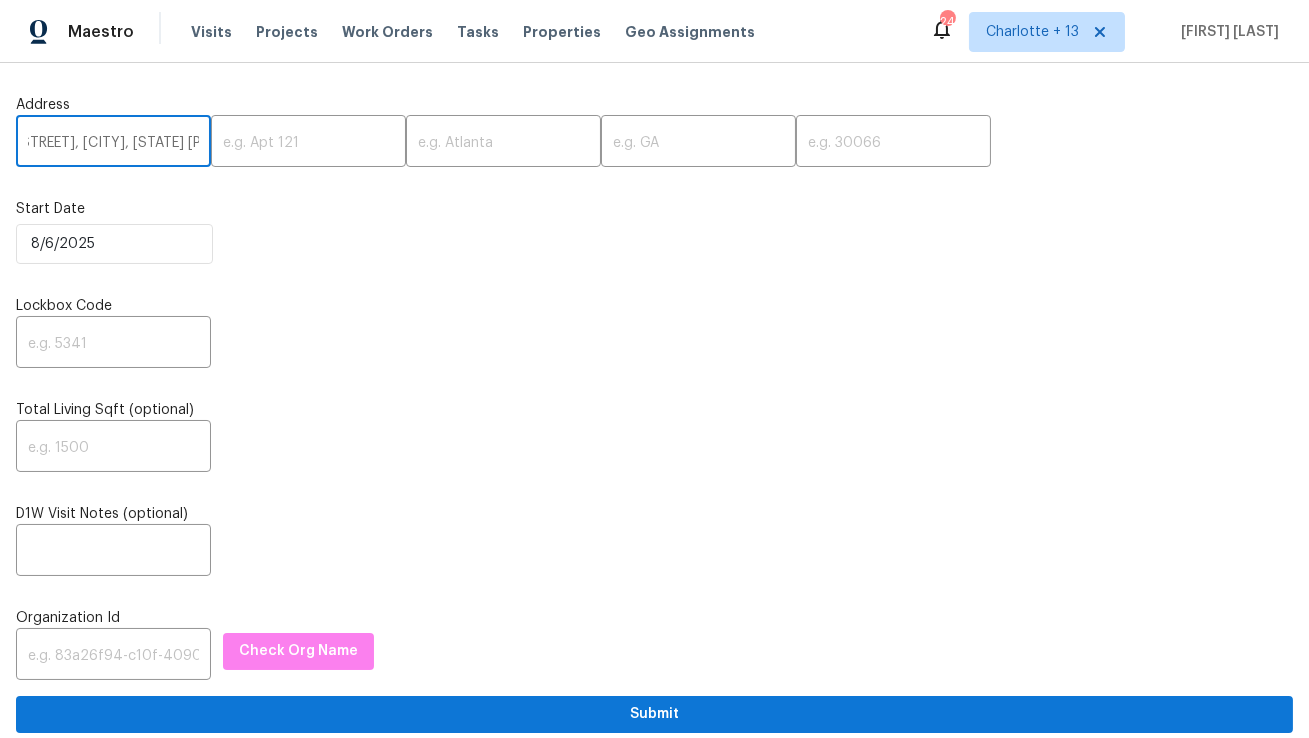 click on "9415 Balsam Ln, Houston, TX 77078" at bounding box center [113, 143] 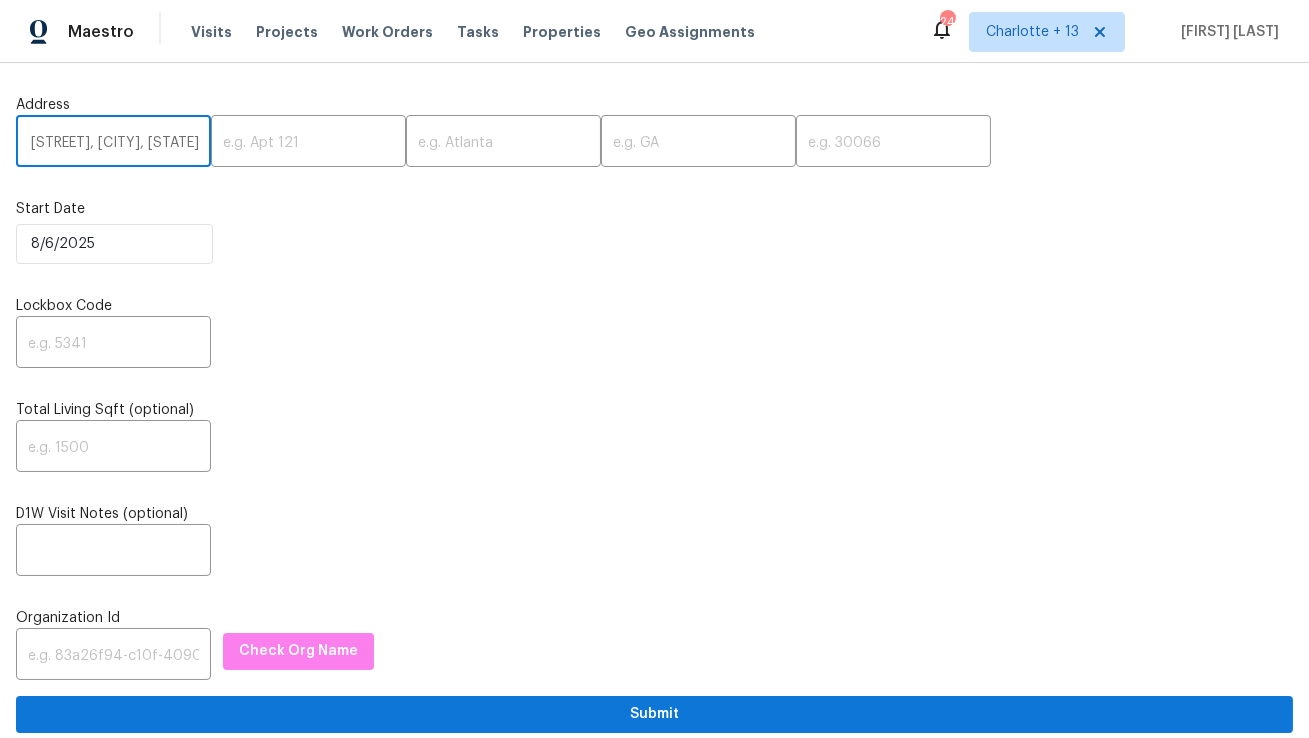 scroll, scrollTop: 0, scrollLeft: 36, axis: horizontal 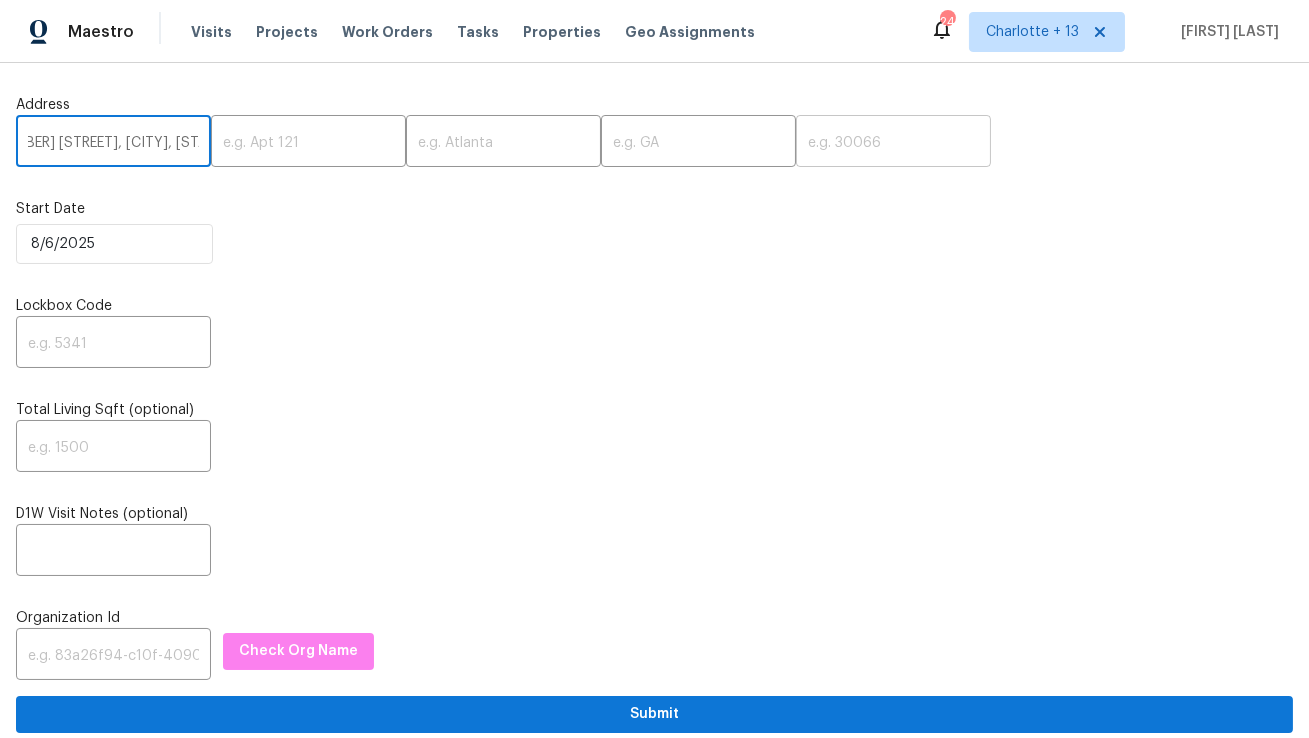 type on "9415 Balsam Ln, Houston, TX" 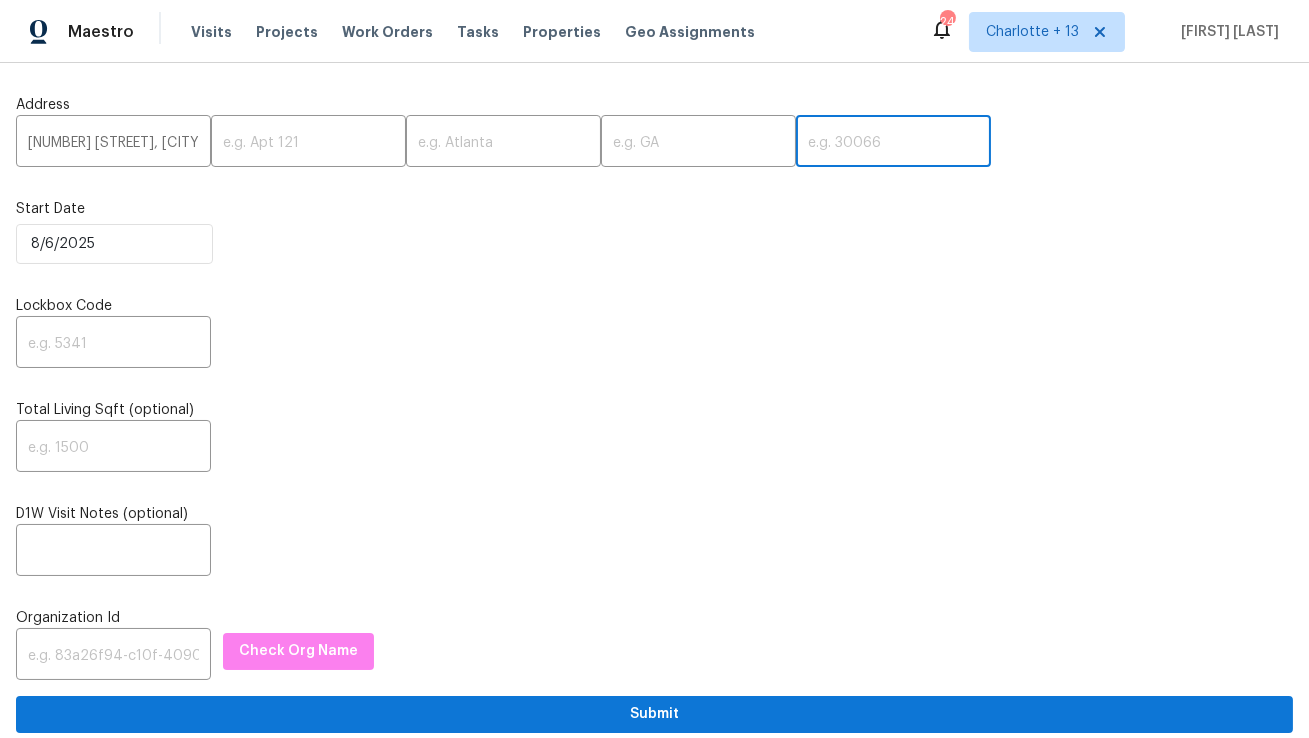 paste on "77078" 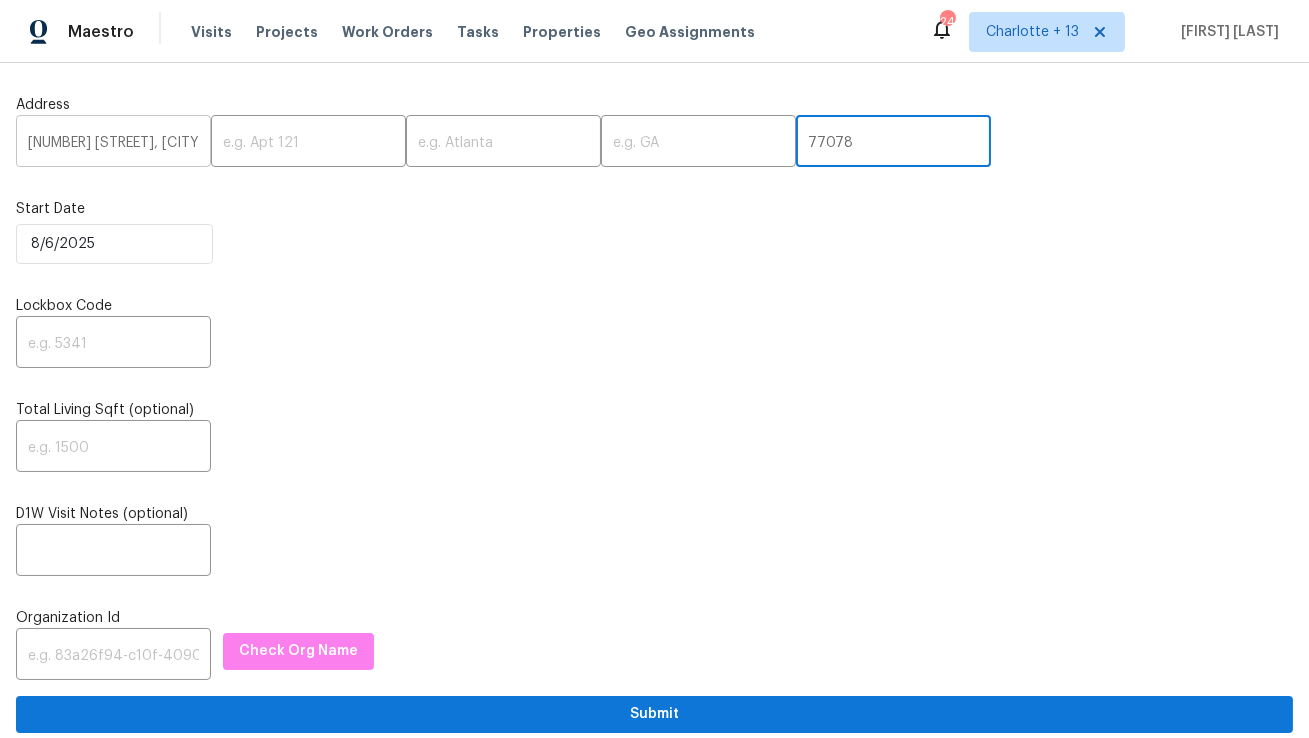 type on "77078" 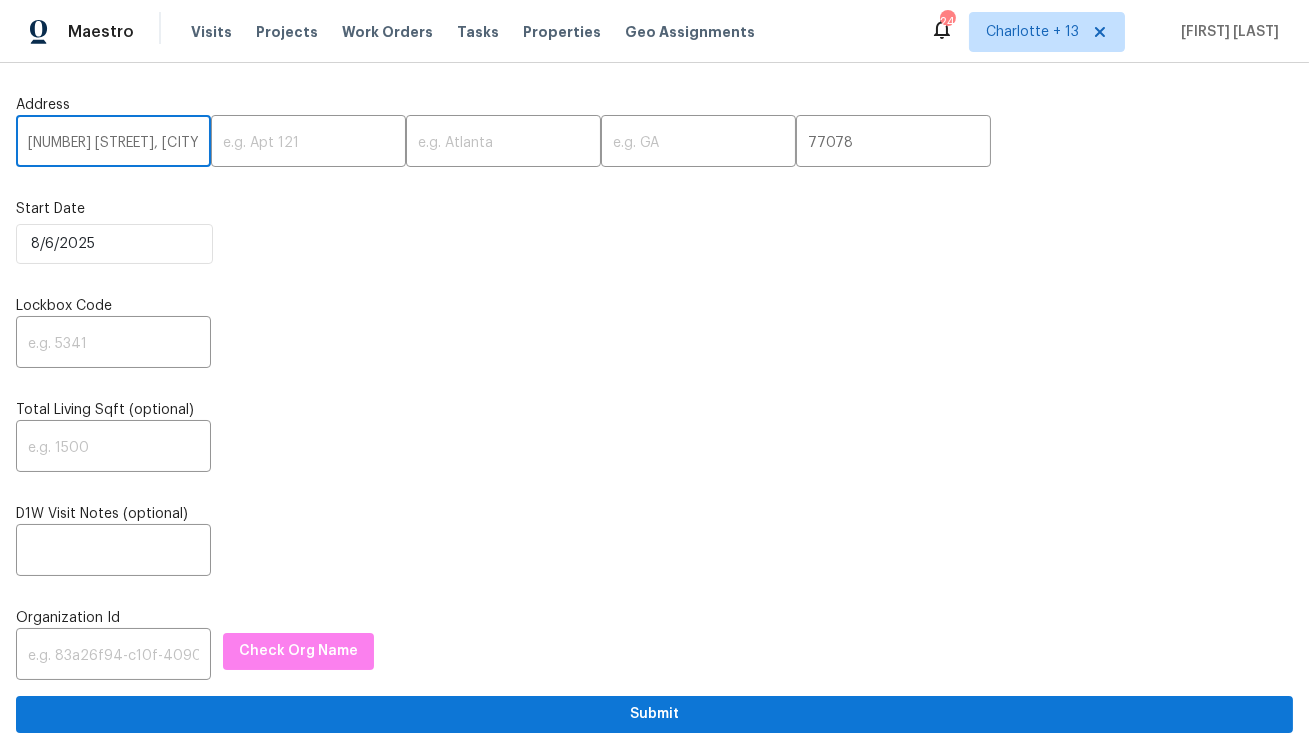 click on "9415 Balsam Ln, Houston, TX" at bounding box center (113, 143) 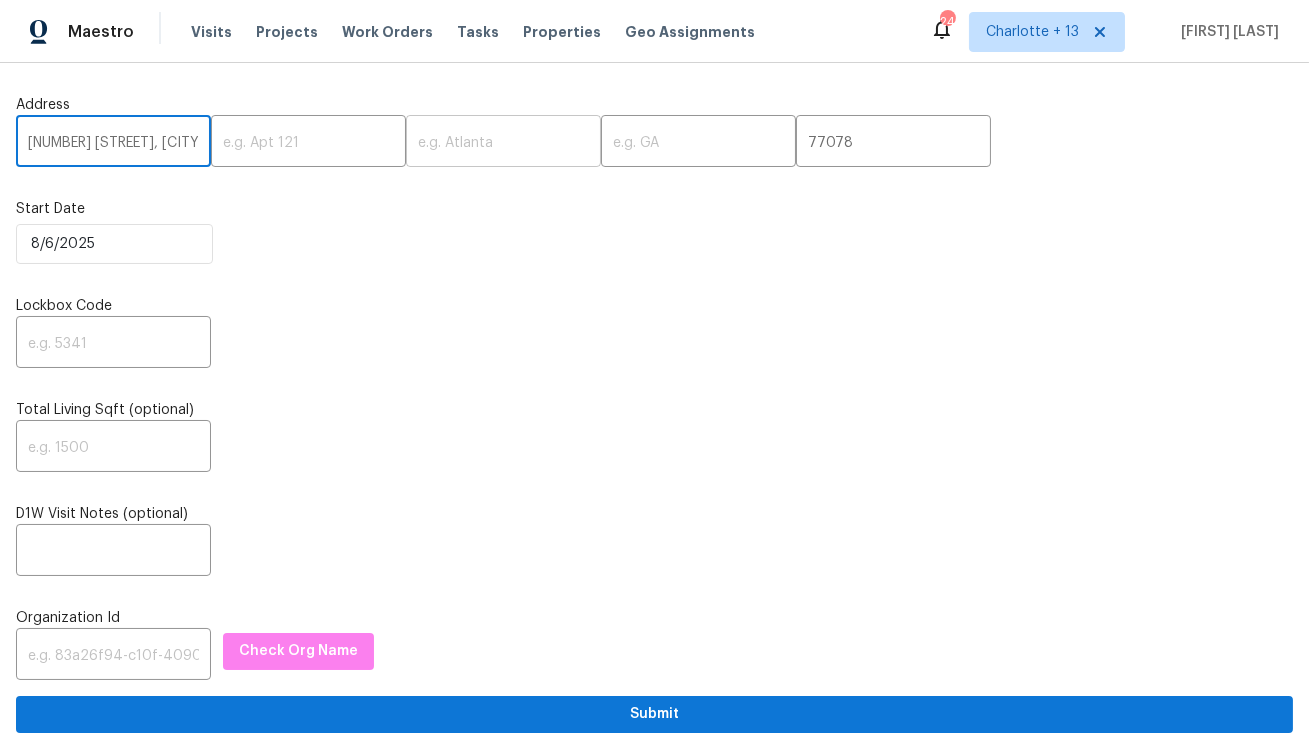 type on "9415 Balsam Ln,, TX" 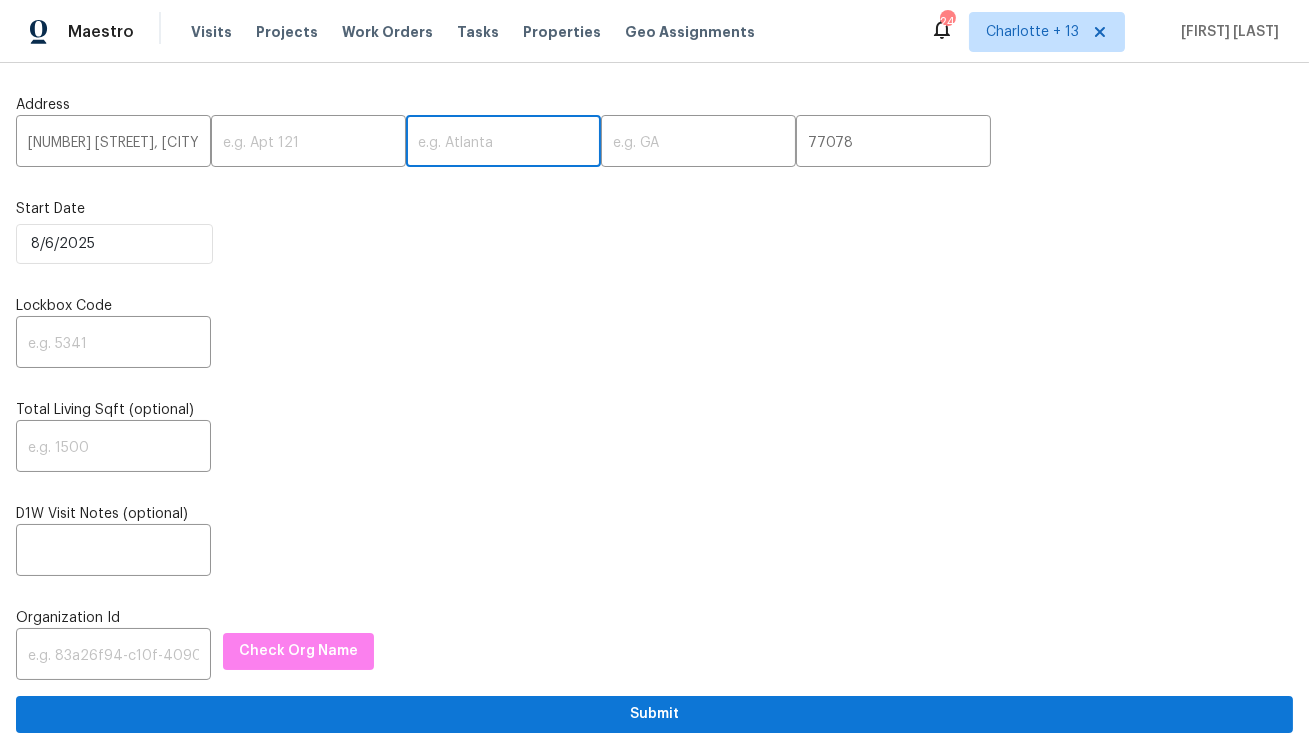 click at bounding box center (503, 143) 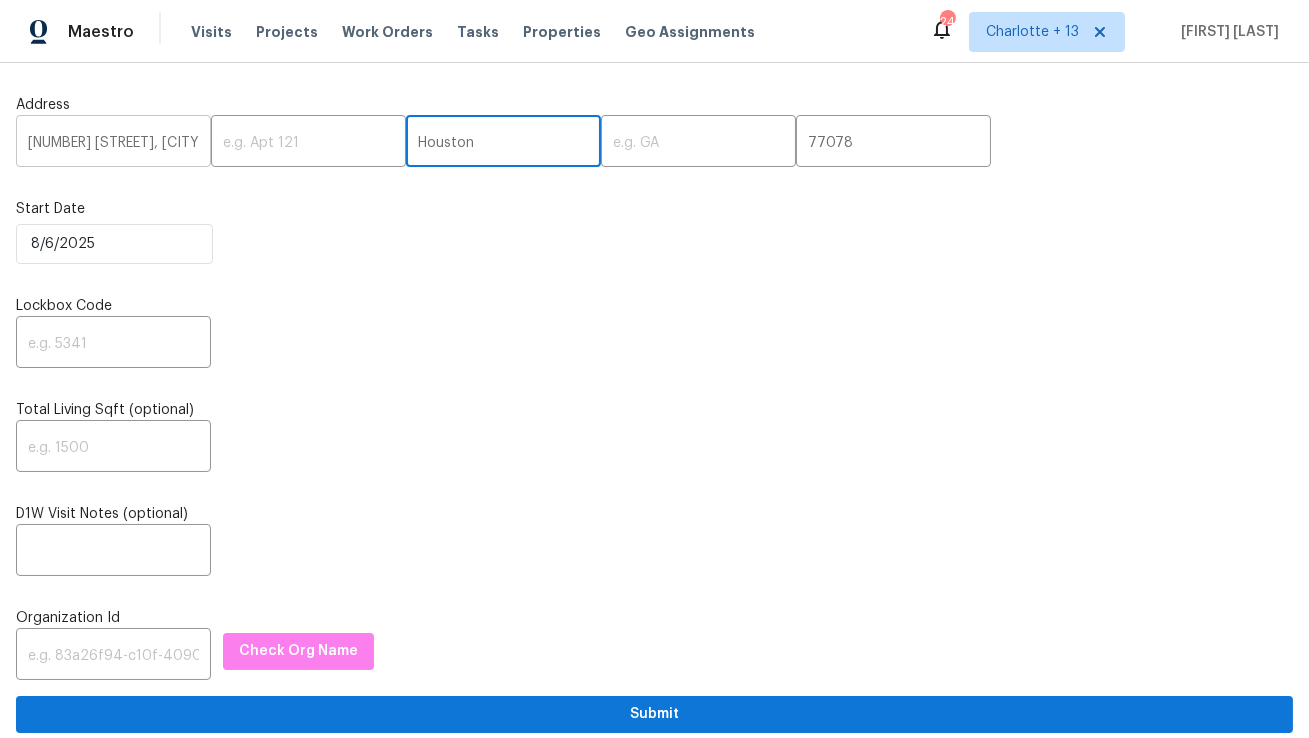 type on "Houston" 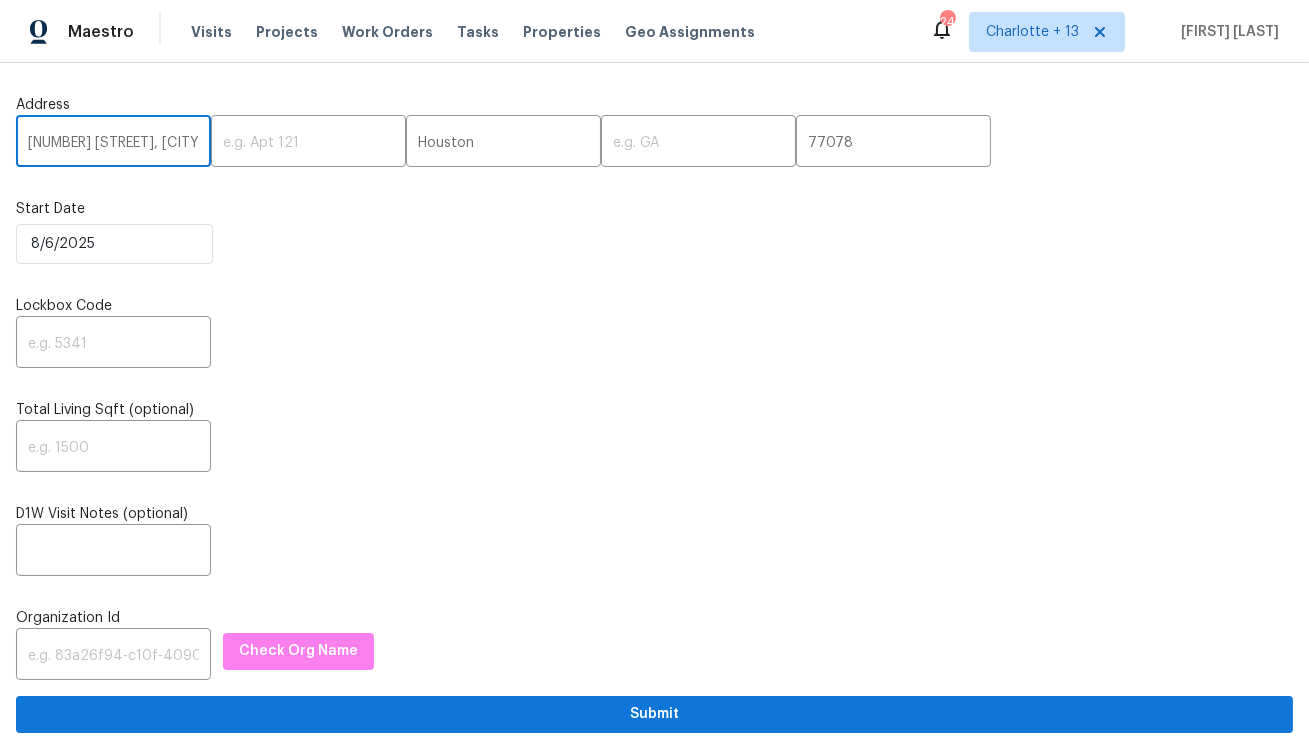 click on "9415 Balsam Ln,, TX" at bounding box center [113, 143] 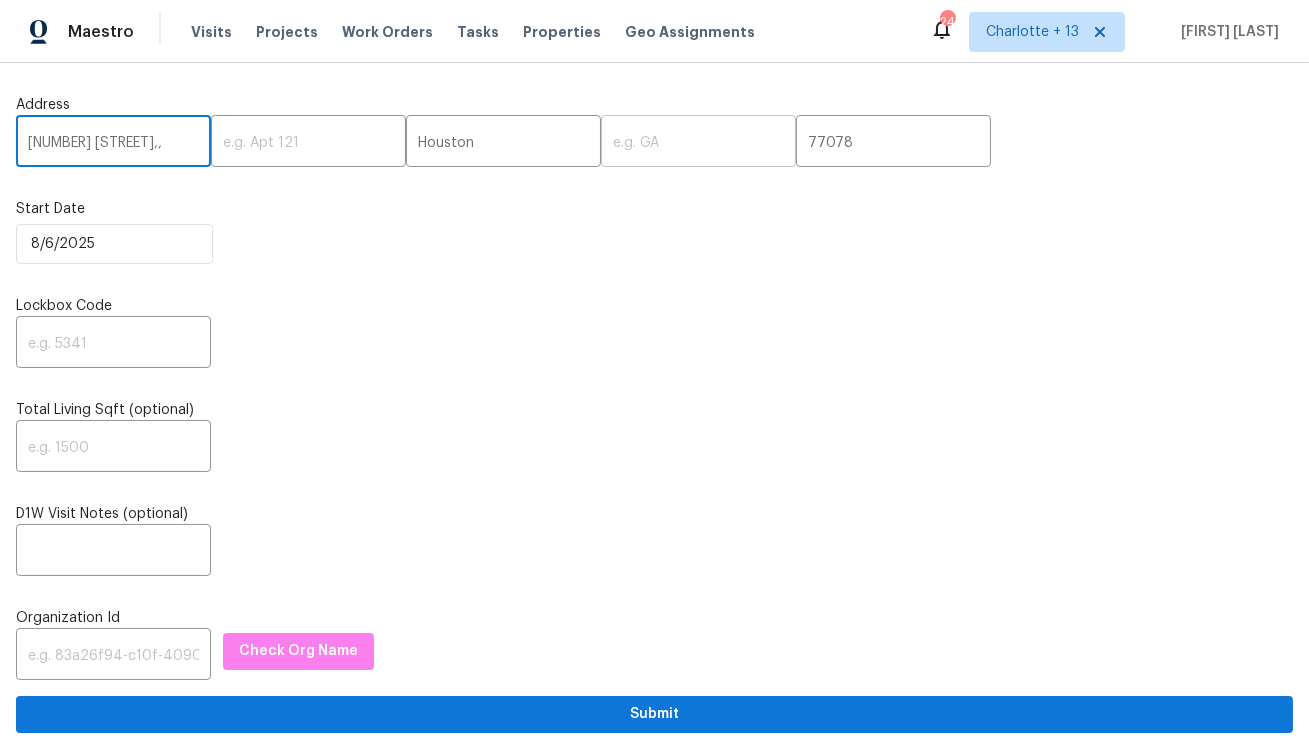 type on "9415 Balsam Ln,," 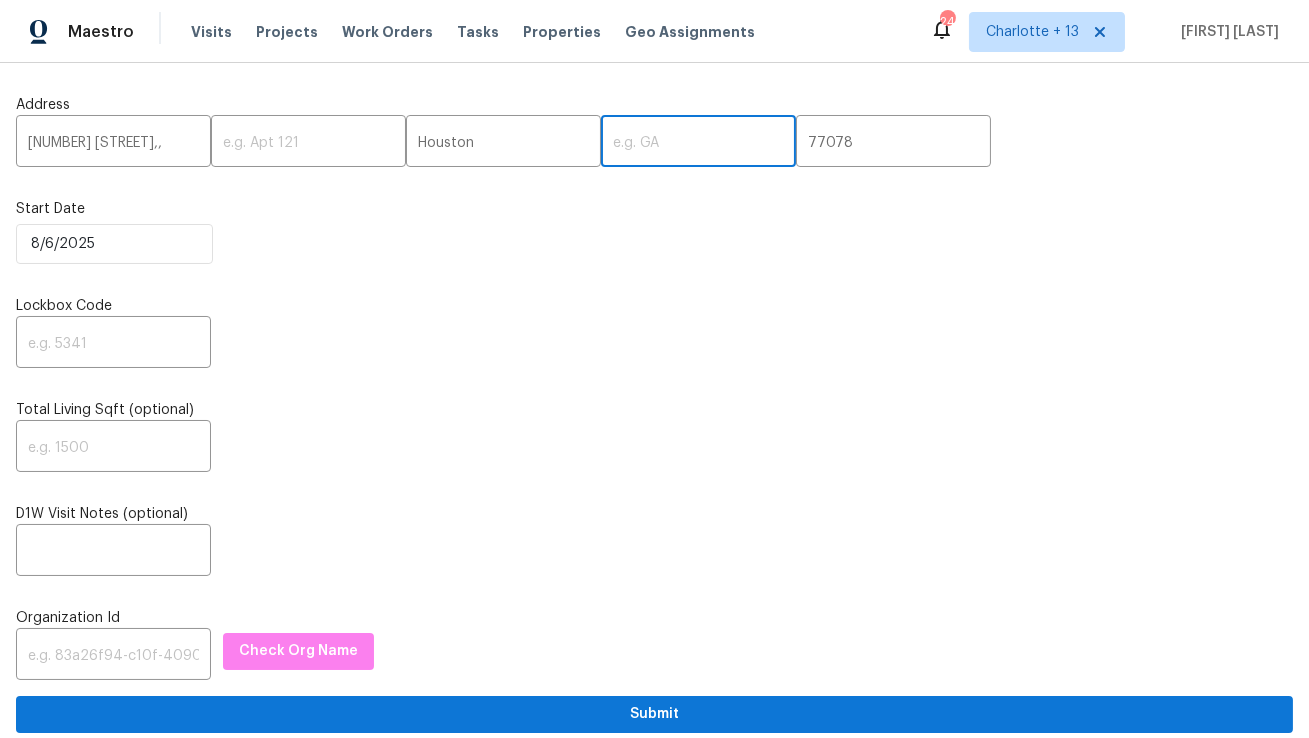 paste on "TX" 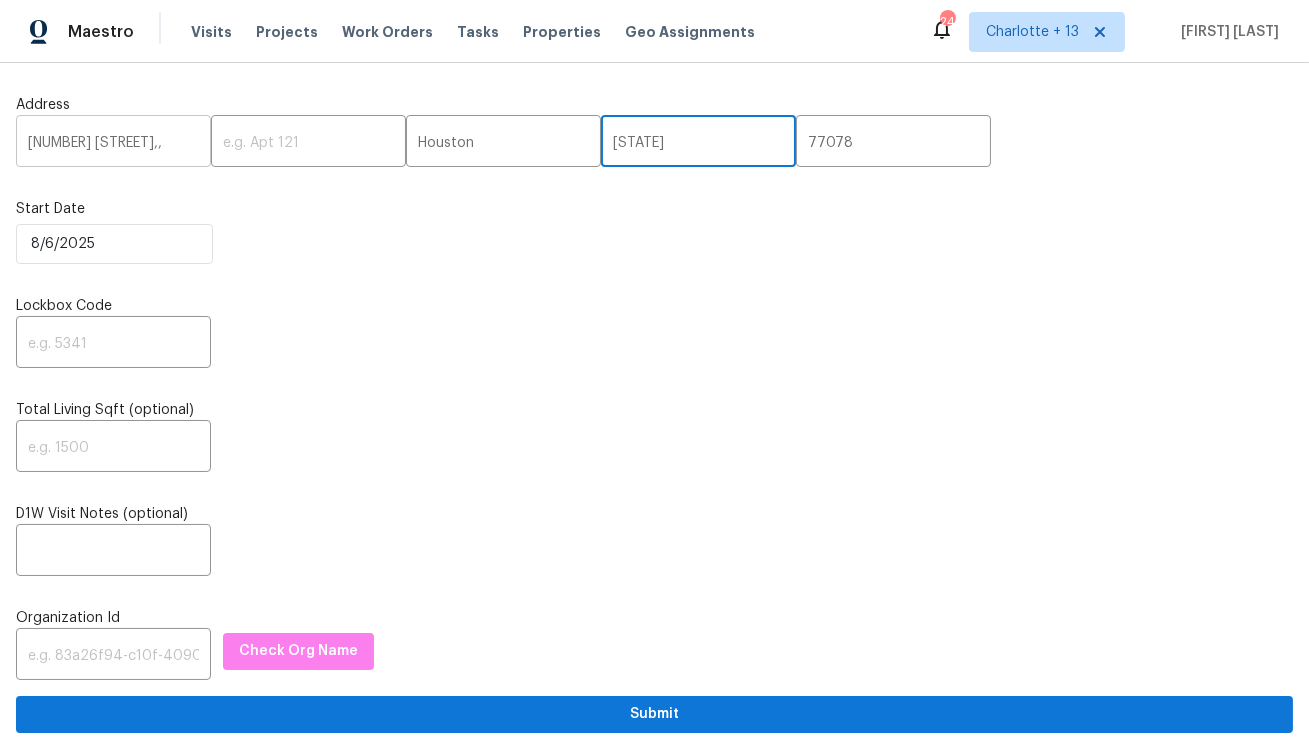 type on "TX" 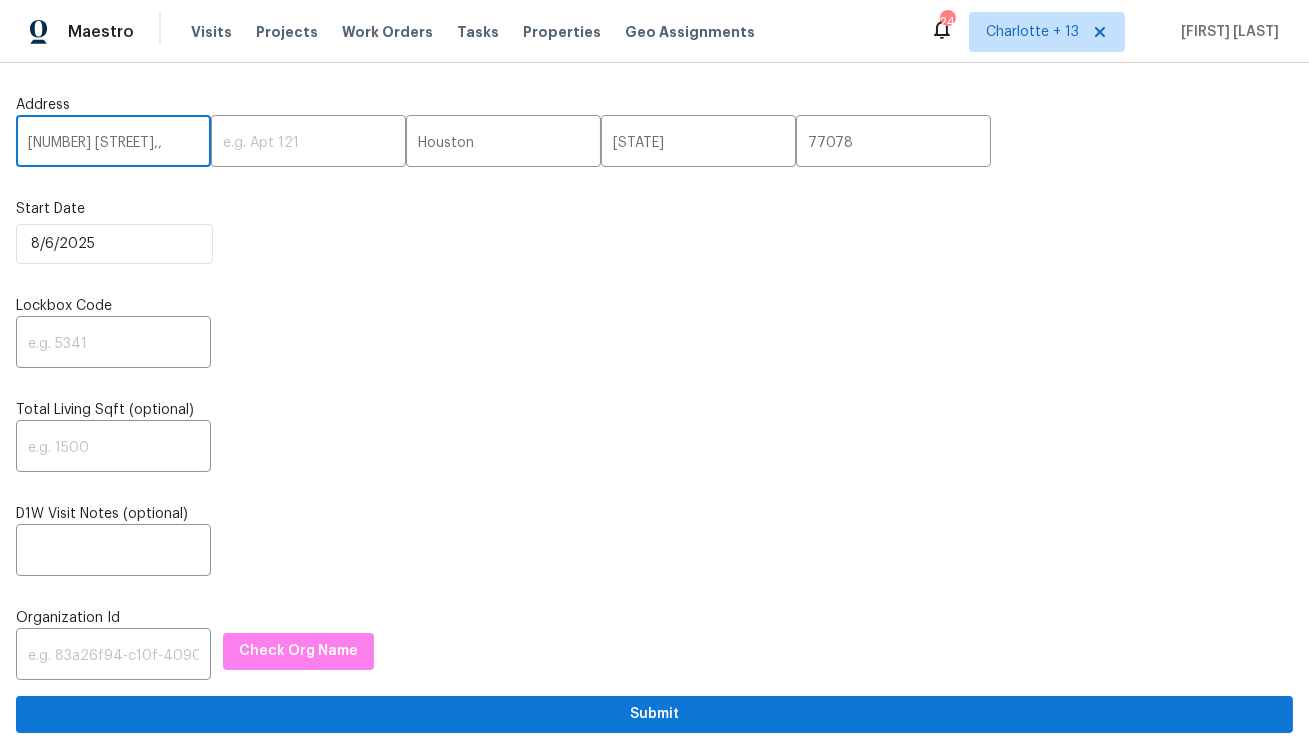 click on "9415 Balsam Ln,," at bounding box center (113, 143) 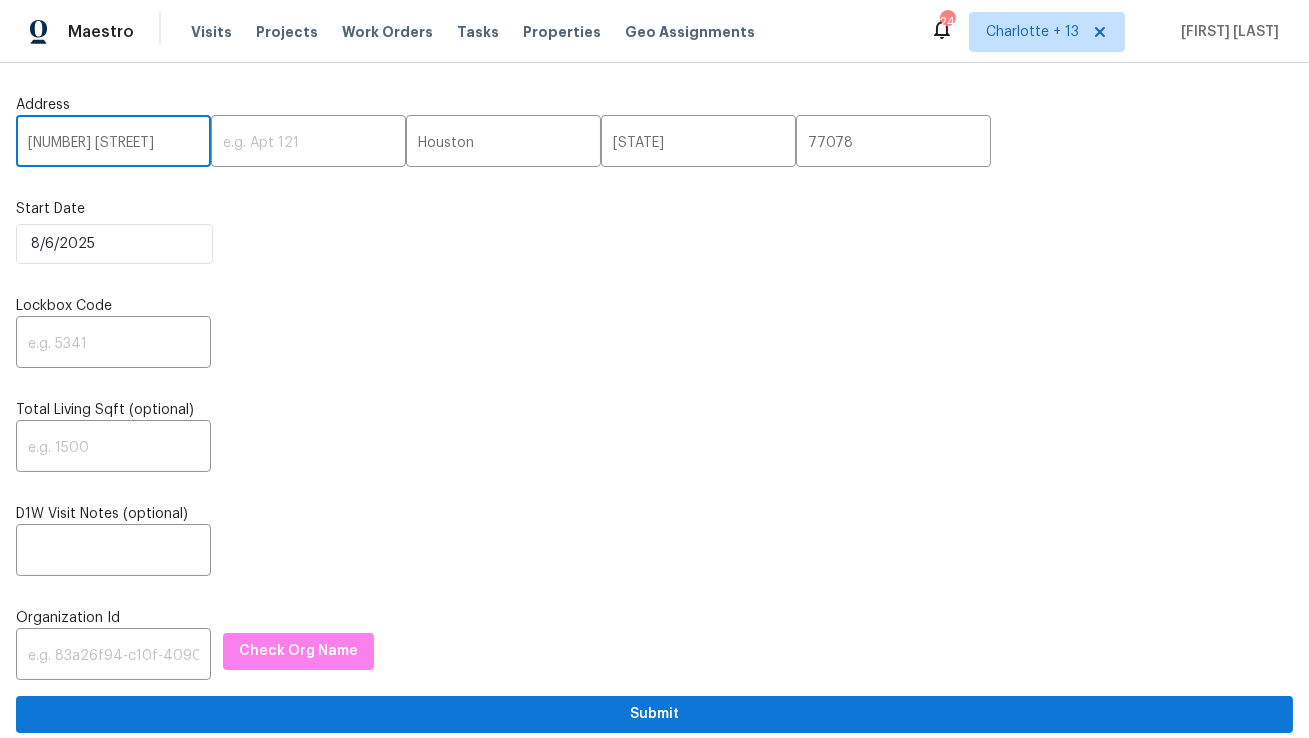 type on "9415 Balsam Ln" 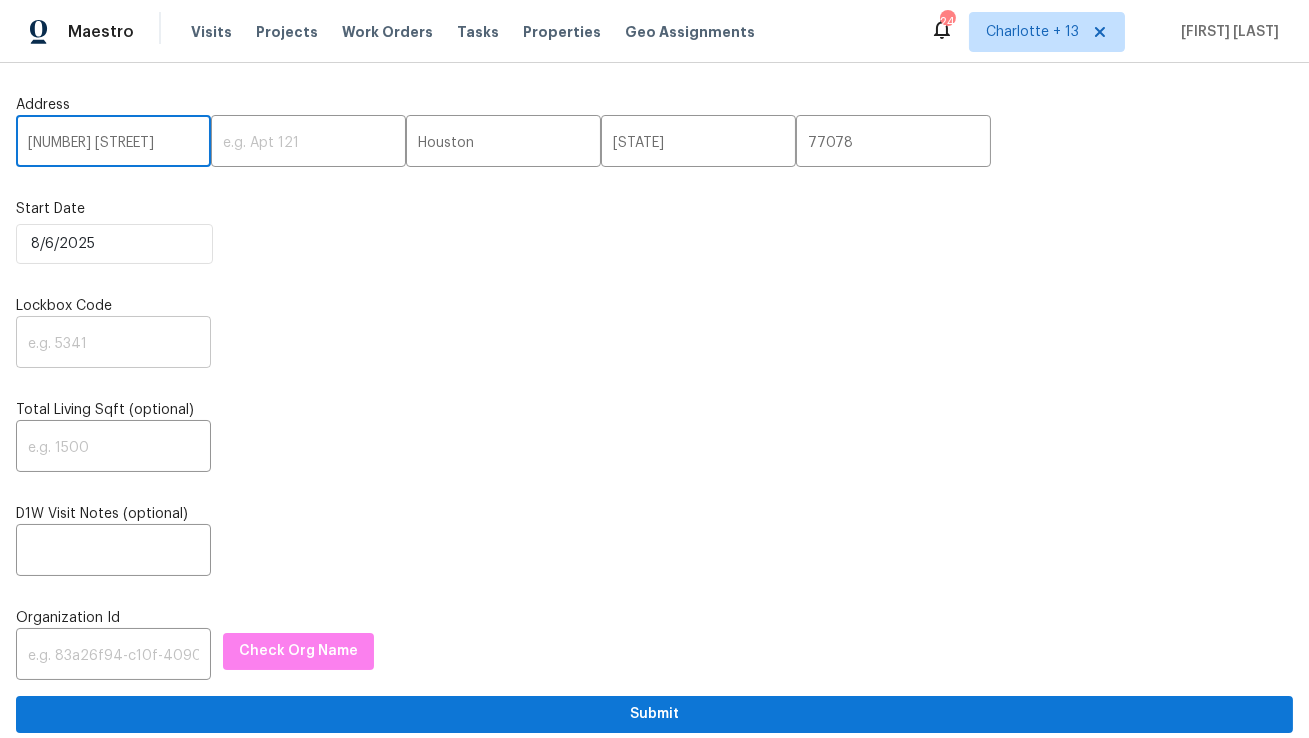 click at bounding box center (113, 344) 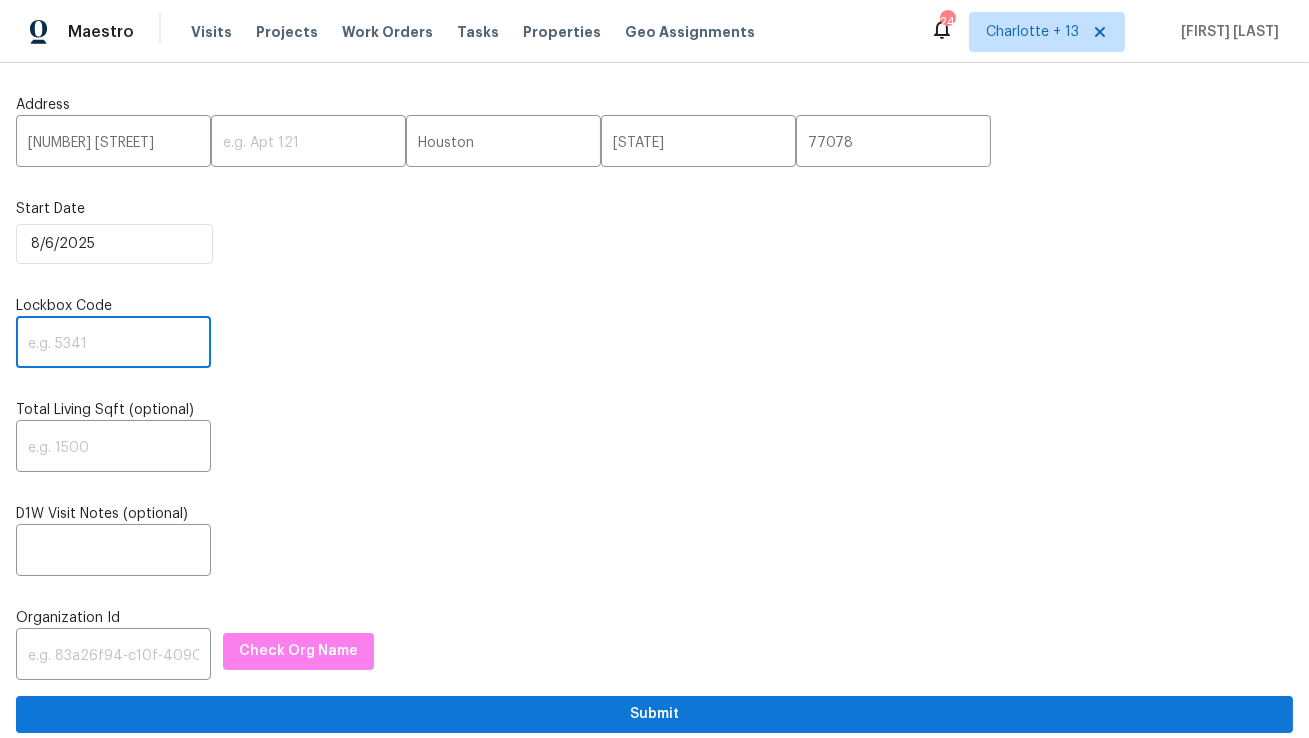 paste on "2831" 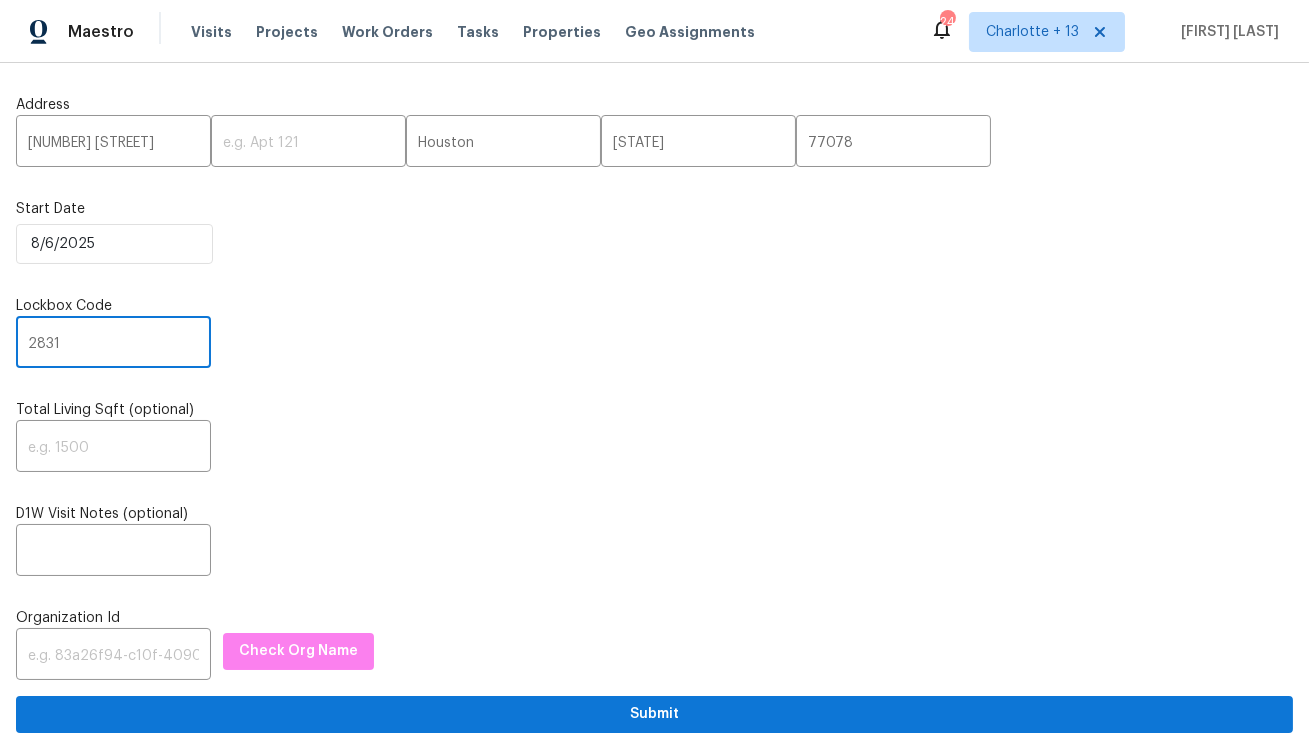 type on "2831" 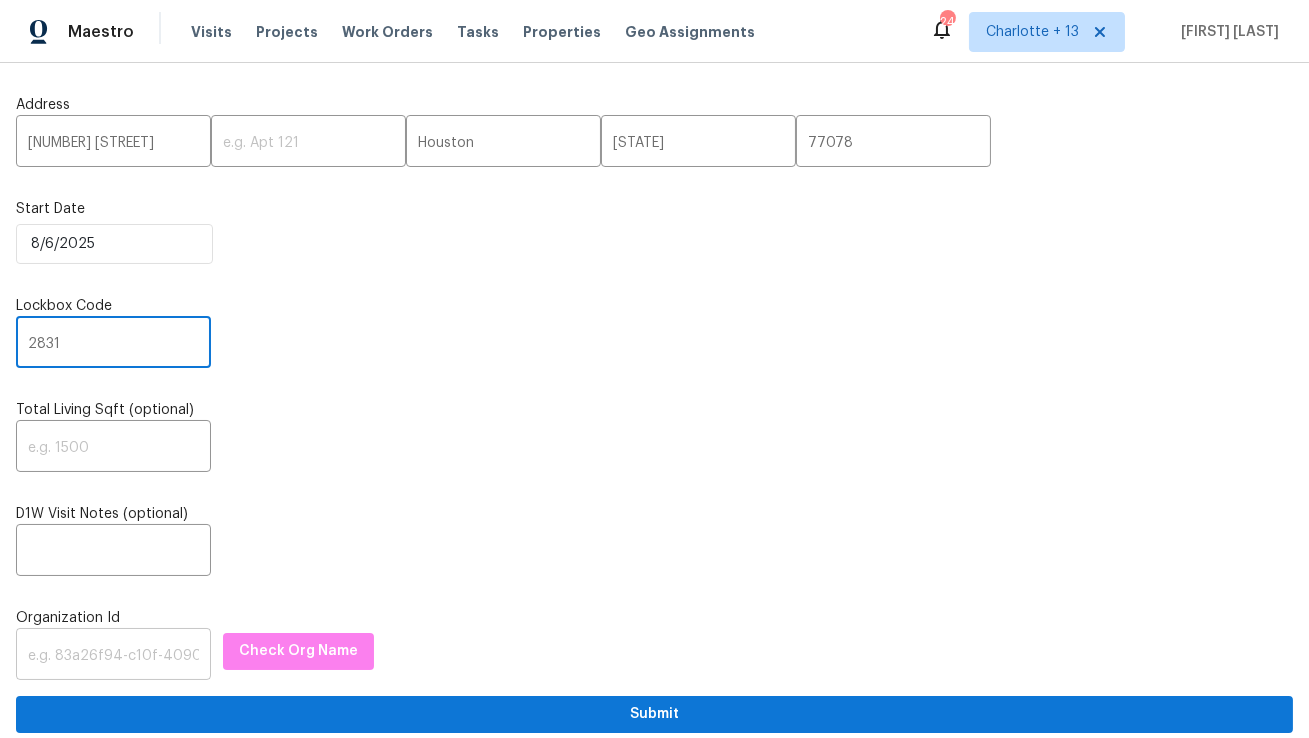 click at bounding box center [113, 656] 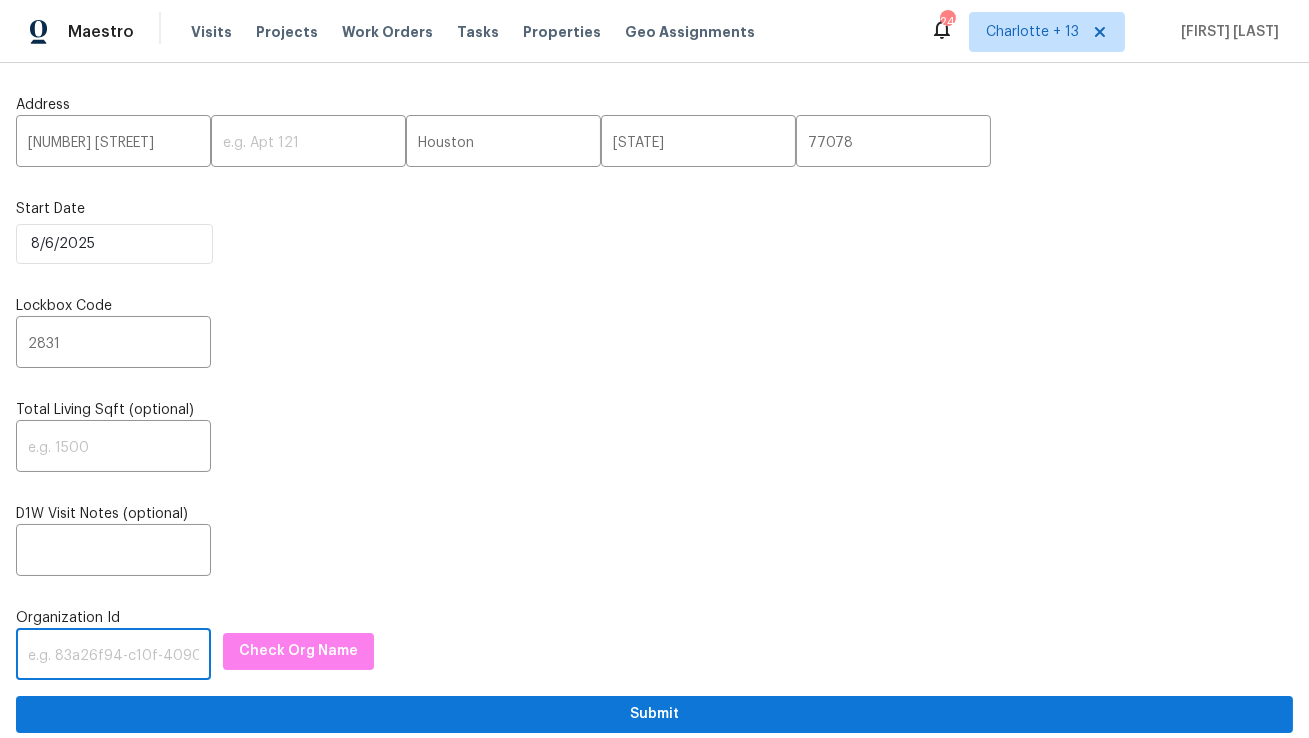 paste on "1349d153-b359-4f9b-b4dd-758ff939cc37" 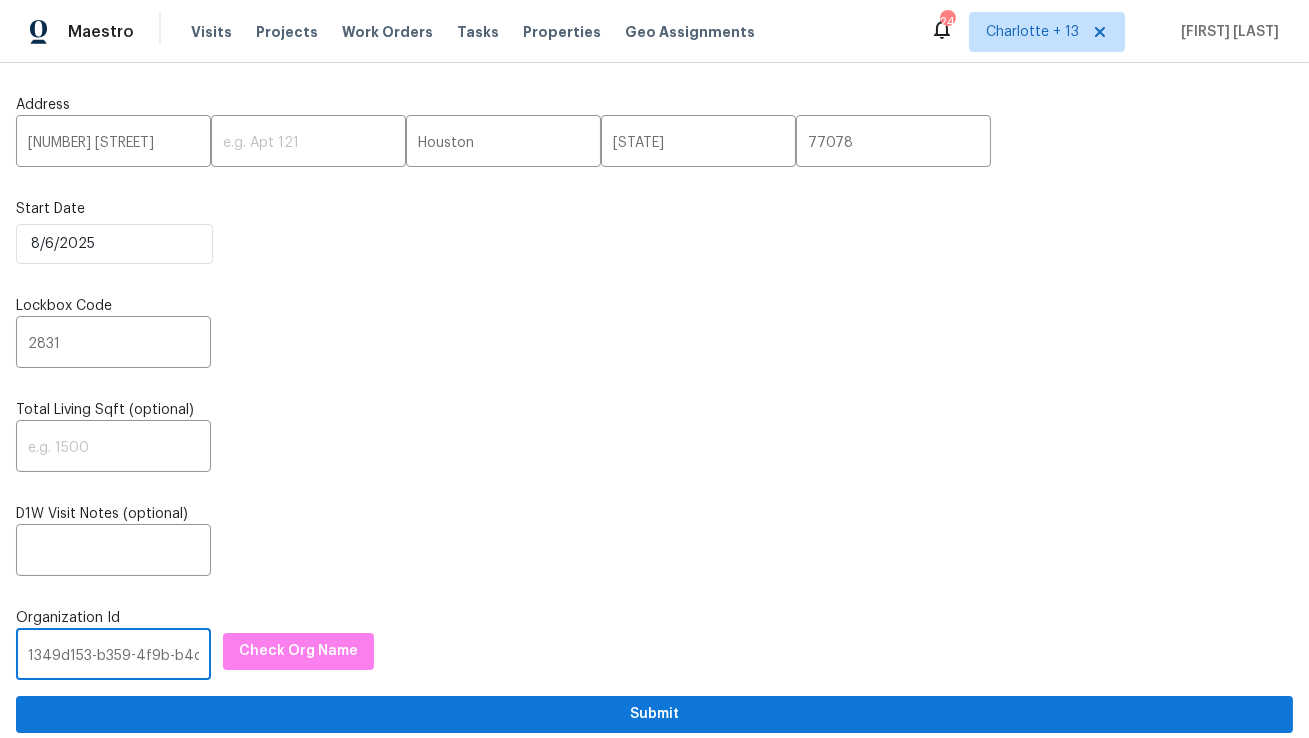 scroll, scrollTop: 0, scrollLeft: 118, axis: horizontal 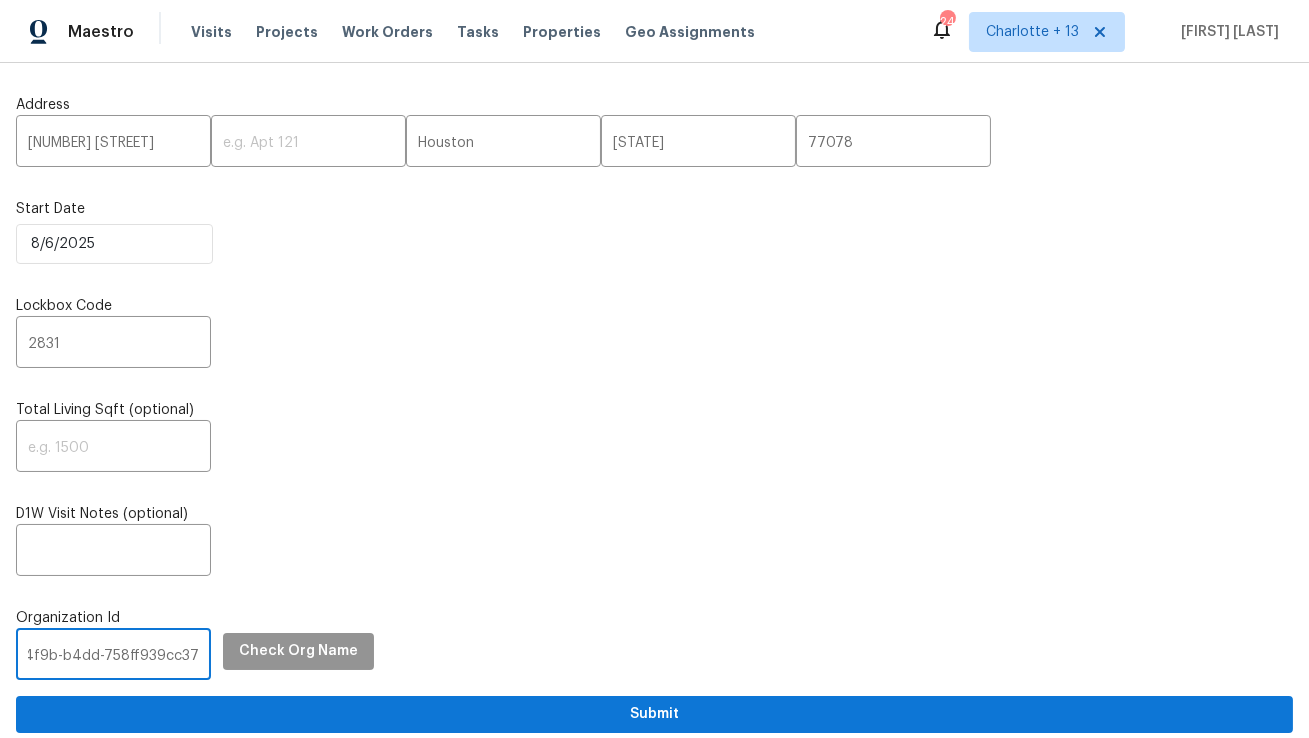 type on "1349d153-b359-4f9b-b4dd-758ff939cc37" 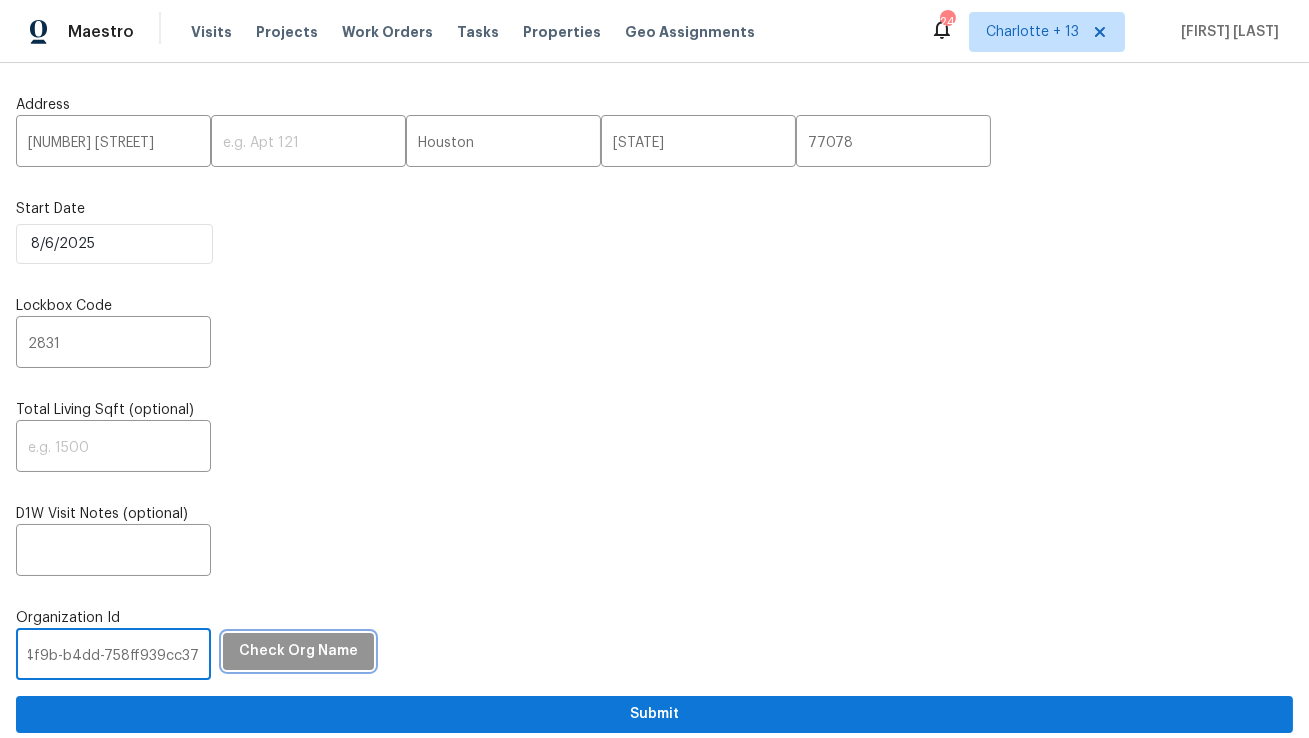 click on "Check Org Name" at bounding box center [298, 651] 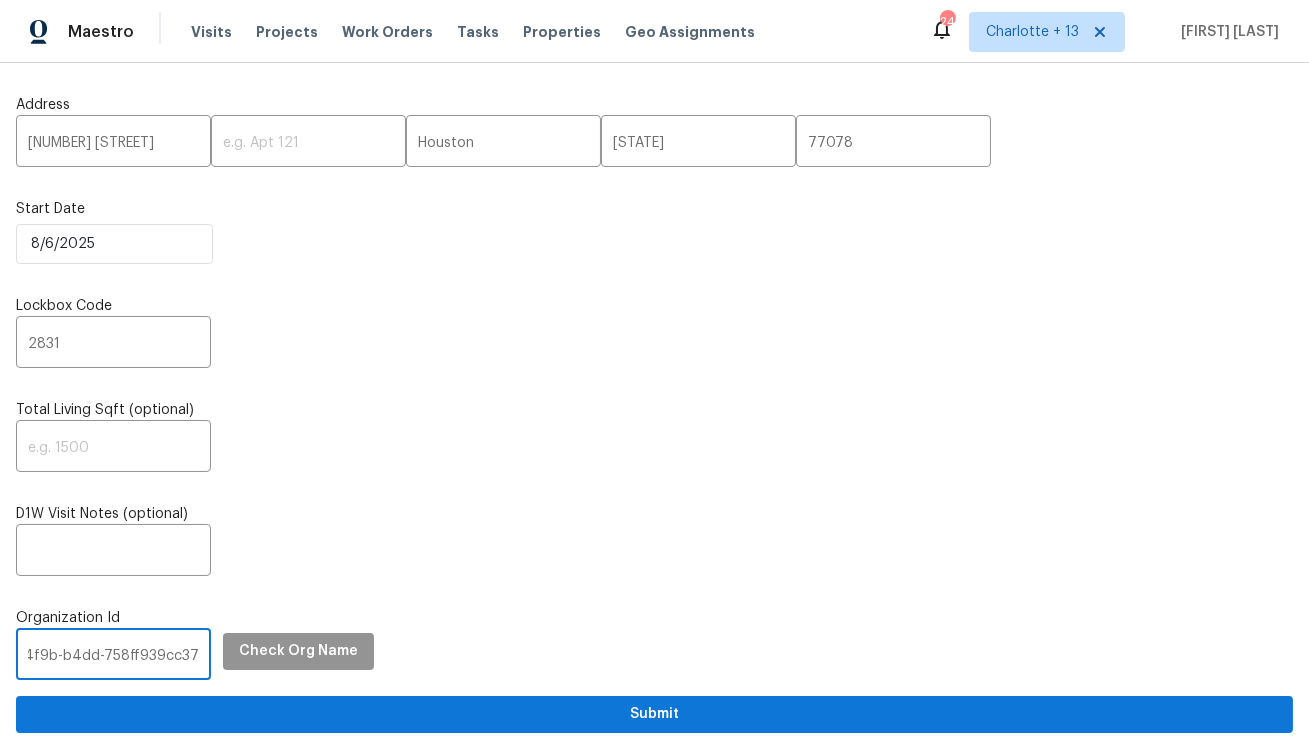 scroll, scrollTop: 0, scrollLeft: 0, axis: both 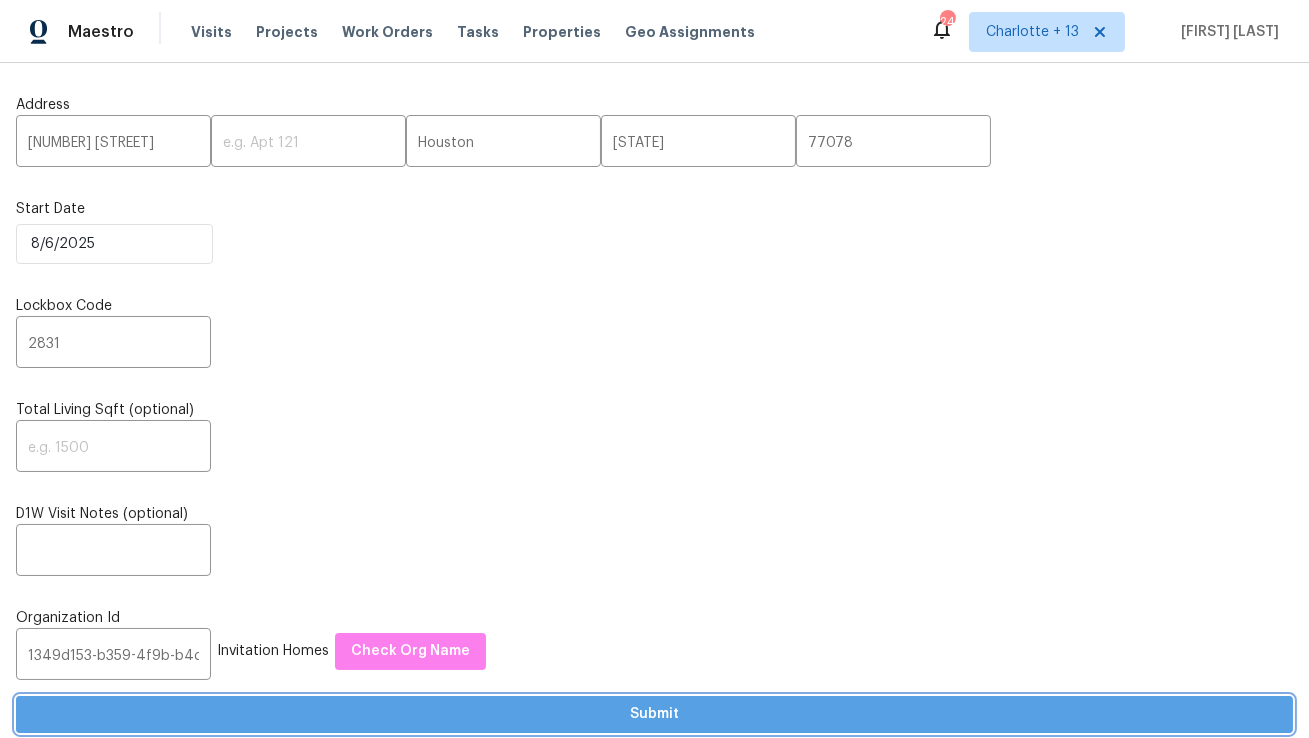 click on "Submit" at bounding box center (654, 714) 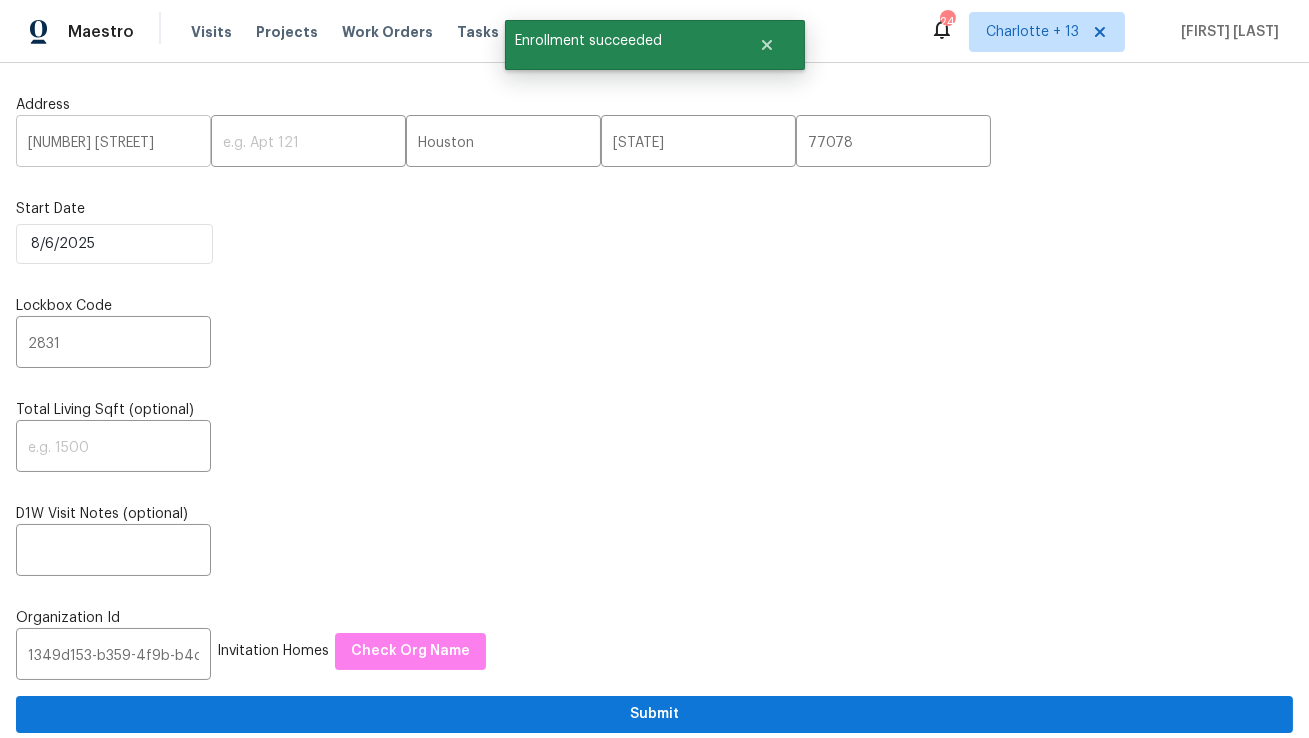 click on "9415 Balsam Ln" at bounding box center [113, 143] 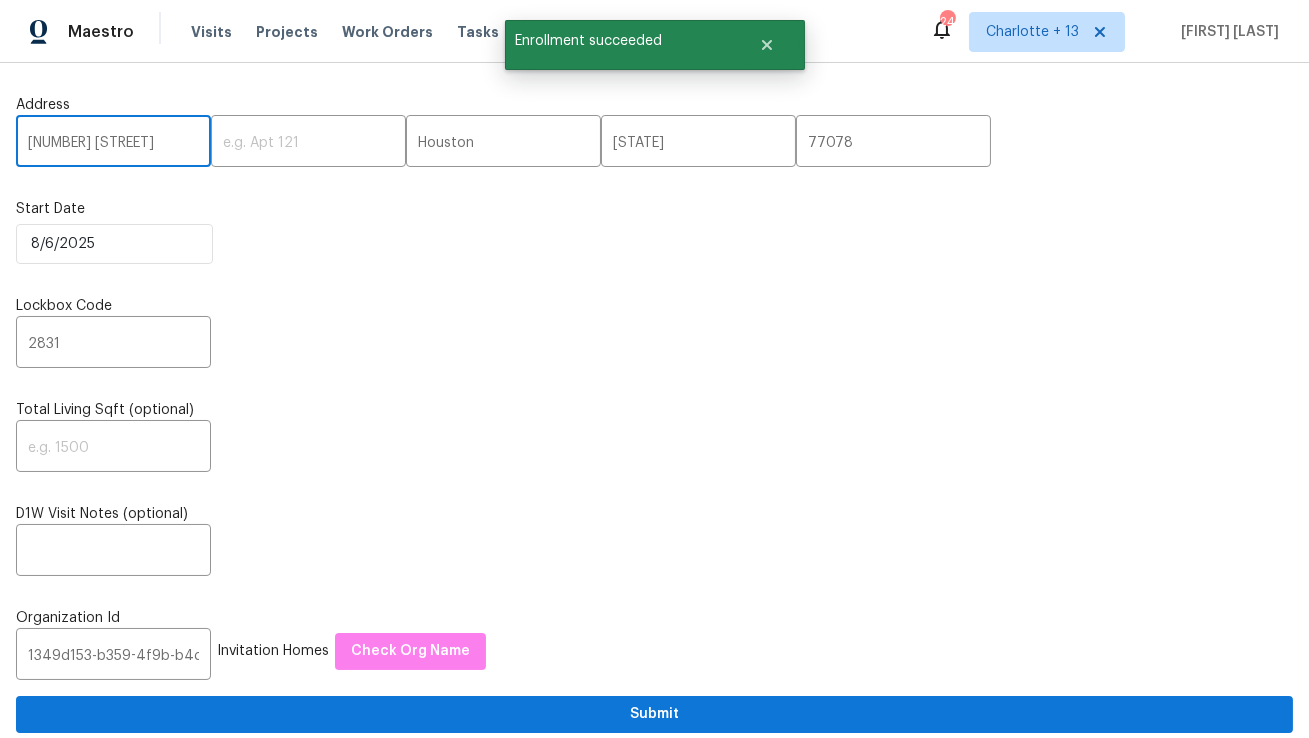 click on "9415 Balsam Ln" at bounding box center (113, 143) 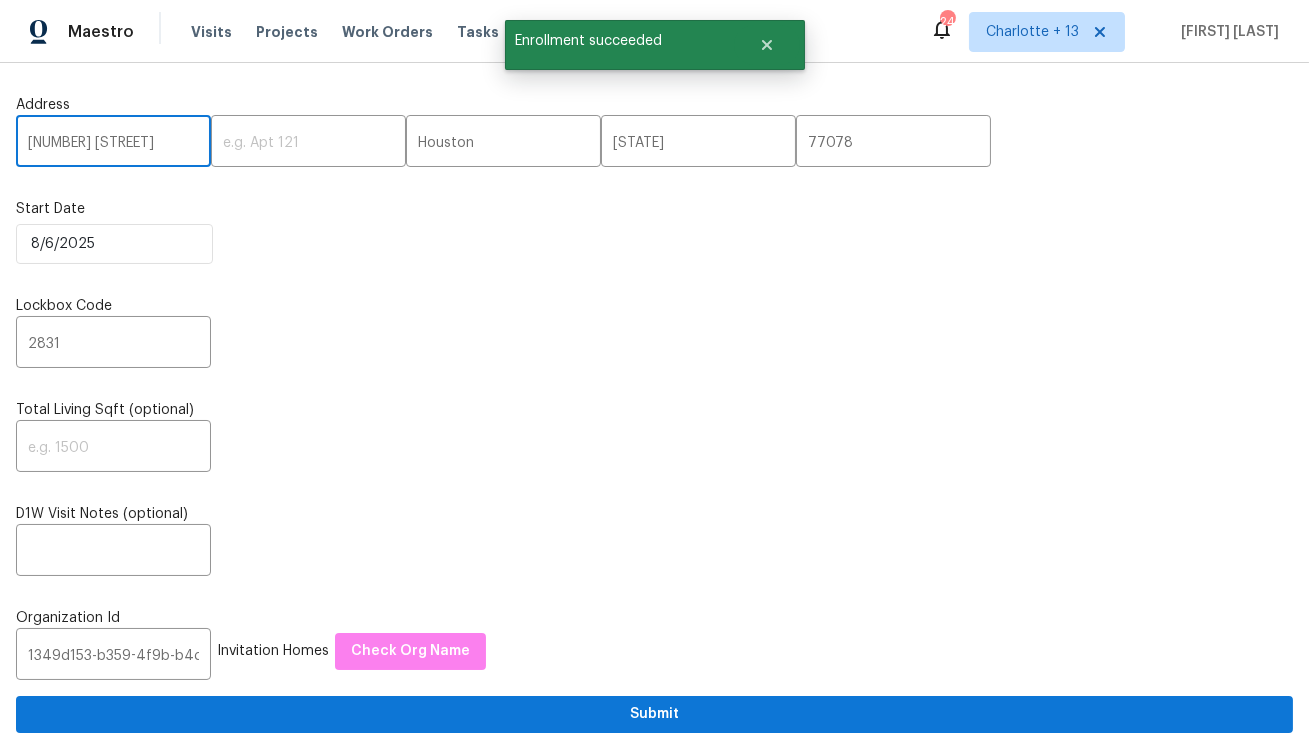 click on "9415 Balsam Ln" at bounding box center (113, 143) 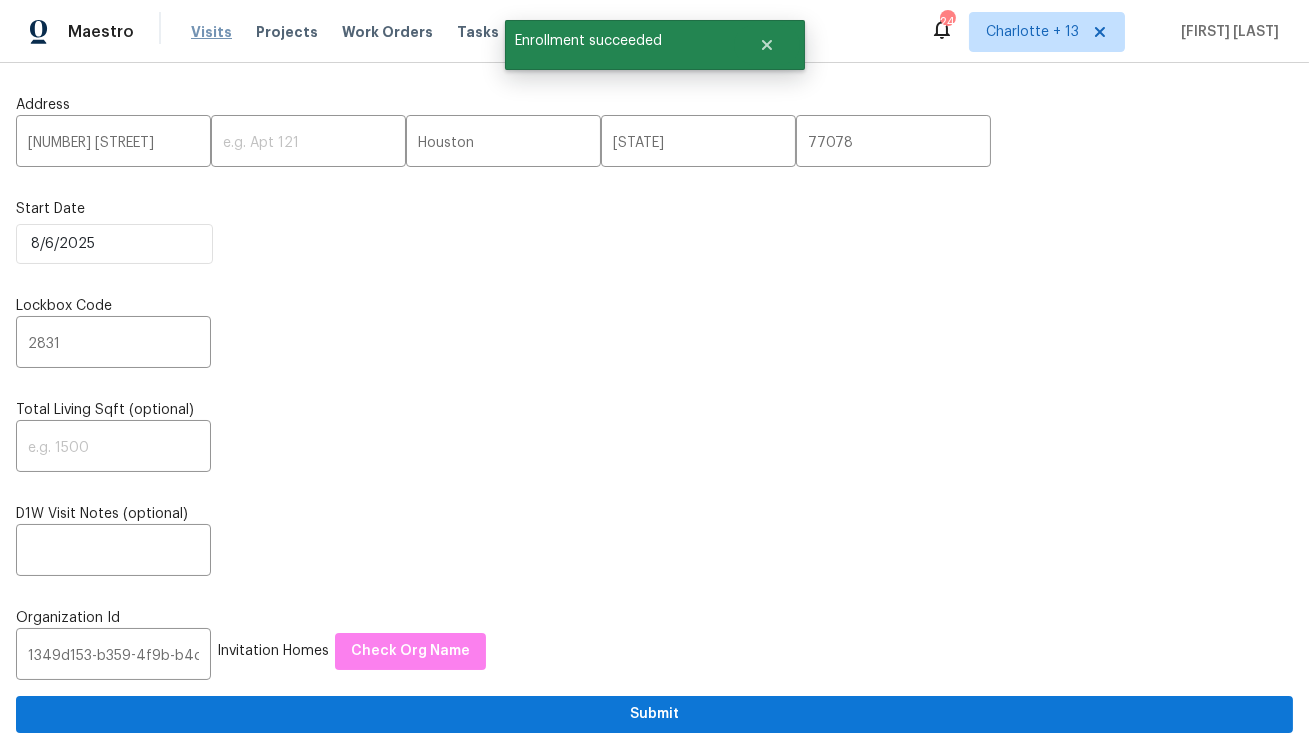 click on "Visits" at bounding box center [211, 32] 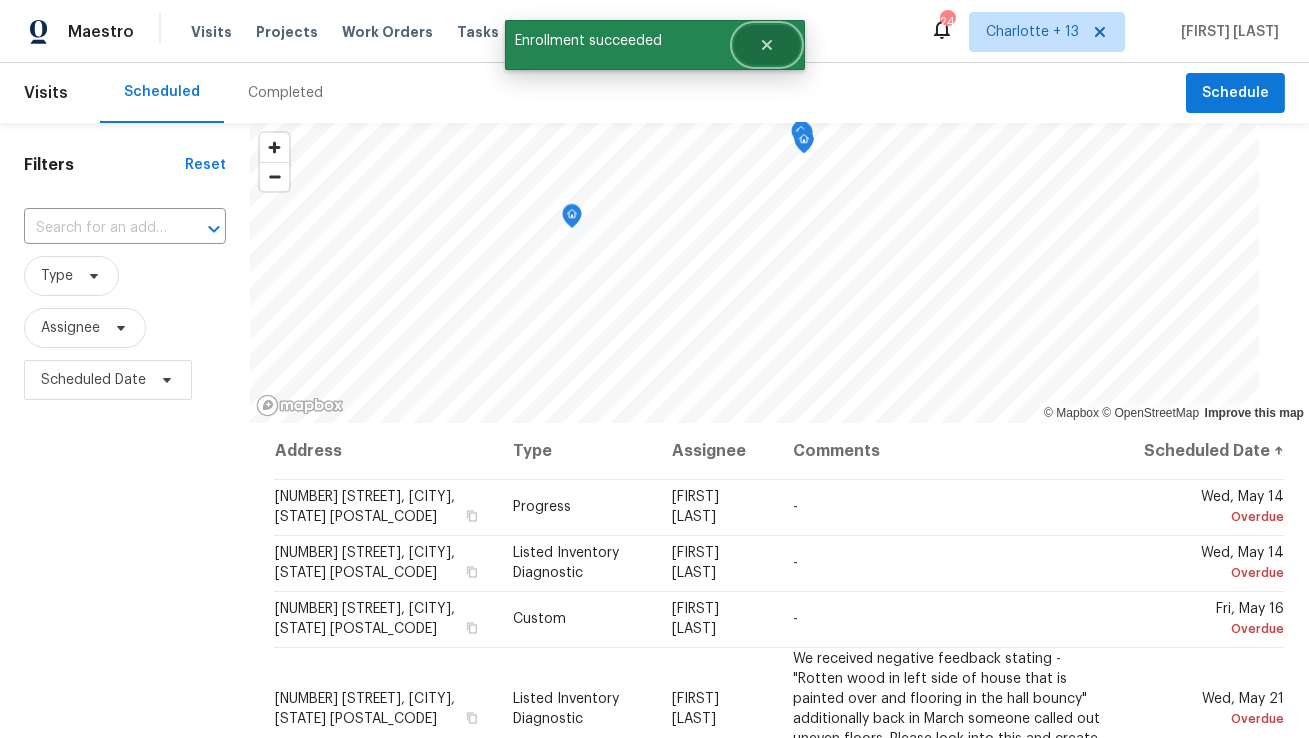 click 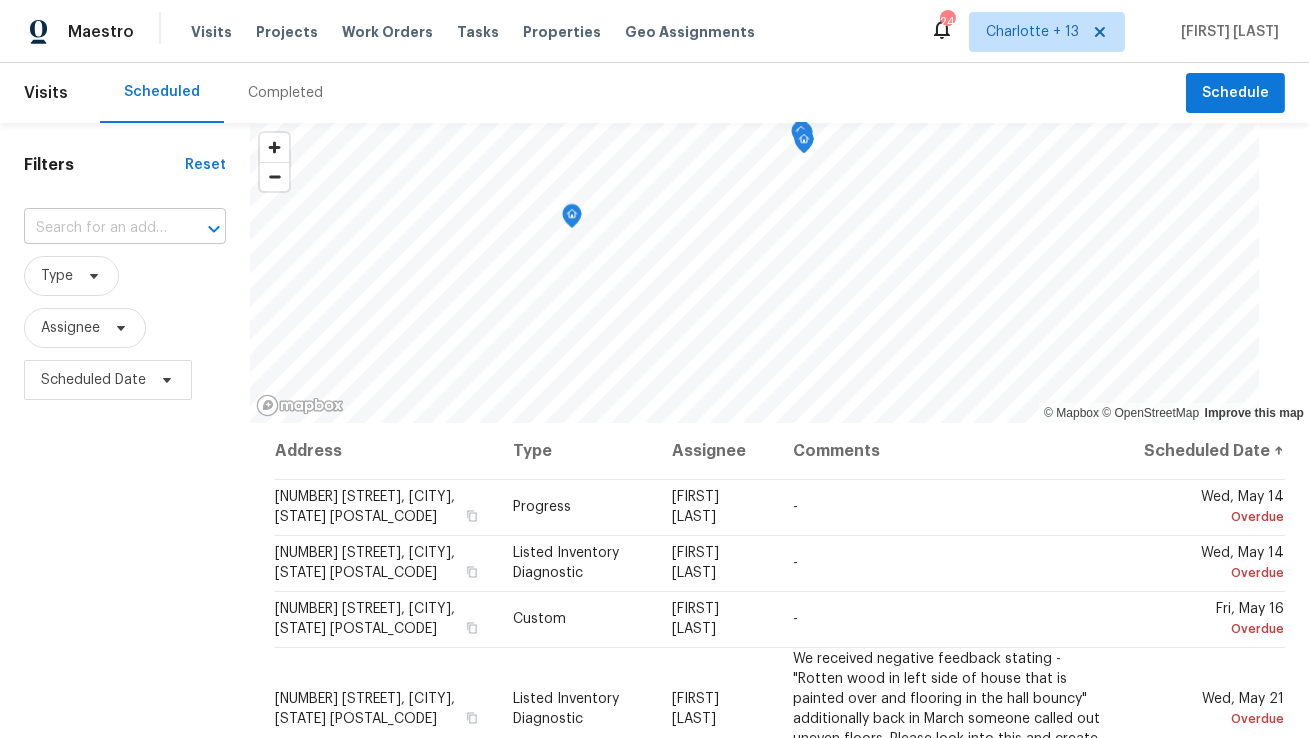 click at bounding box center (97, 228) 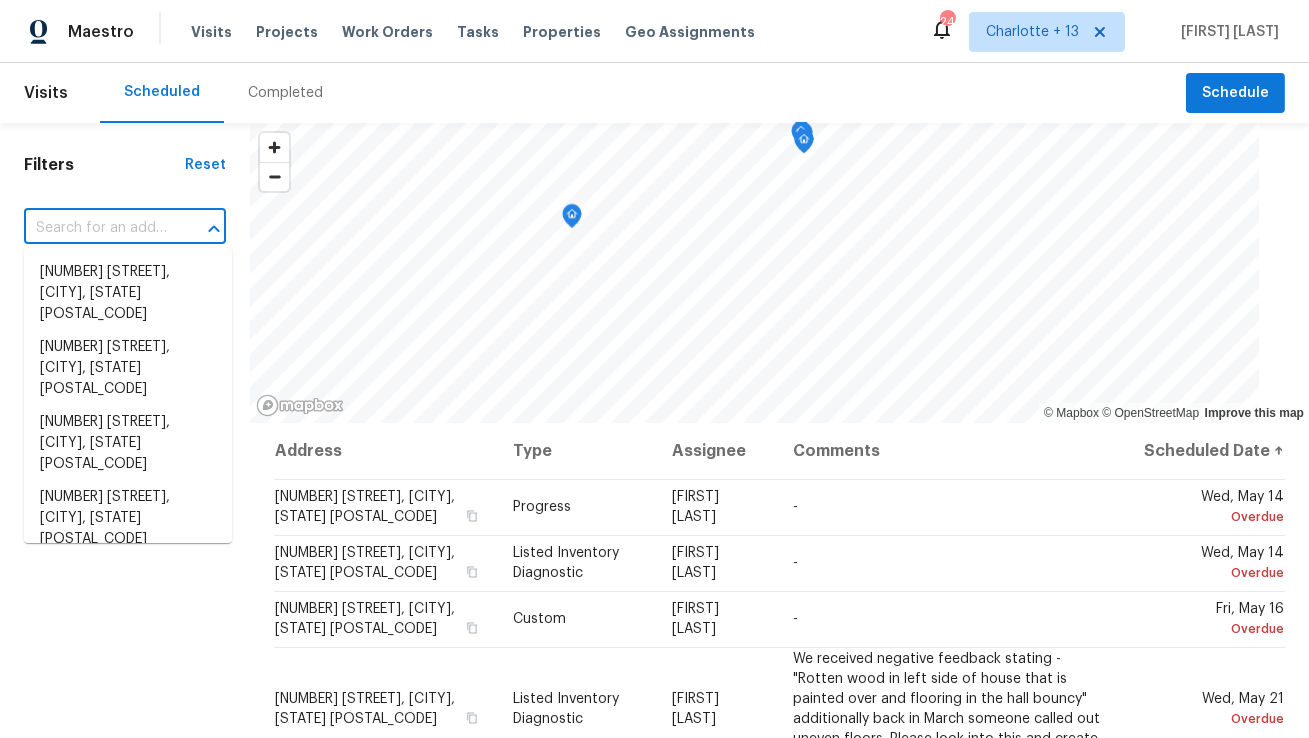 paste on "9415 Balsam Ln" 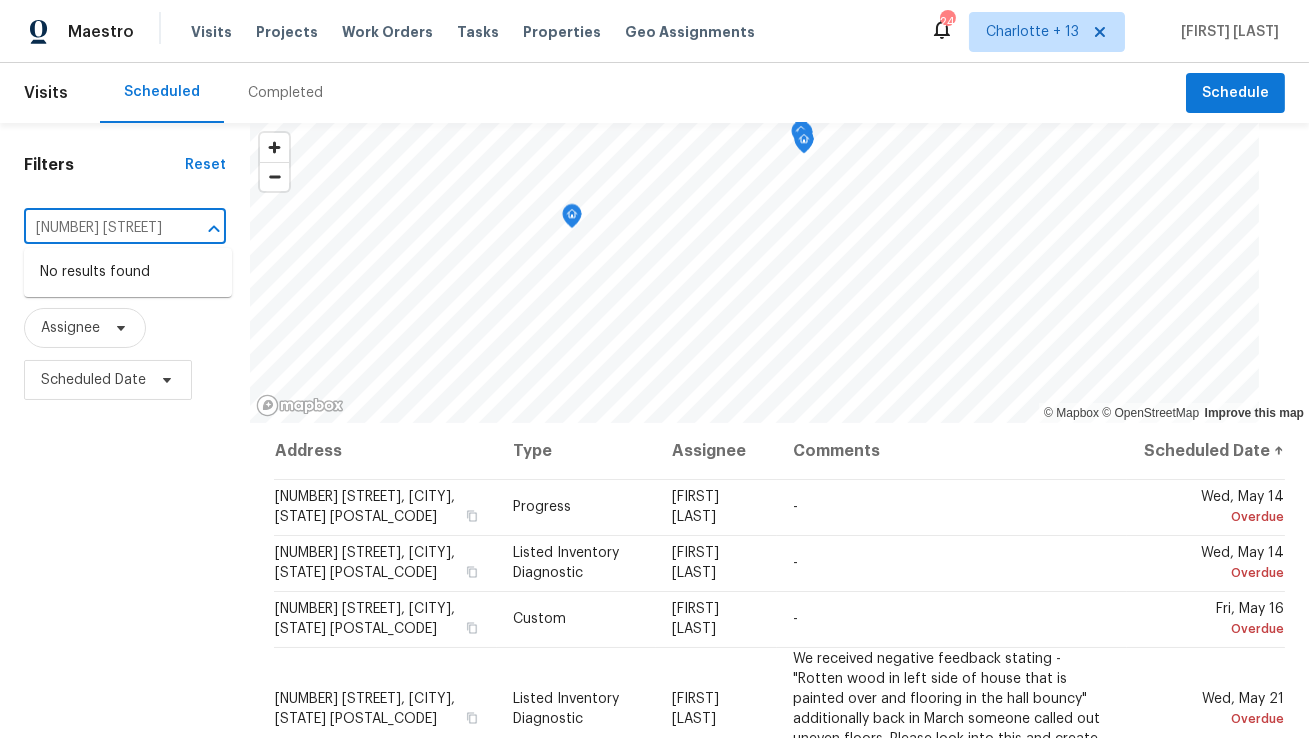 type on "9415 Balsam Ln" 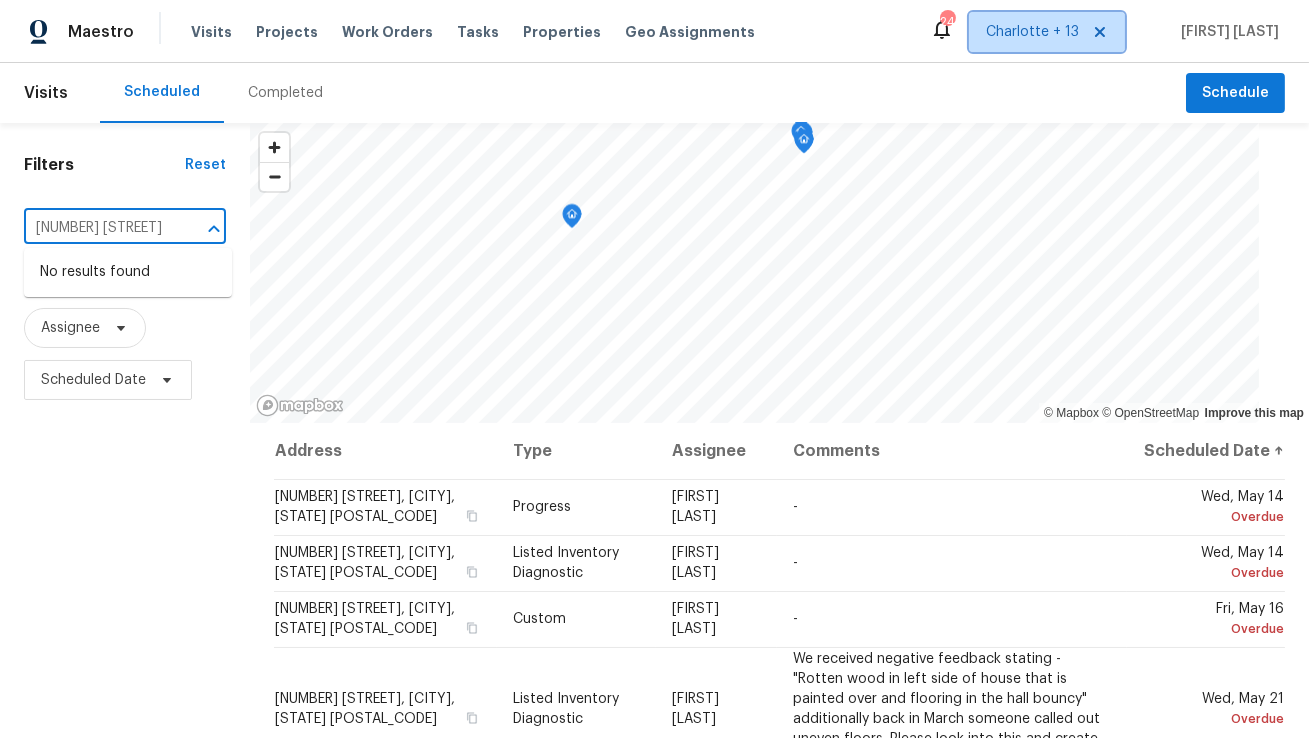 type 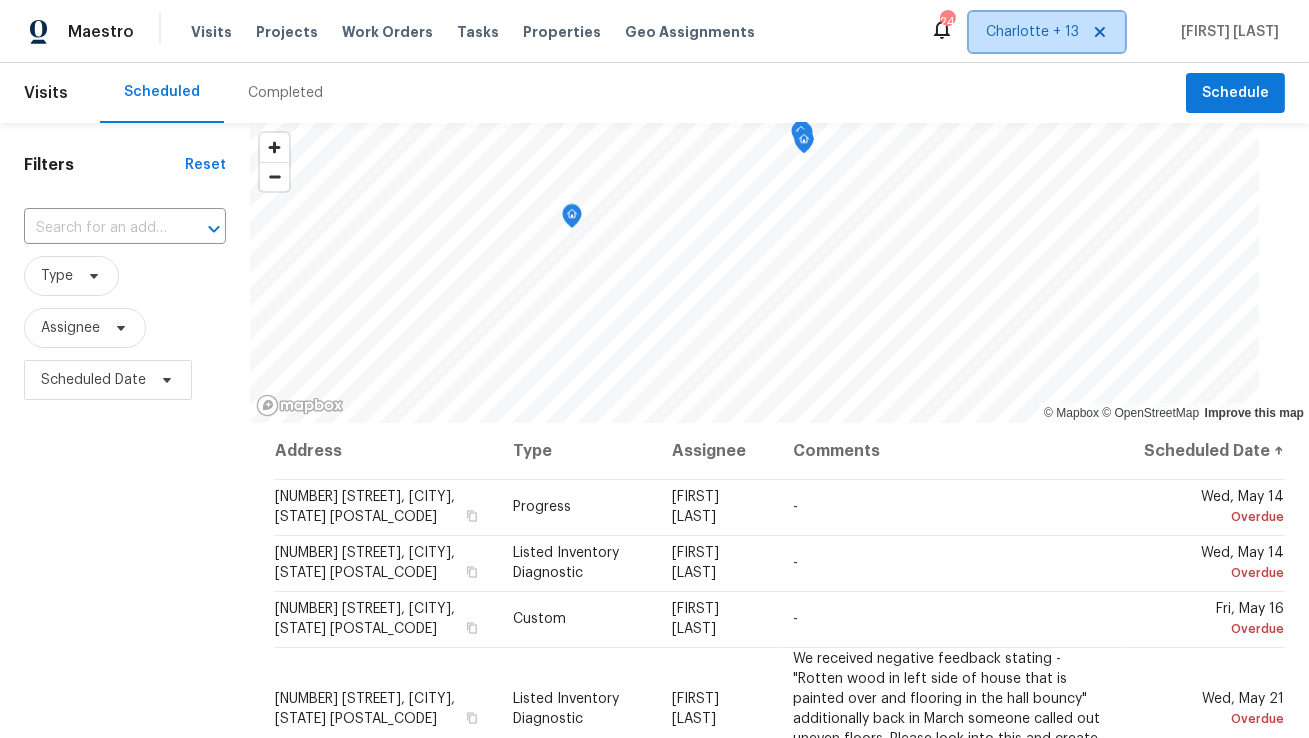 click on "Charlotte + 13" at bounding box center (1032, 32) 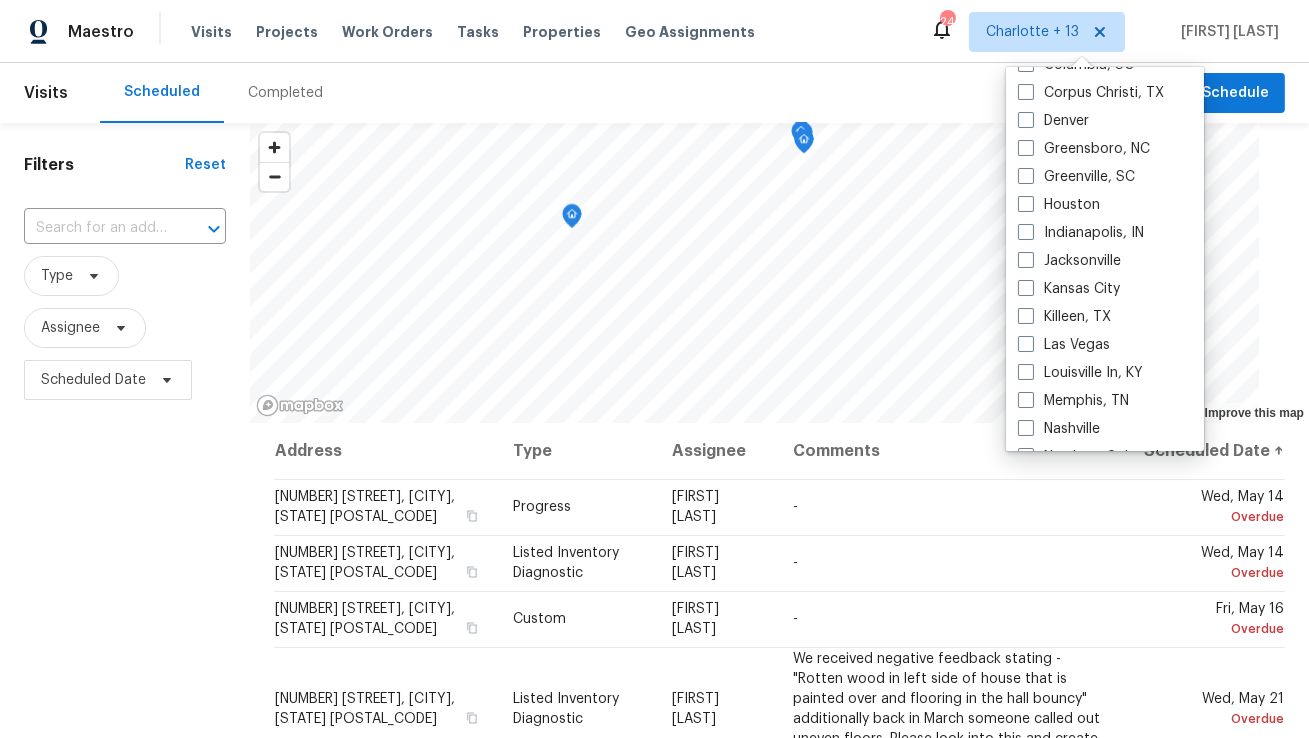 scroll, scrollTop: 810, scrollLeft: 0, axis: vertical 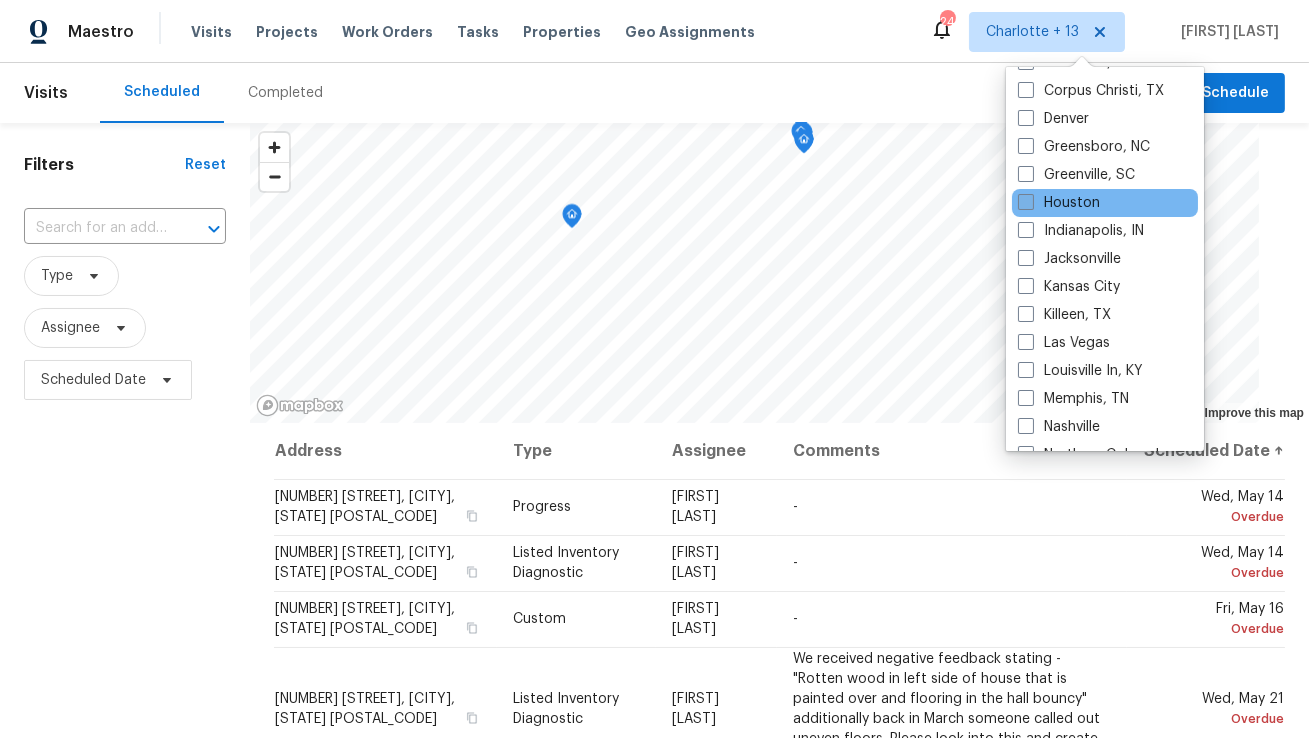 click on "Houston" at bounding box center (1059, 203) 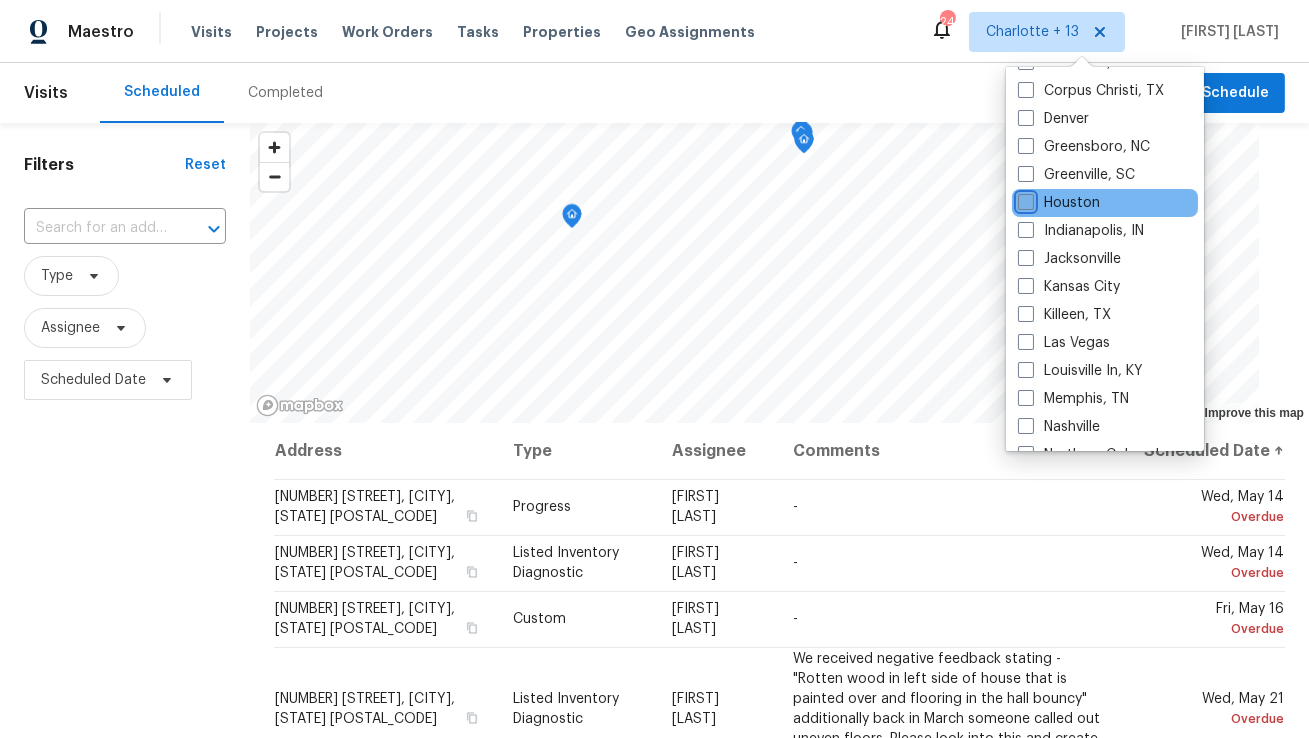 click on "Houston" at bounding box center (1024, 199) 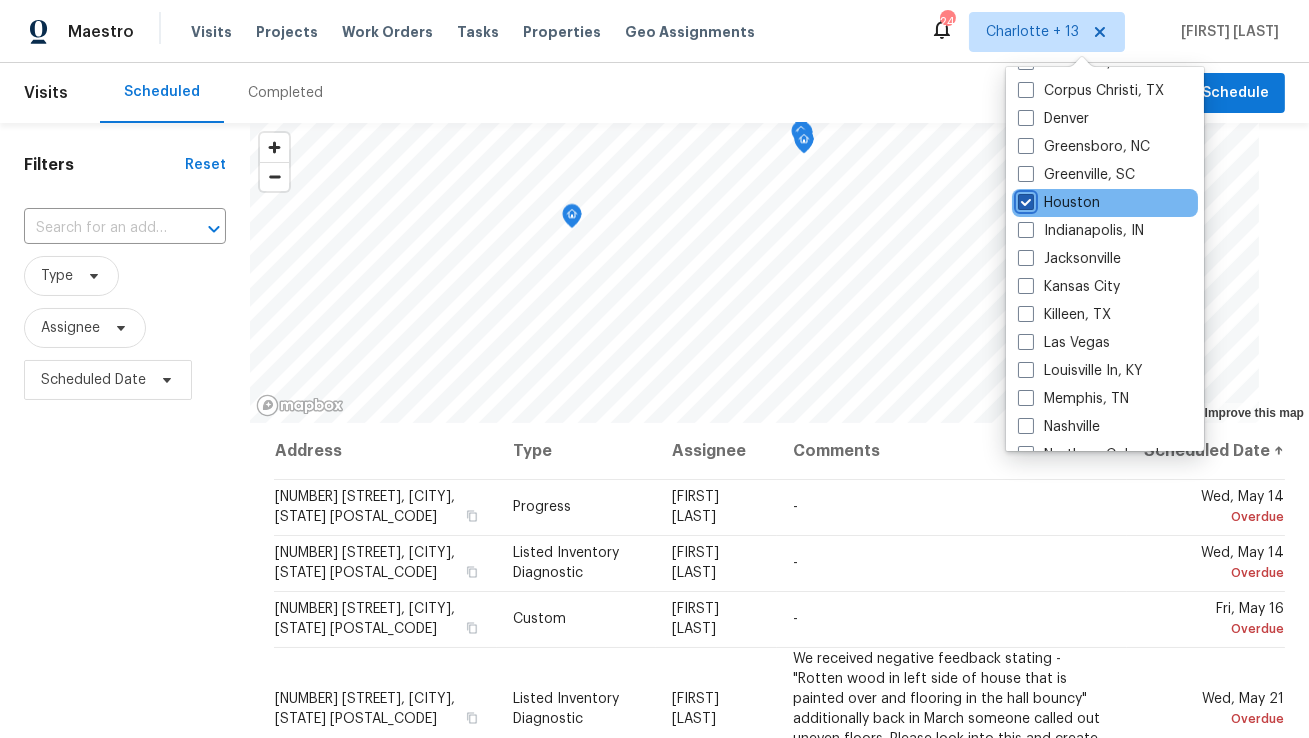checkbox on "true" 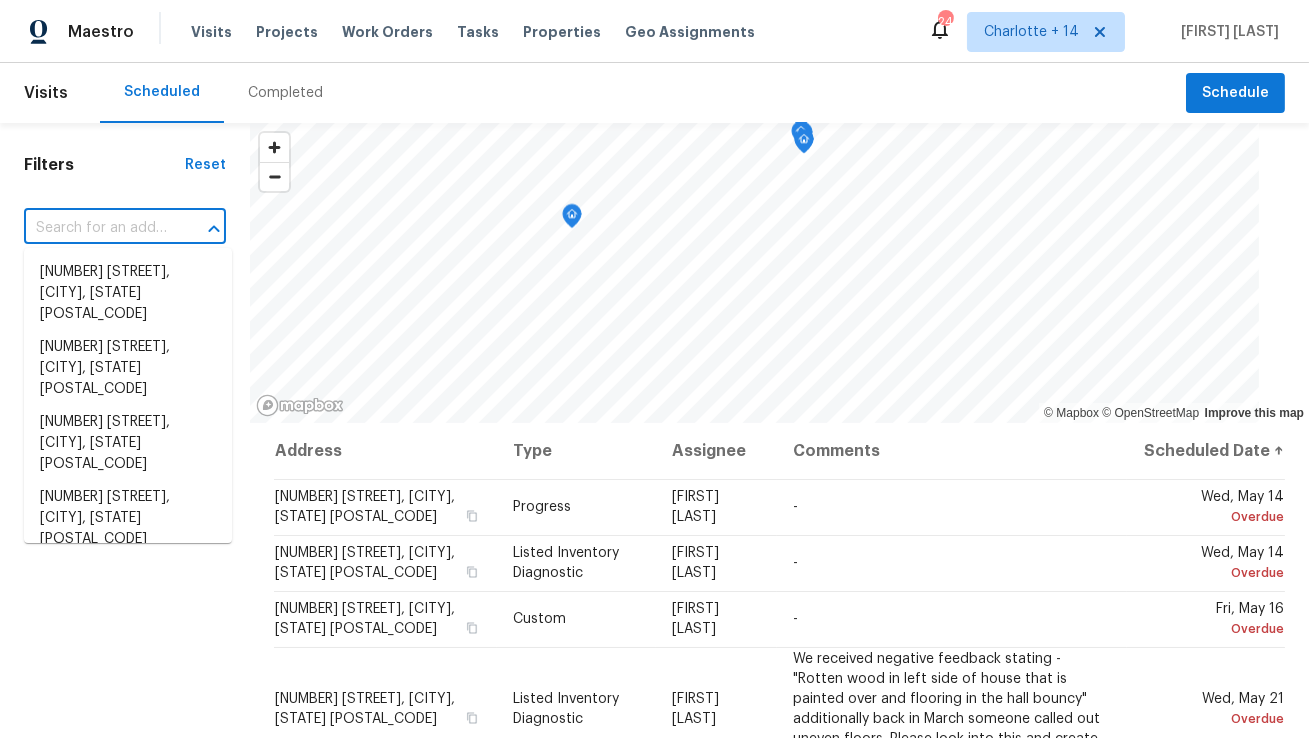 click at bounding box center (97, 228) 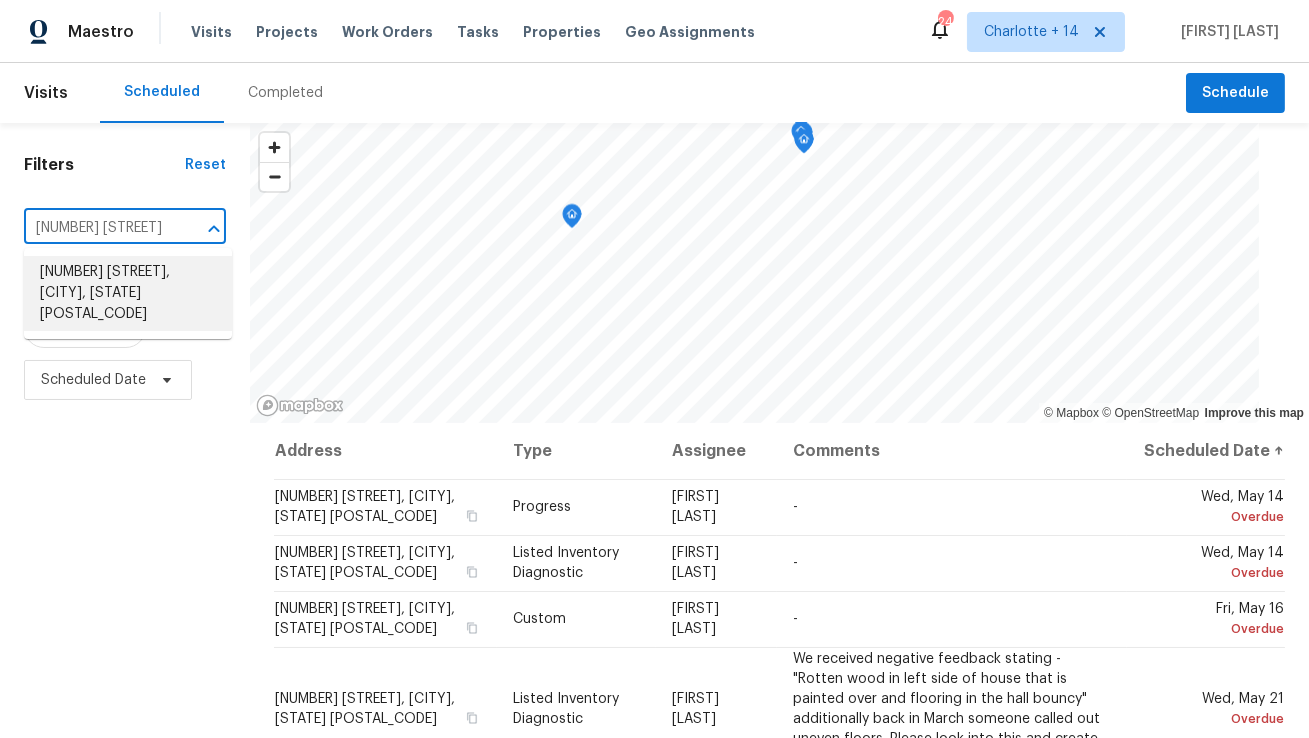 click on "[NUMBER] [STREET], [CITY], [STATE] [POSTAL_CODE]" at bounding box center (128, 293) 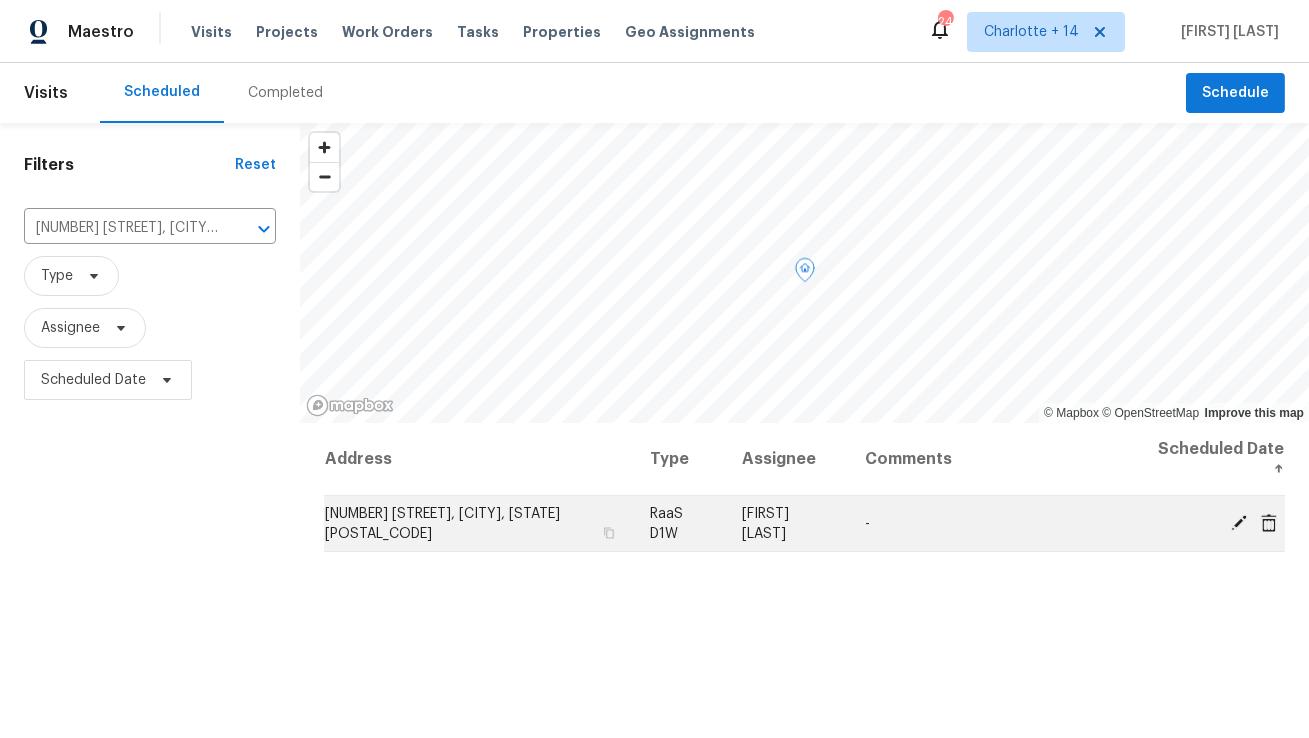 click 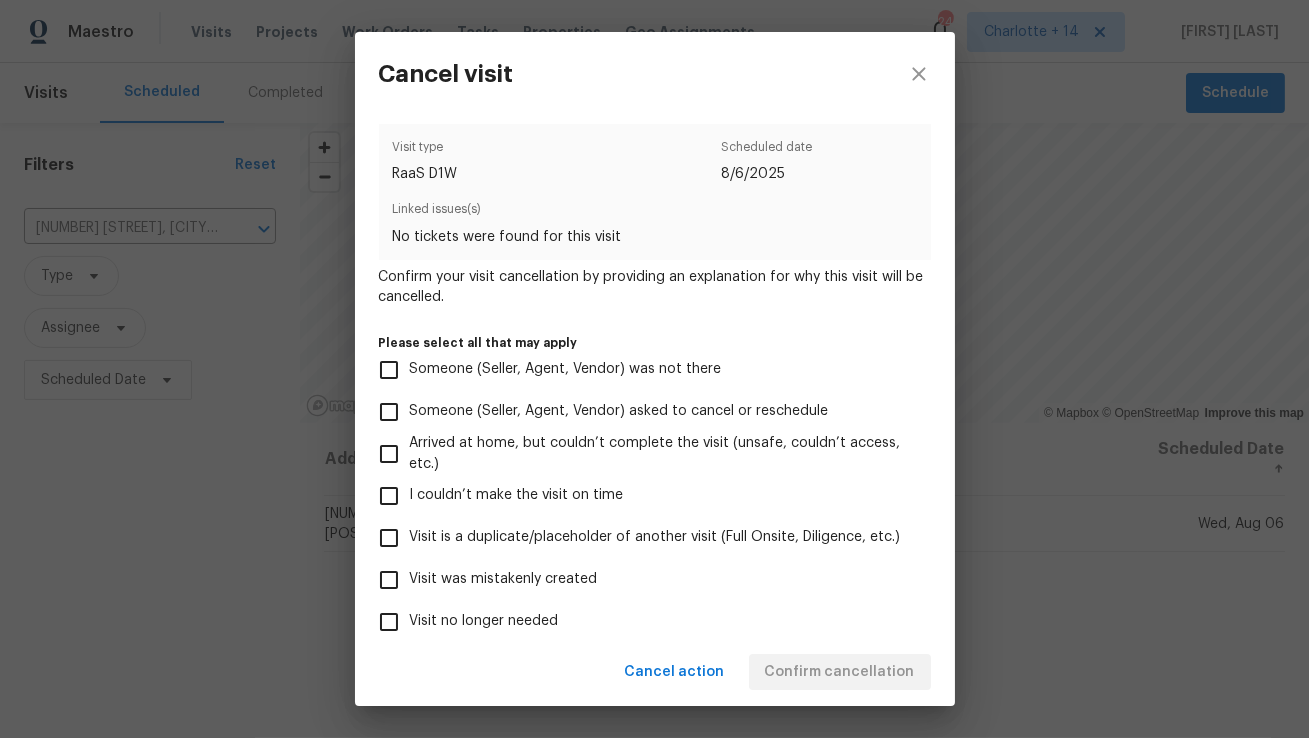 click on "Visit was mistakenly created" at bounding box center [504, 579] 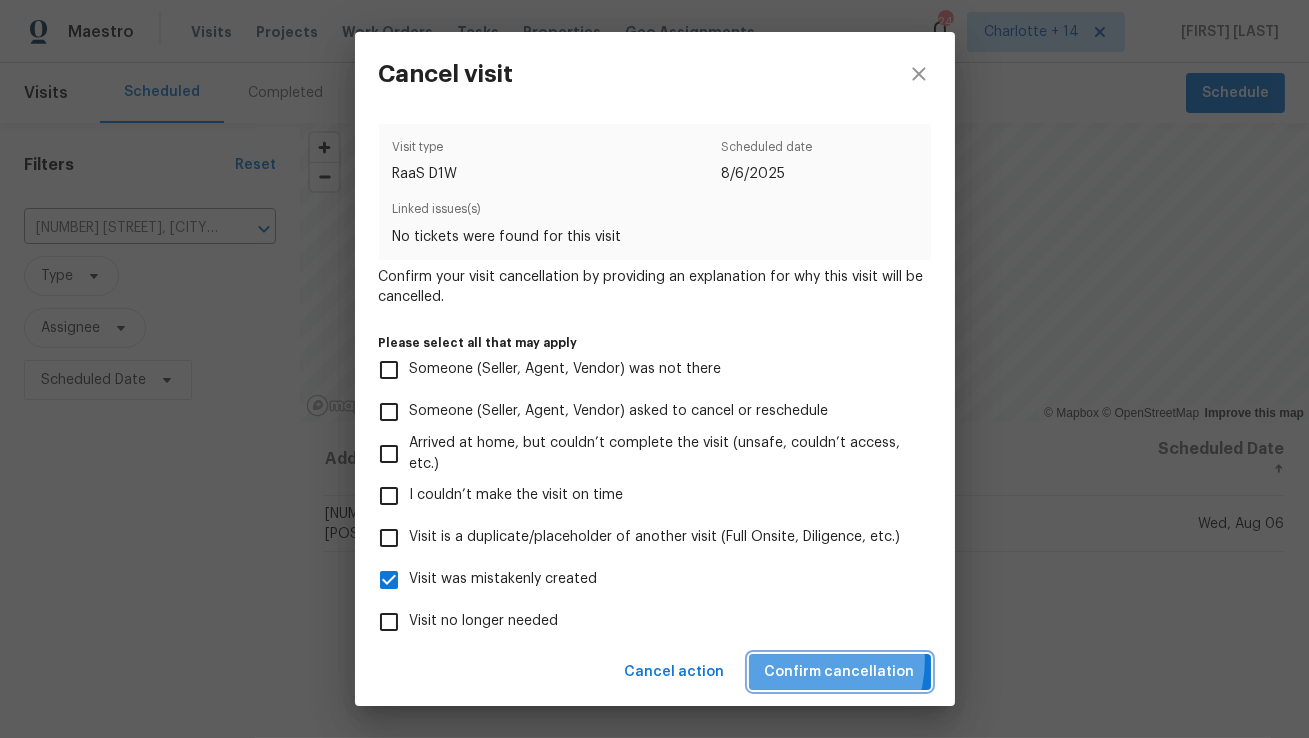 click on "Confirm cancellation" at bounding box center [840, 672] 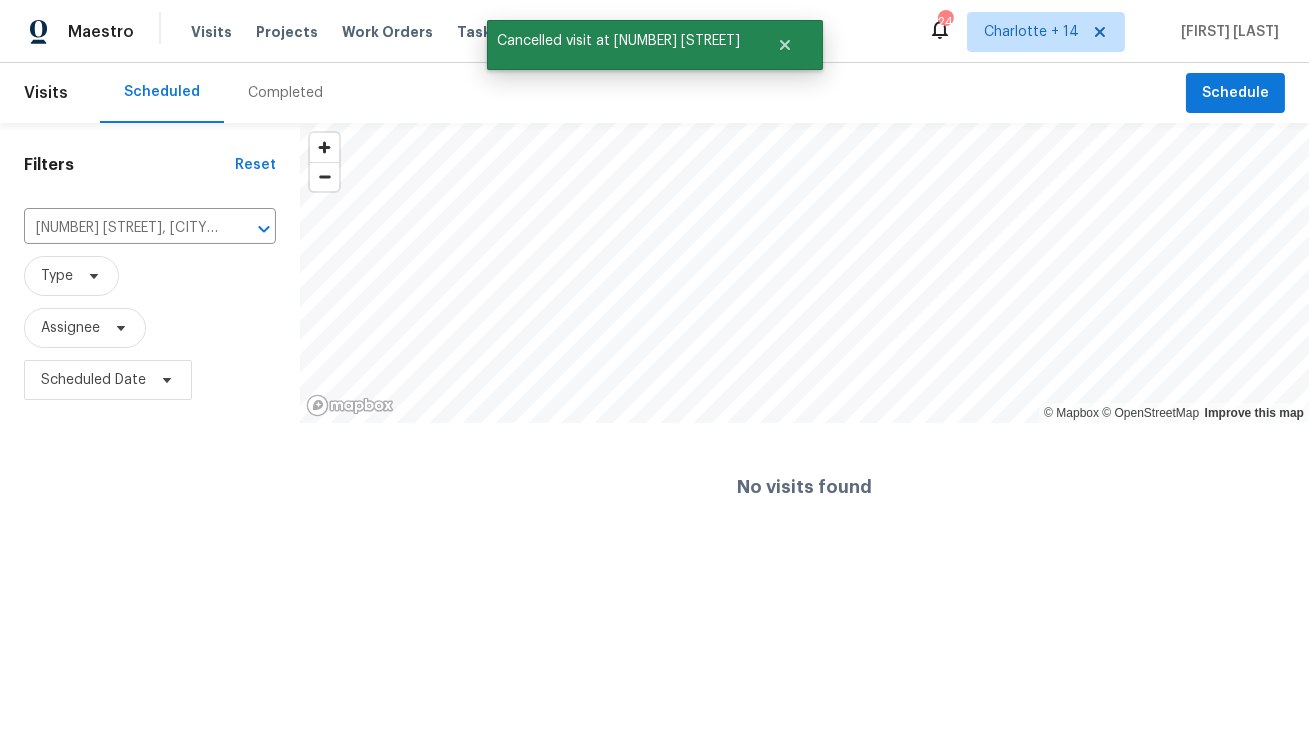 click on "Visits Projects Work Orders Tasks Properties Geo Assignments" at bounding box center [485, 32] 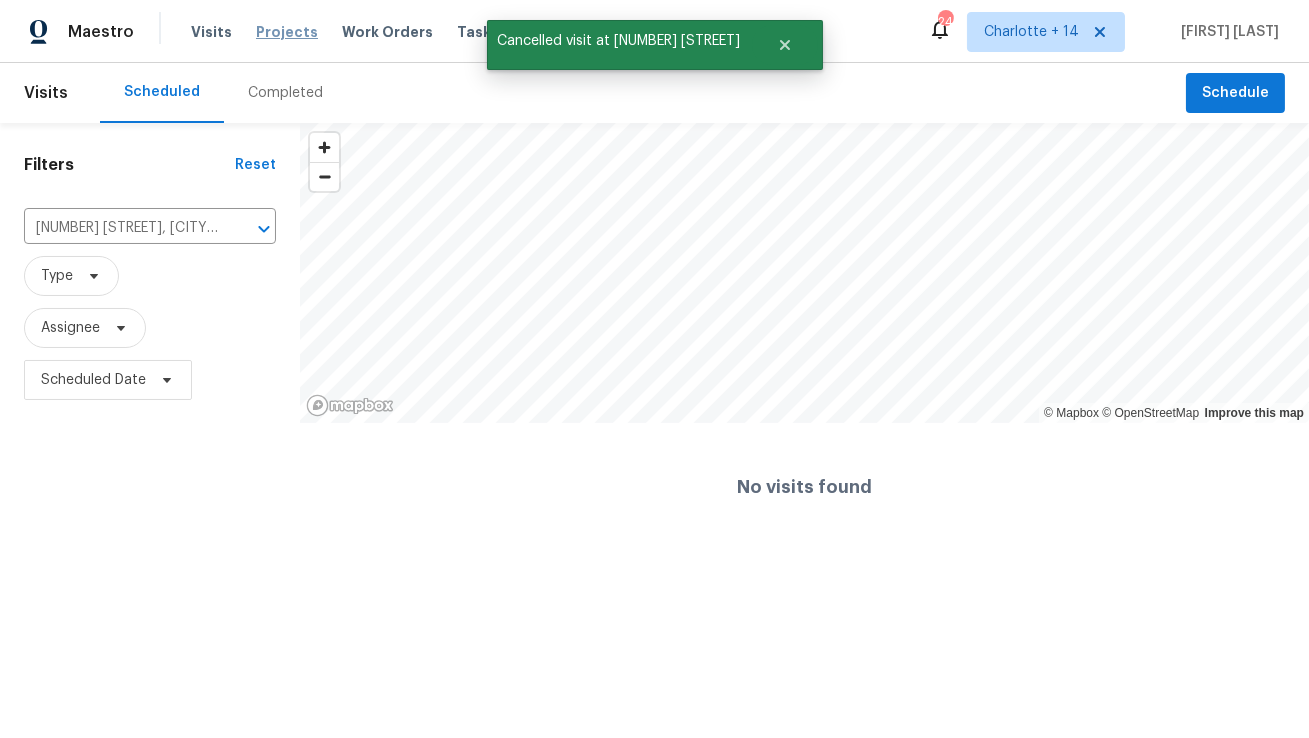 click on "Projects" at bounding box center (287, 32) 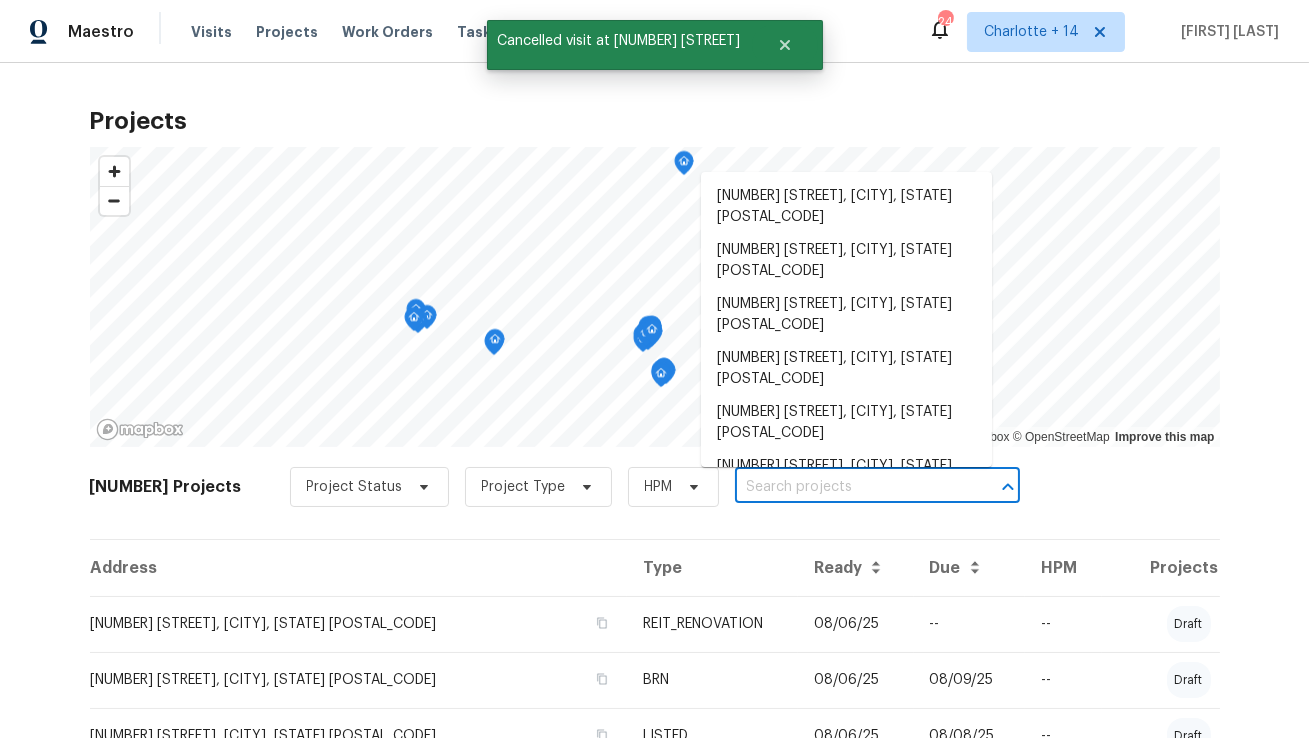 click at bounding box center (849, 487) 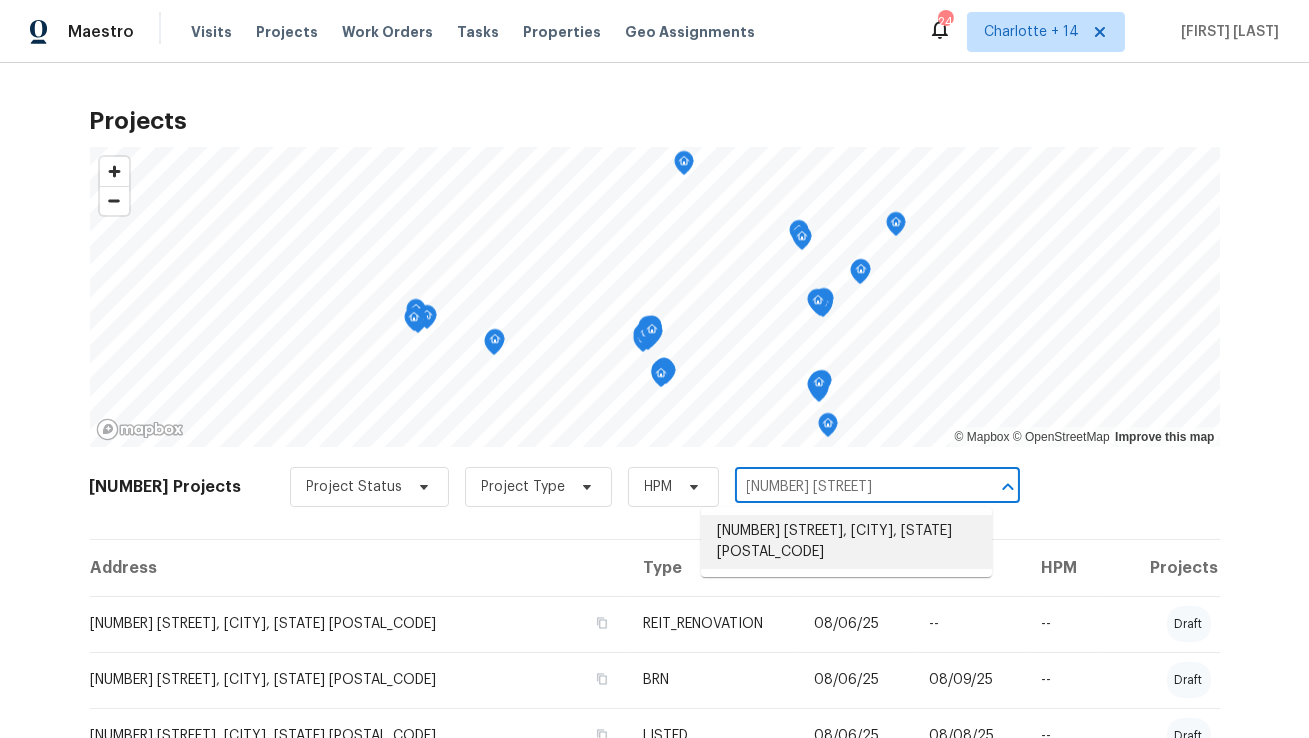 click on "[NUMBER] [STREET], [CITY], [STATE] [POSTAL_CODE]" at bounding box center [846, 542] 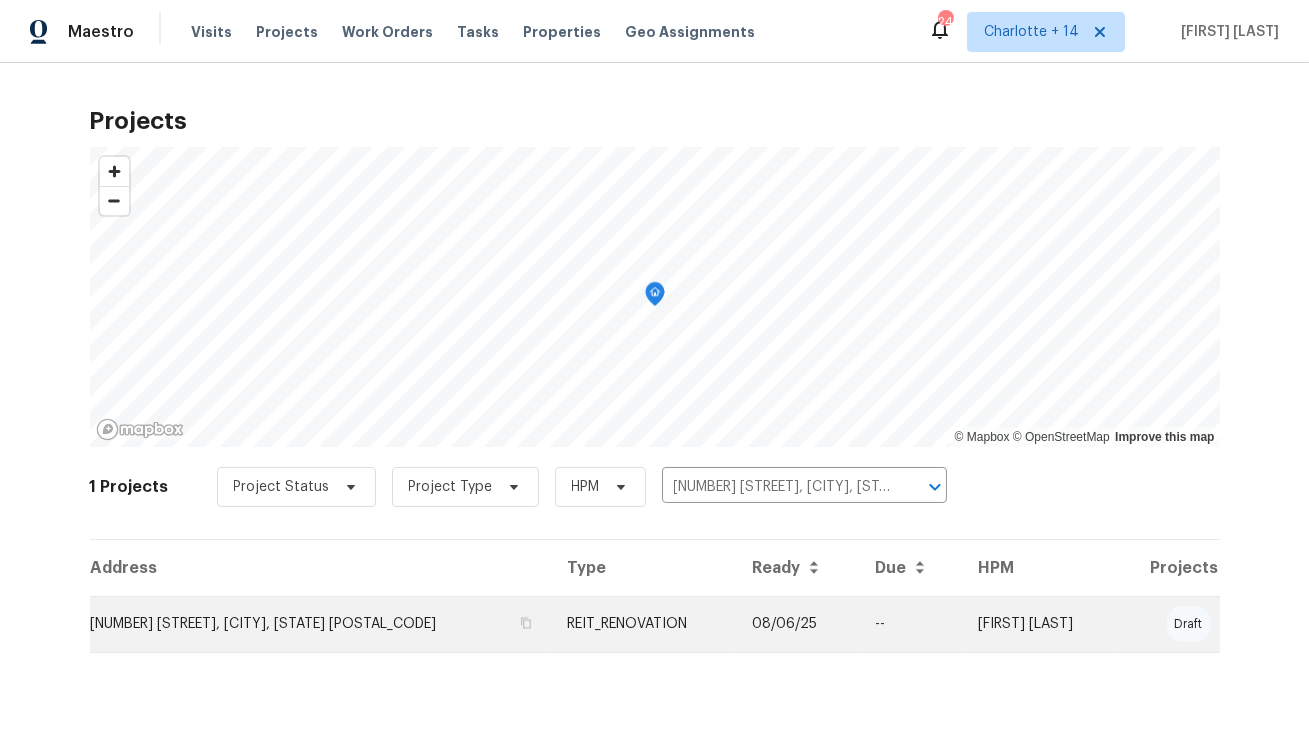 click on "[NUMBER] [STREET], [CITY], [STATE] [POSTAL_CODE]" at bounding box center (321, 624) 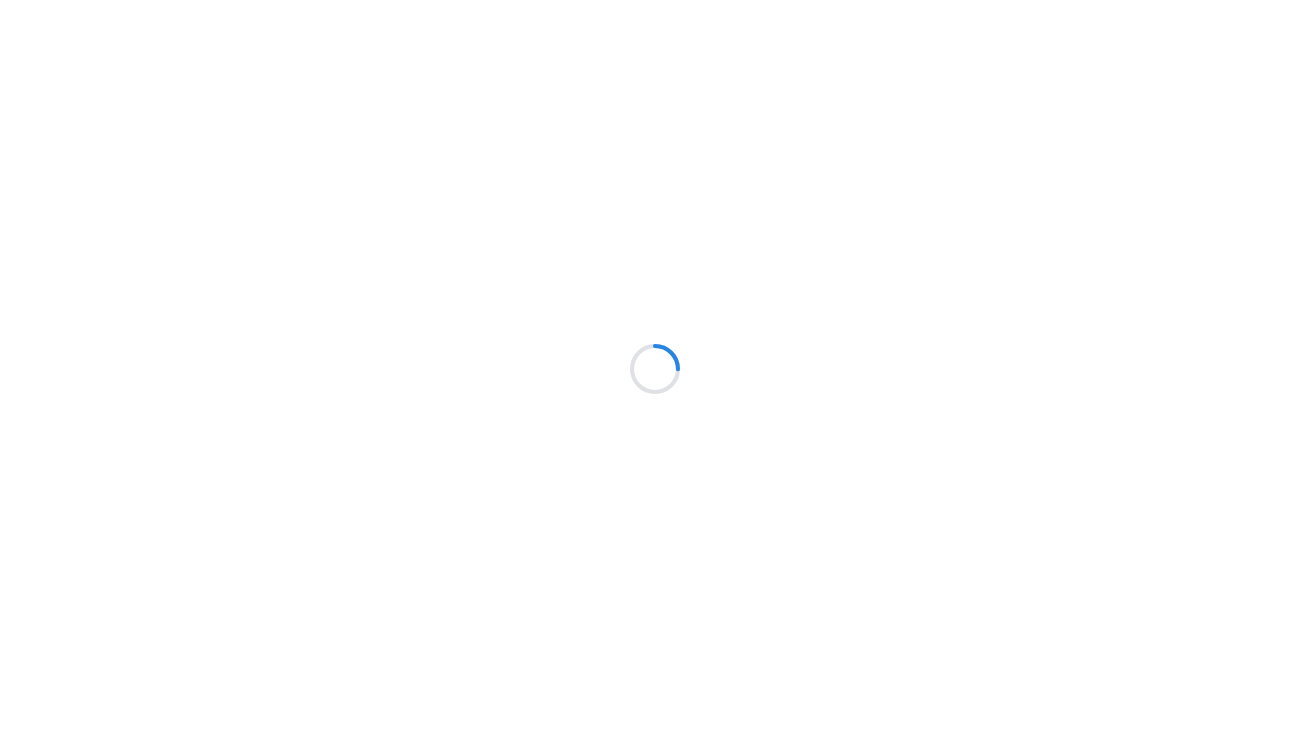 scroll, scrollTop: 0, scrollLeft: 0, axis: both 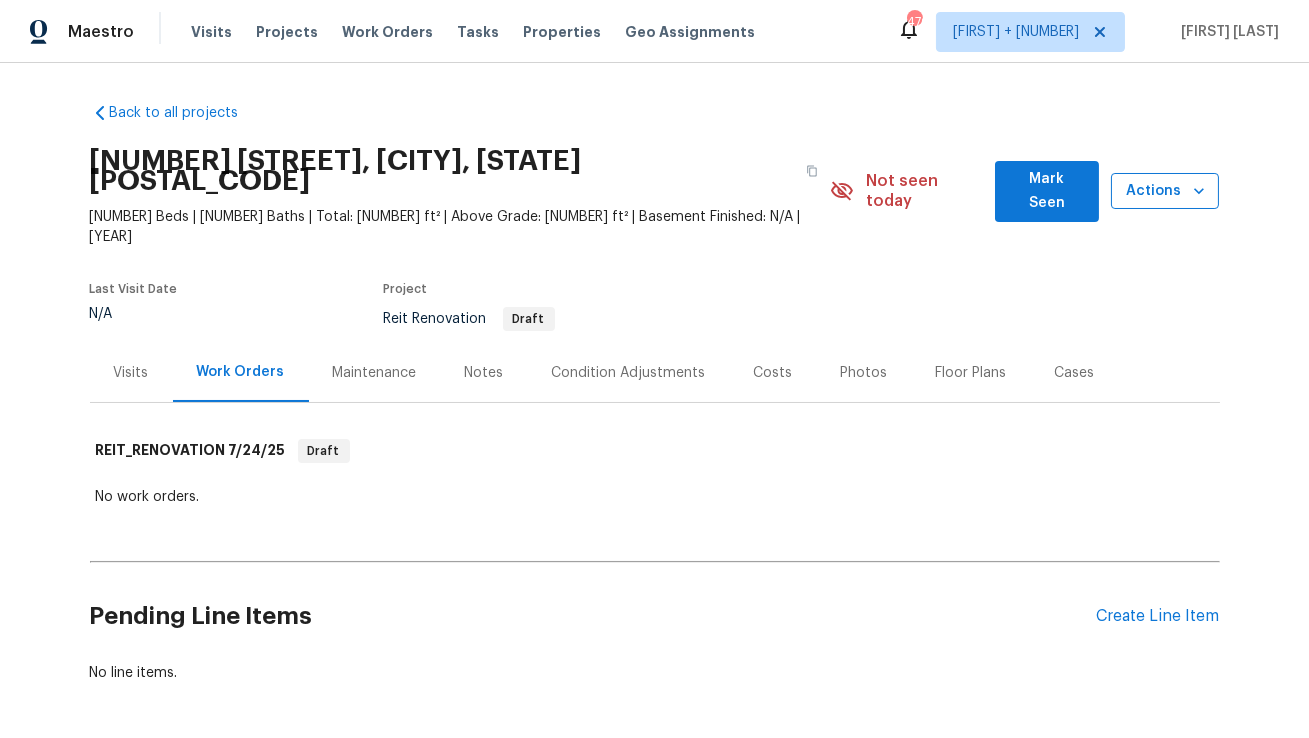 click on "Actions" at bounding box center [1165, 191] 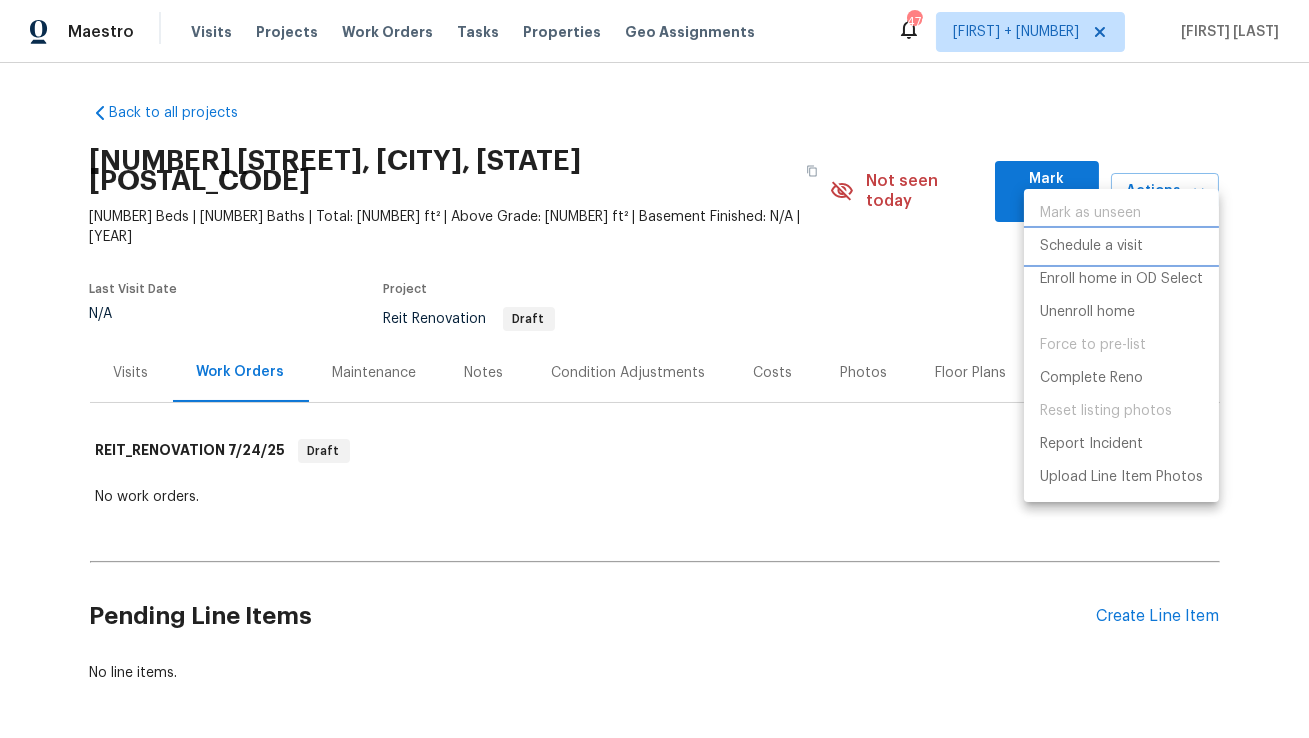 click on "Schedule a visit" at bounding box center [1091, 246] 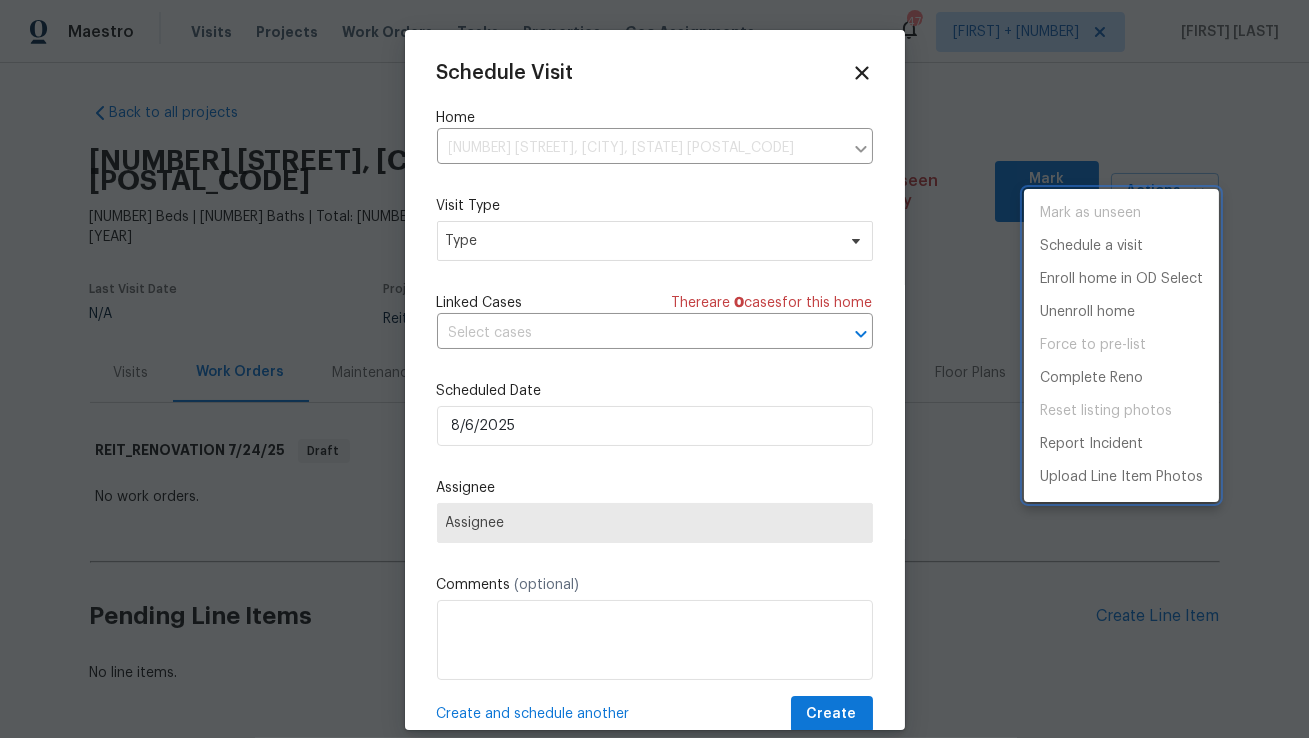 click at bounding box center (654, 369) 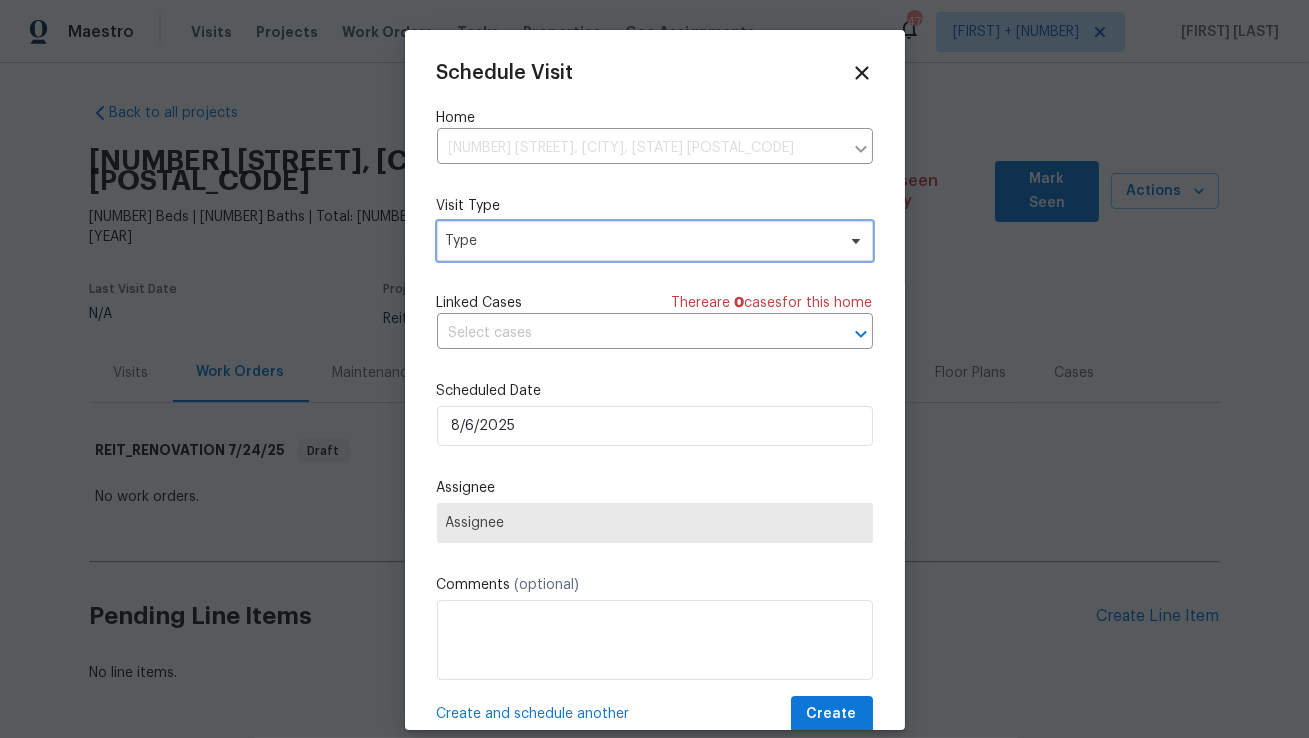 click on "Type" at bounding box center (640, 241) 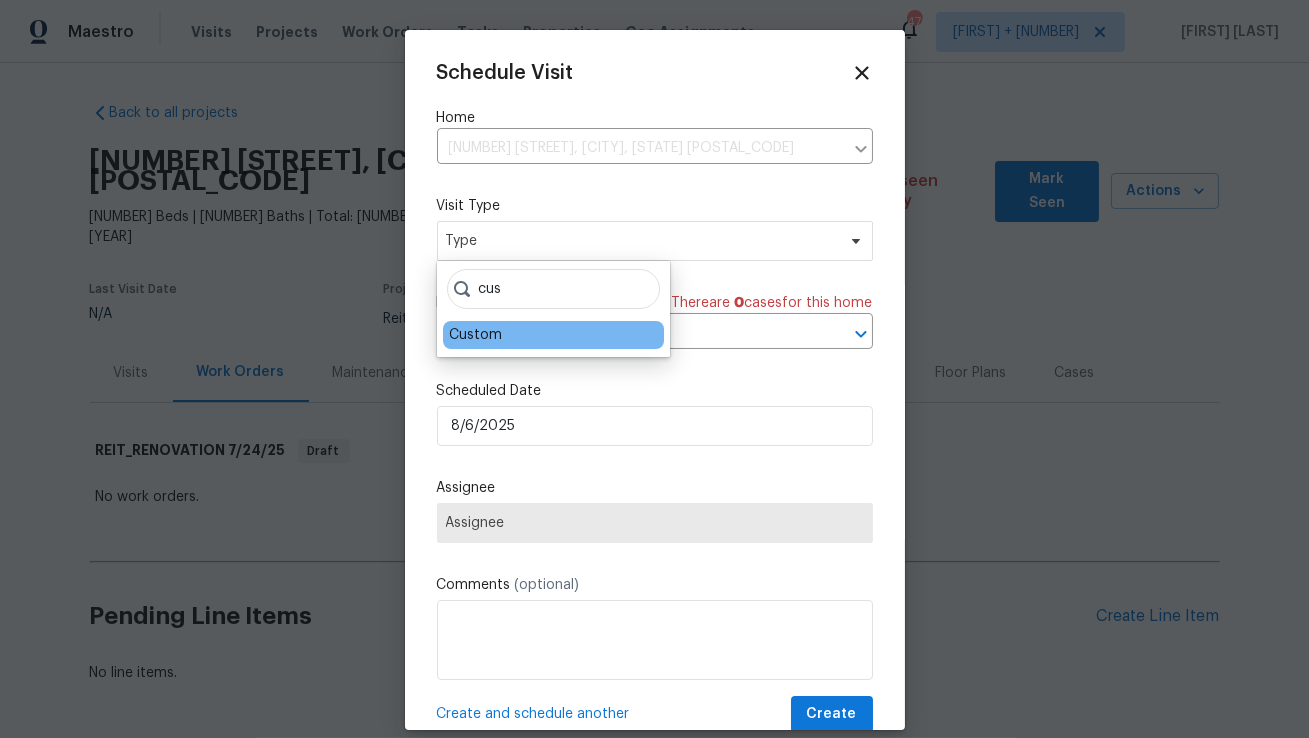 type on "cus" 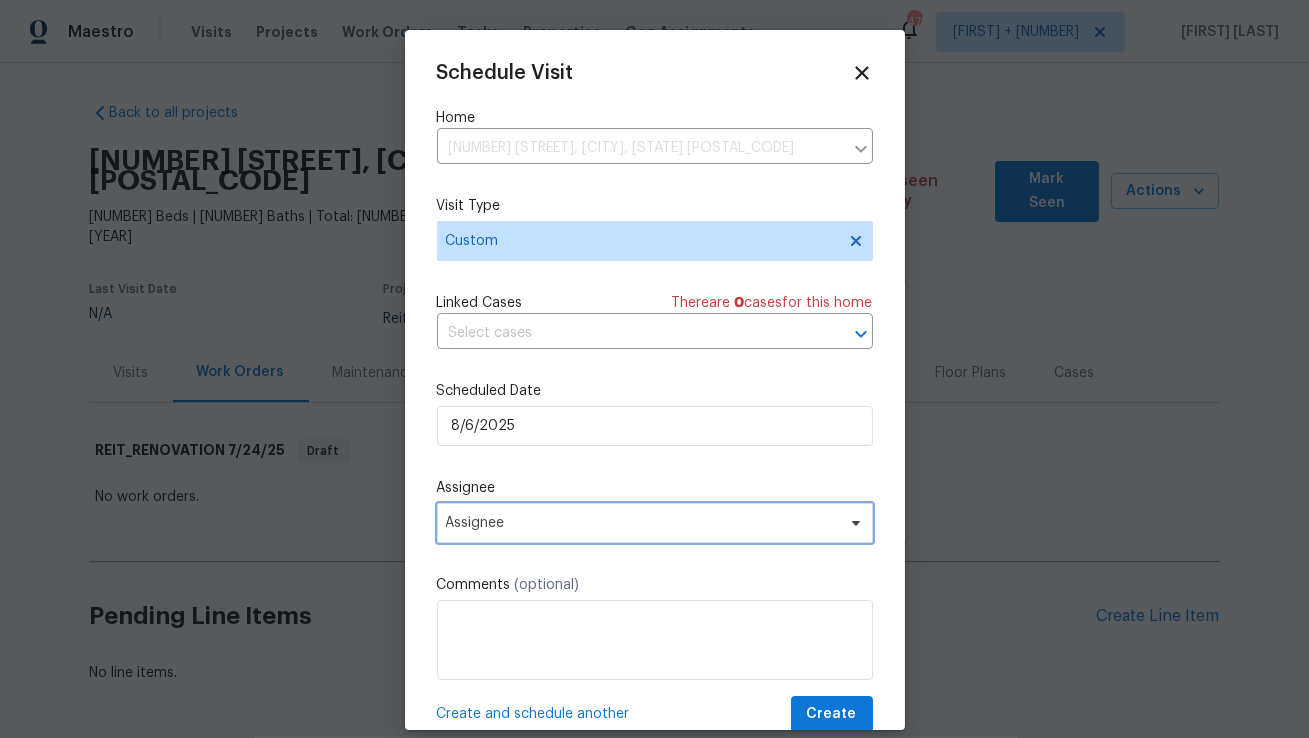 click on "Assignee" at bounding box center [642, 523] 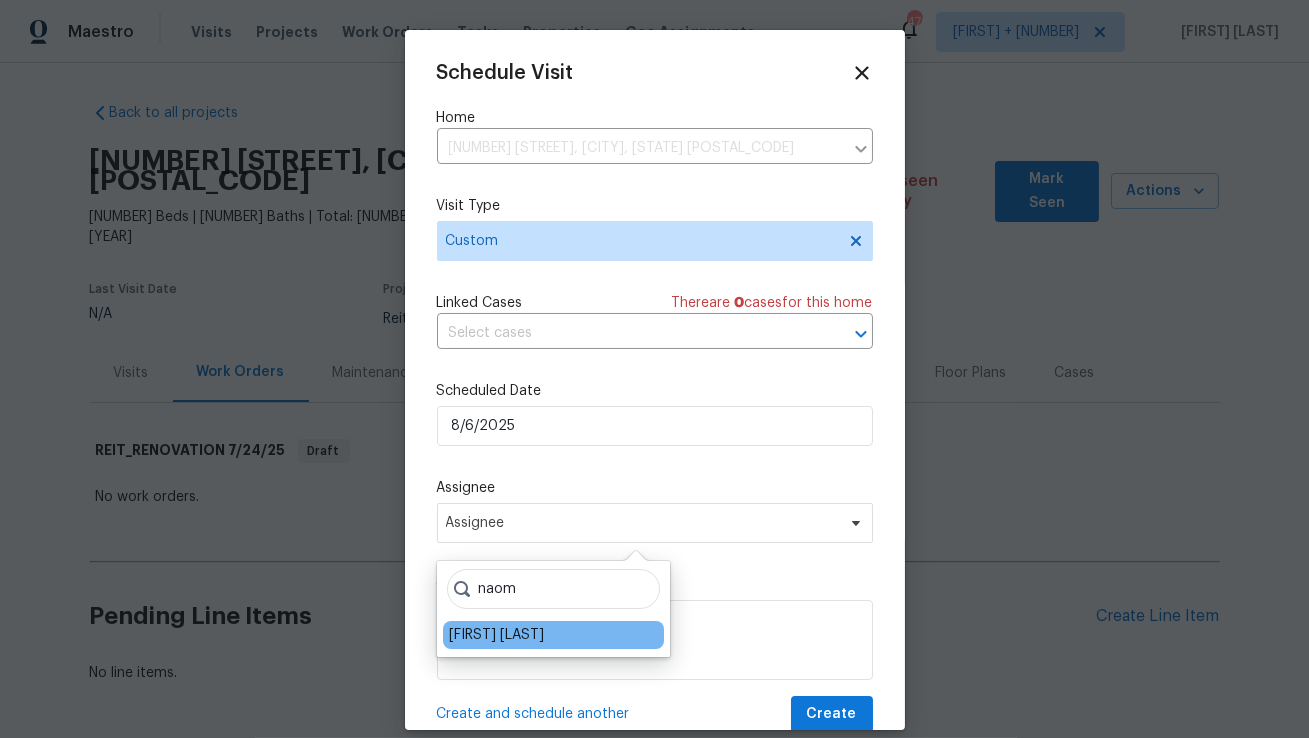 type on "naom" 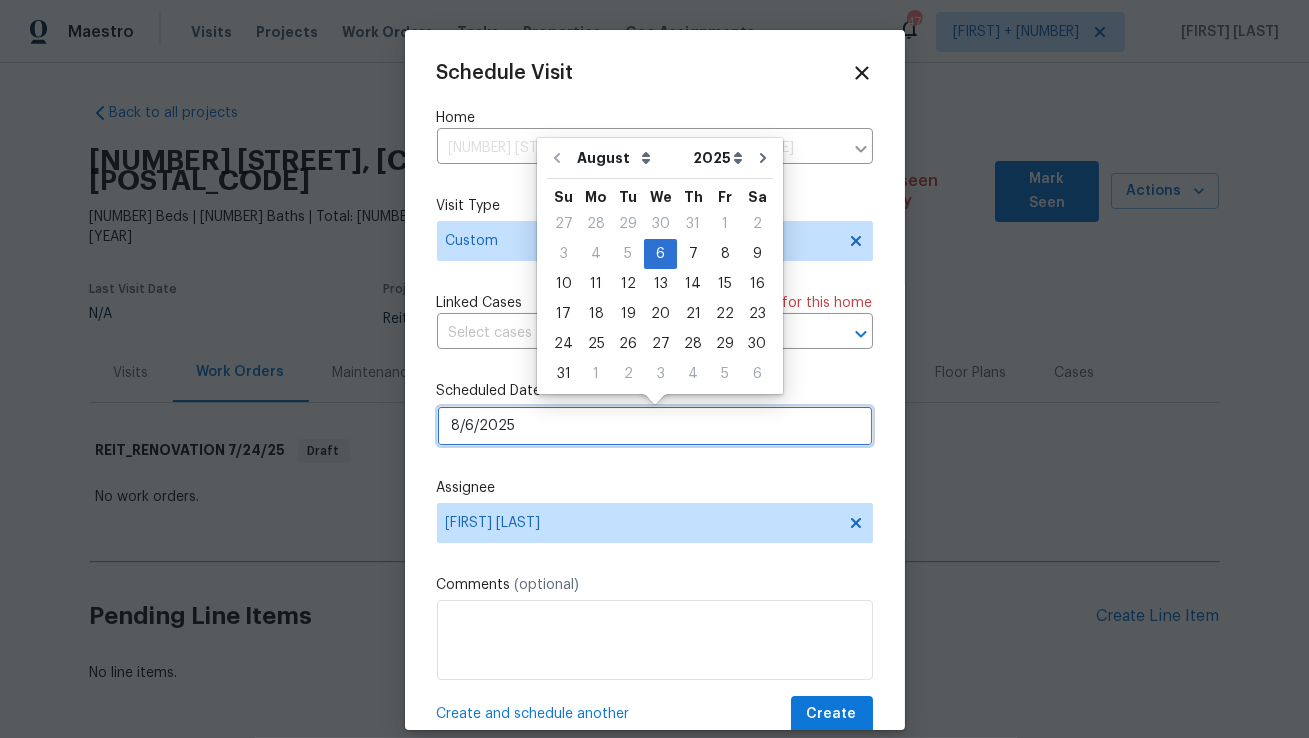 click on "8/6/2025" at bounding box center [655, 426] 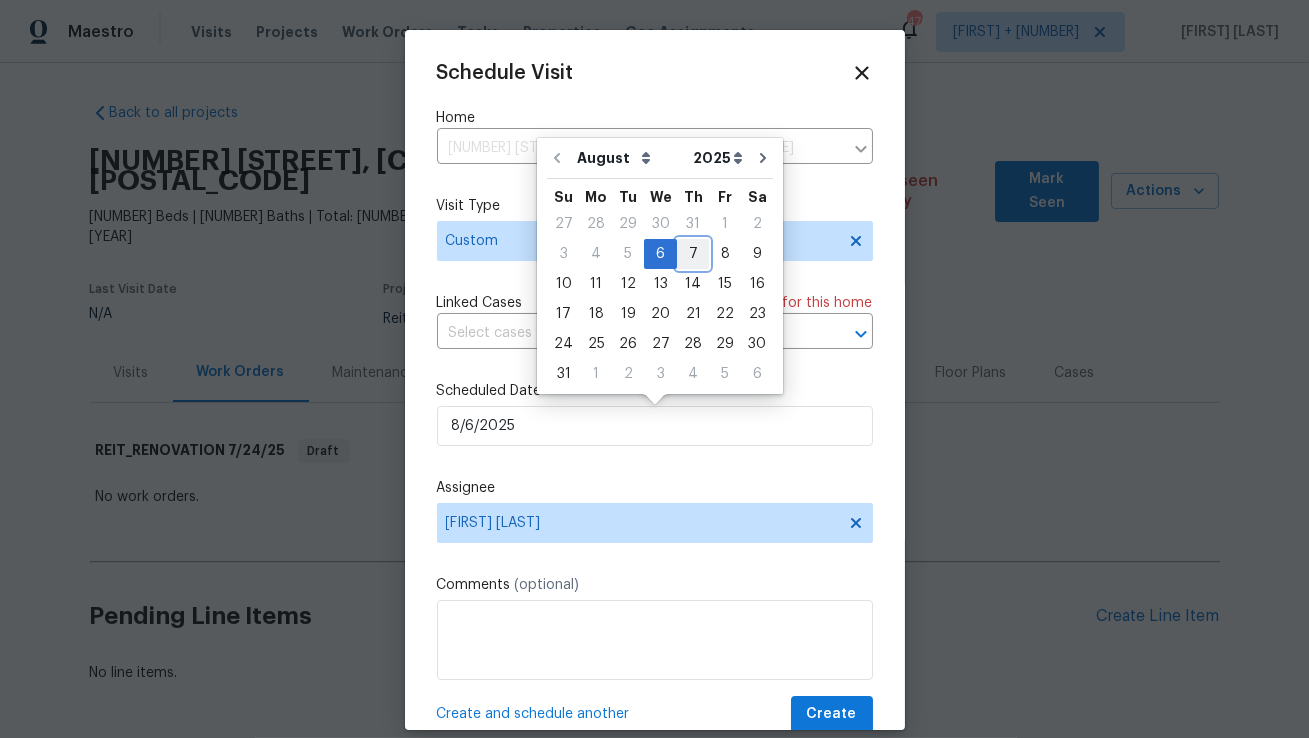 click on "7" at bounding box center [693, 254] 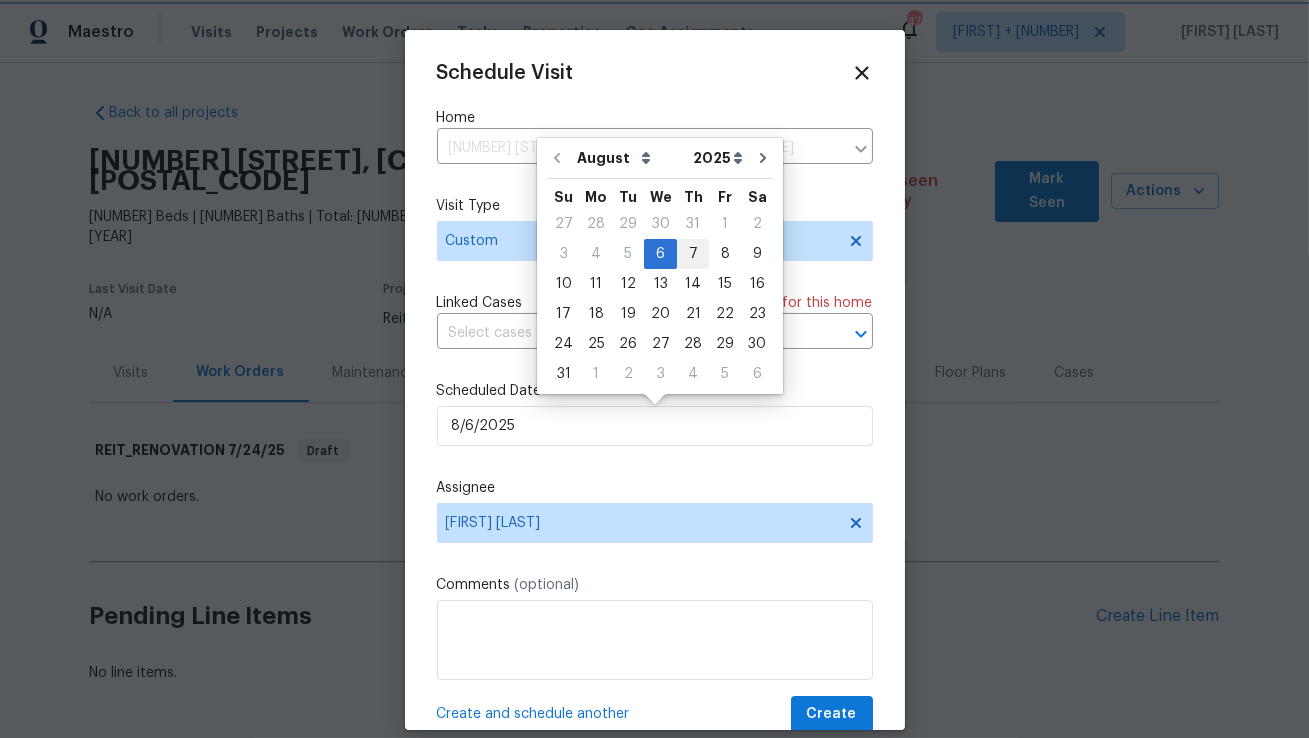 type on "8/7/2025" 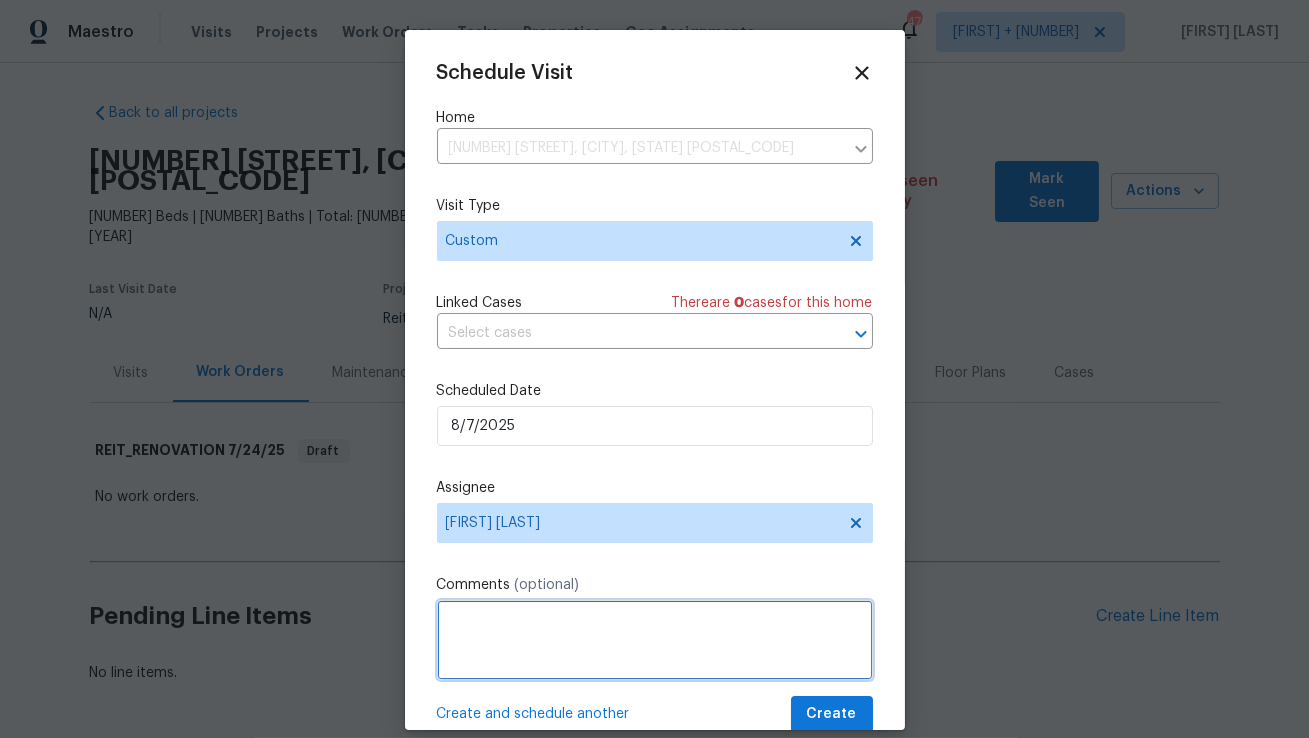click at bounding box center (655, 640) 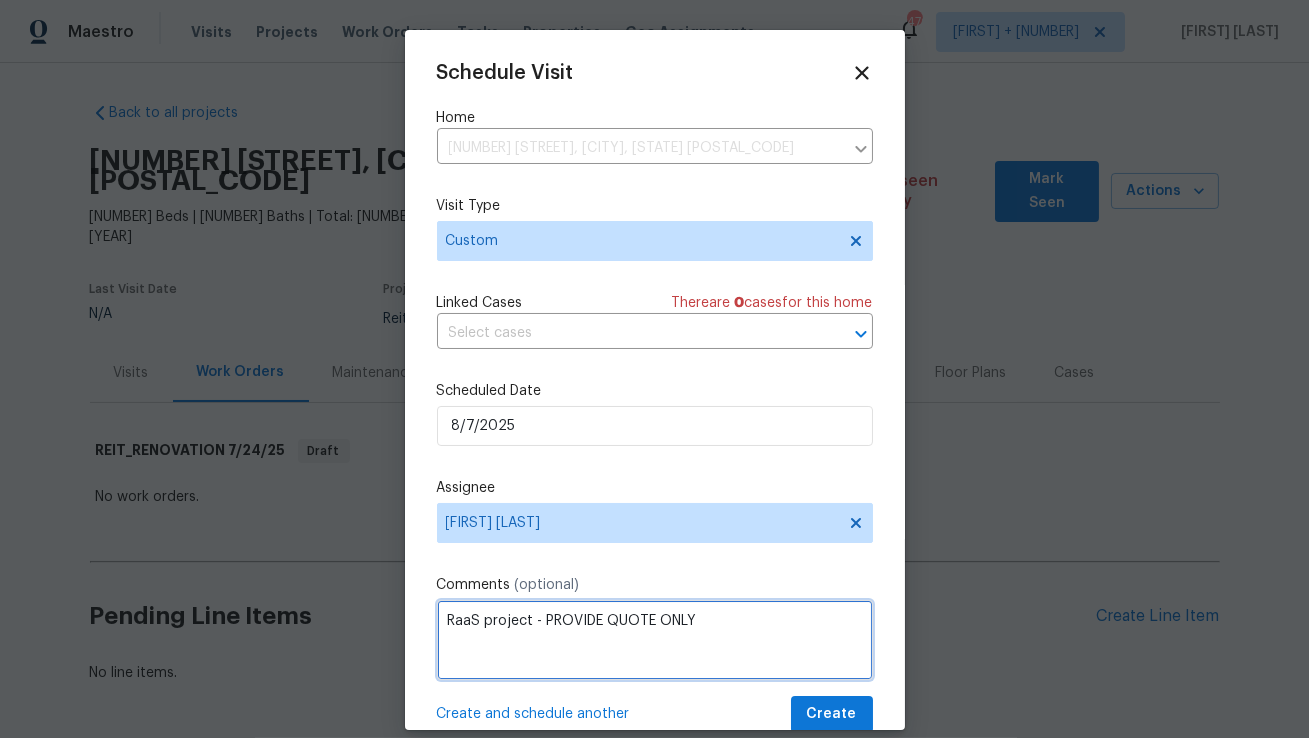 paste on "Deep cleaning of interior. Removal of any trash on the exterior
-Confirm if pest treatment needed
-Replace AC filters, if needed" 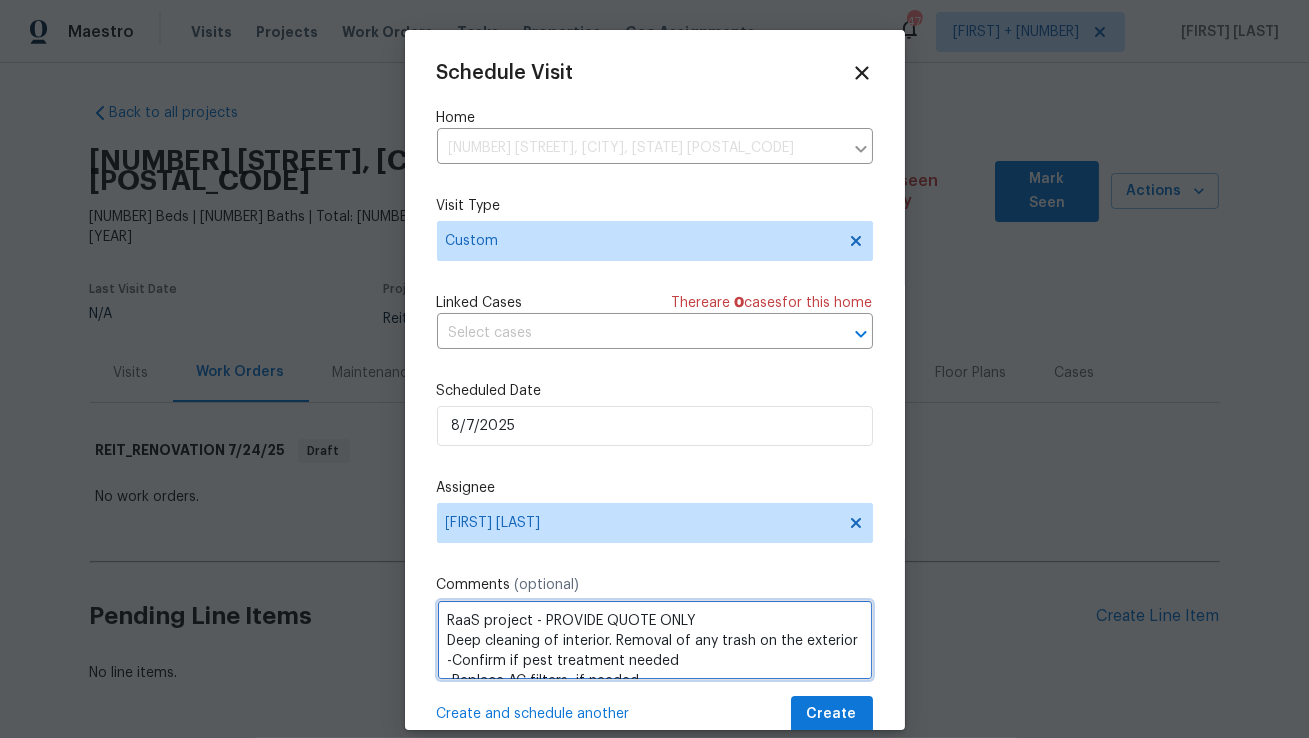 scroll, scrollTop: 8, scrollLeft: 0, axis: vertical 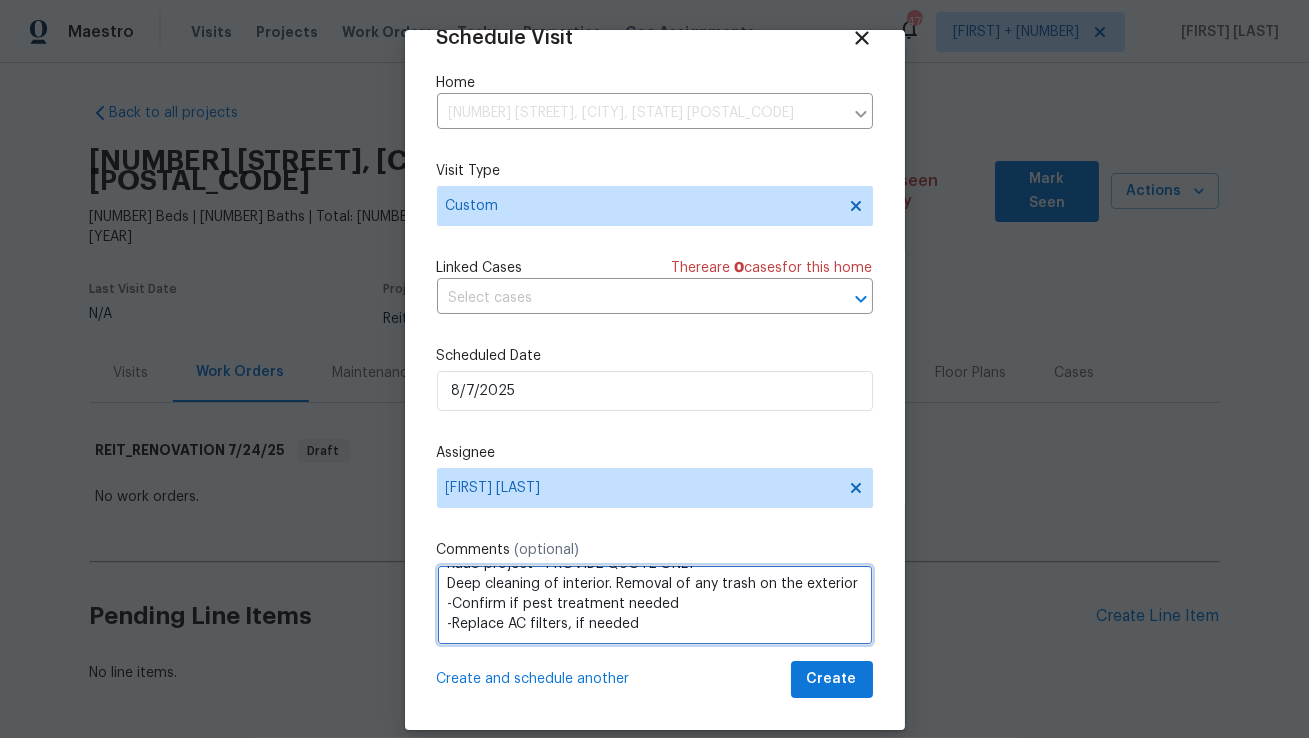 paste on "Access instructions: igloo 74017001" 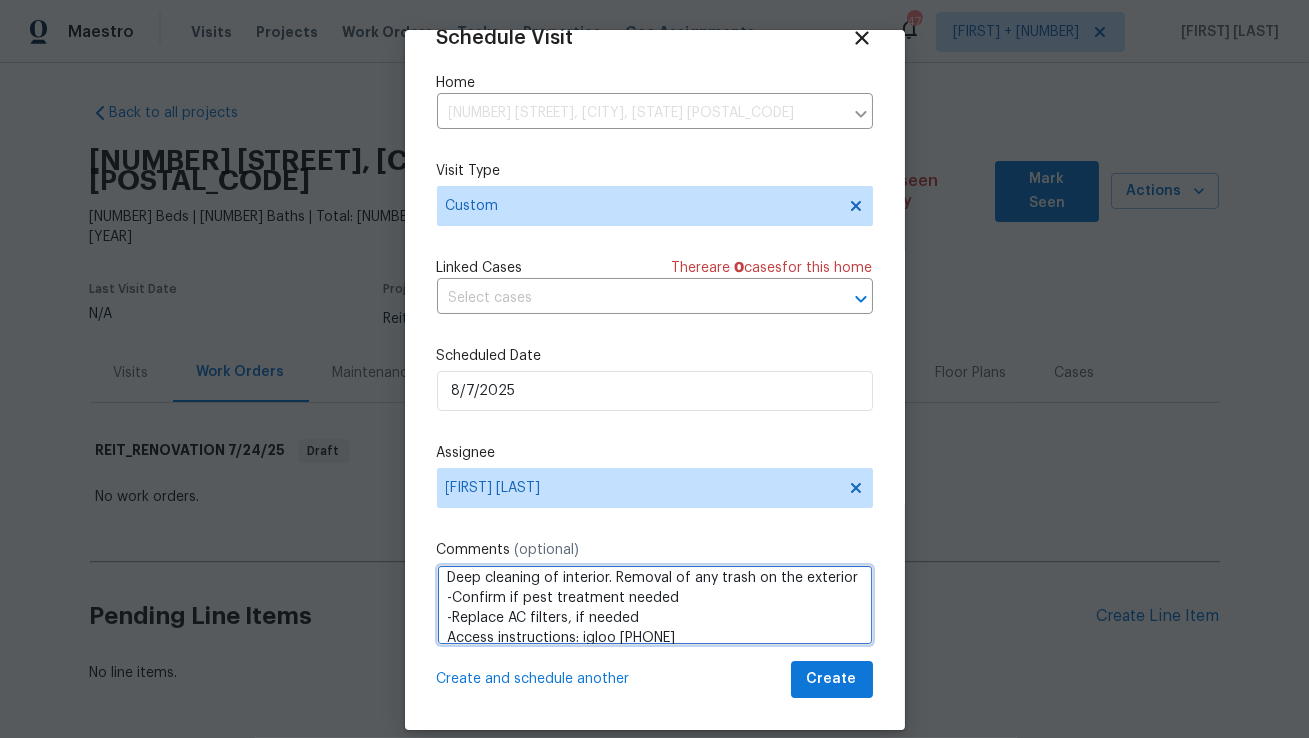 type on "RaaS project - PROVIDE QUOTE ONLY
Deep cleaning of interior. Removal of any trash on the exterior
-Confirm if pest treatment needed
-Replace AC filters, if needed
Access instructions: igloo 74017001" 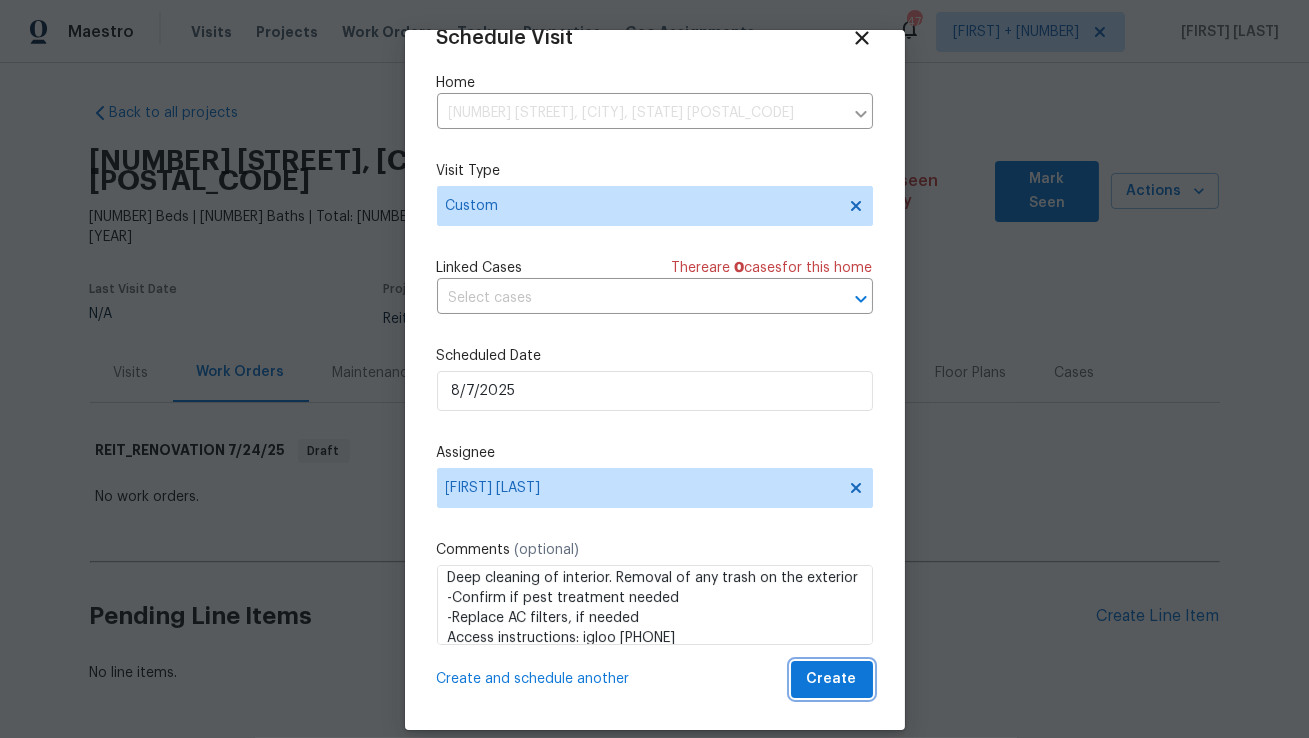 click on "Create" at bounding box center (832, 679) 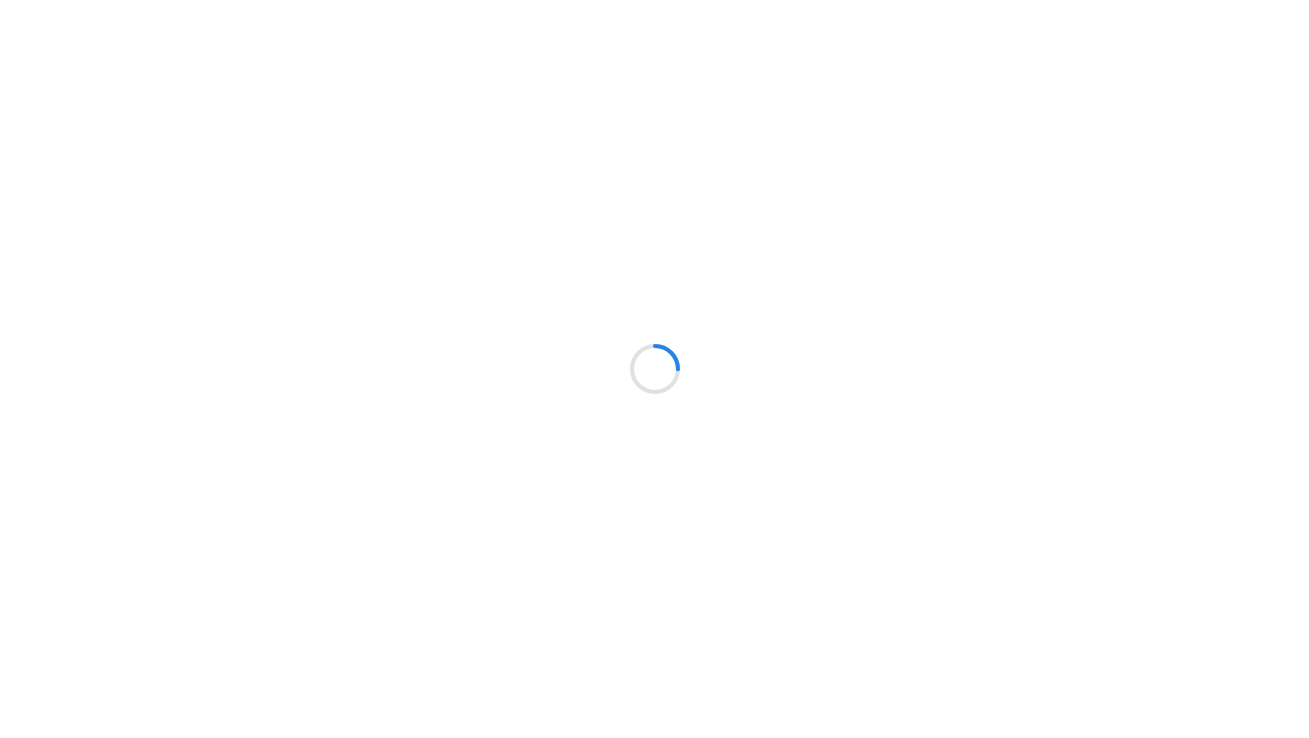 scroll, scrollTop: 0, scrollLeft: 0, axis: both 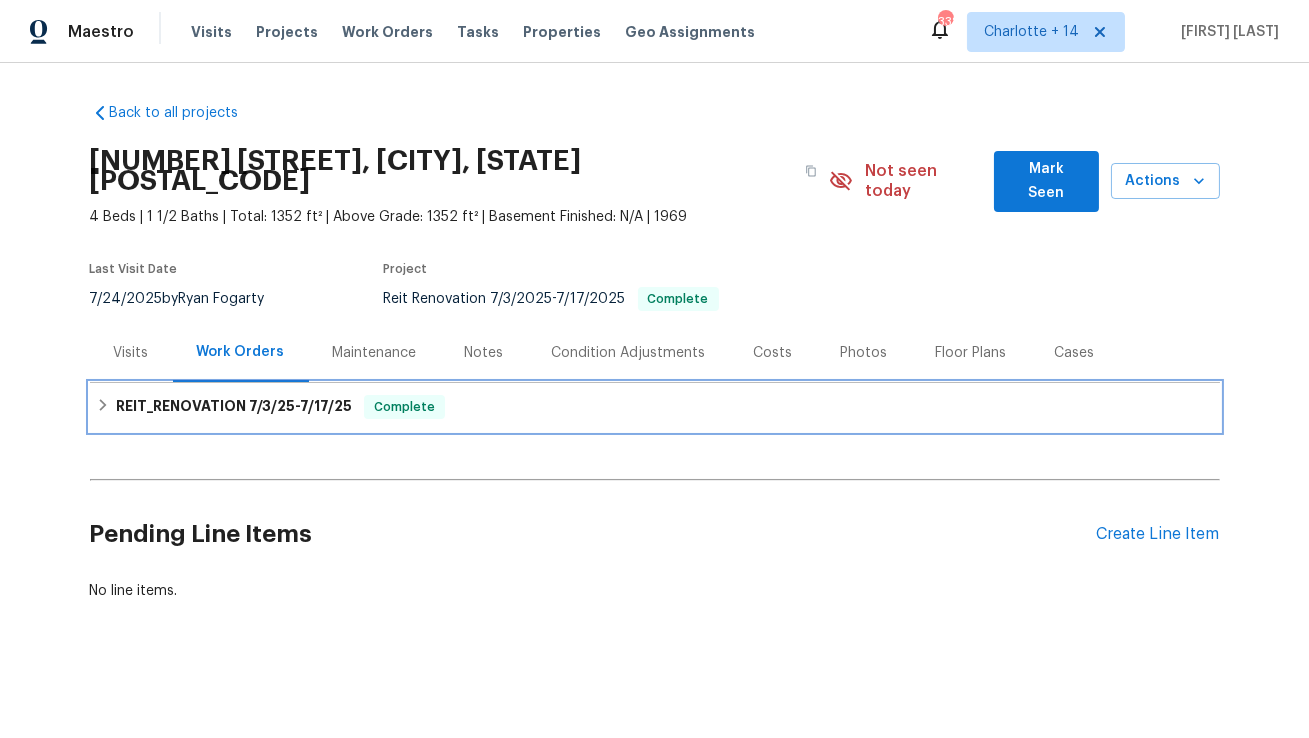 click on "7/3/25" at bounding box center [272, 406] 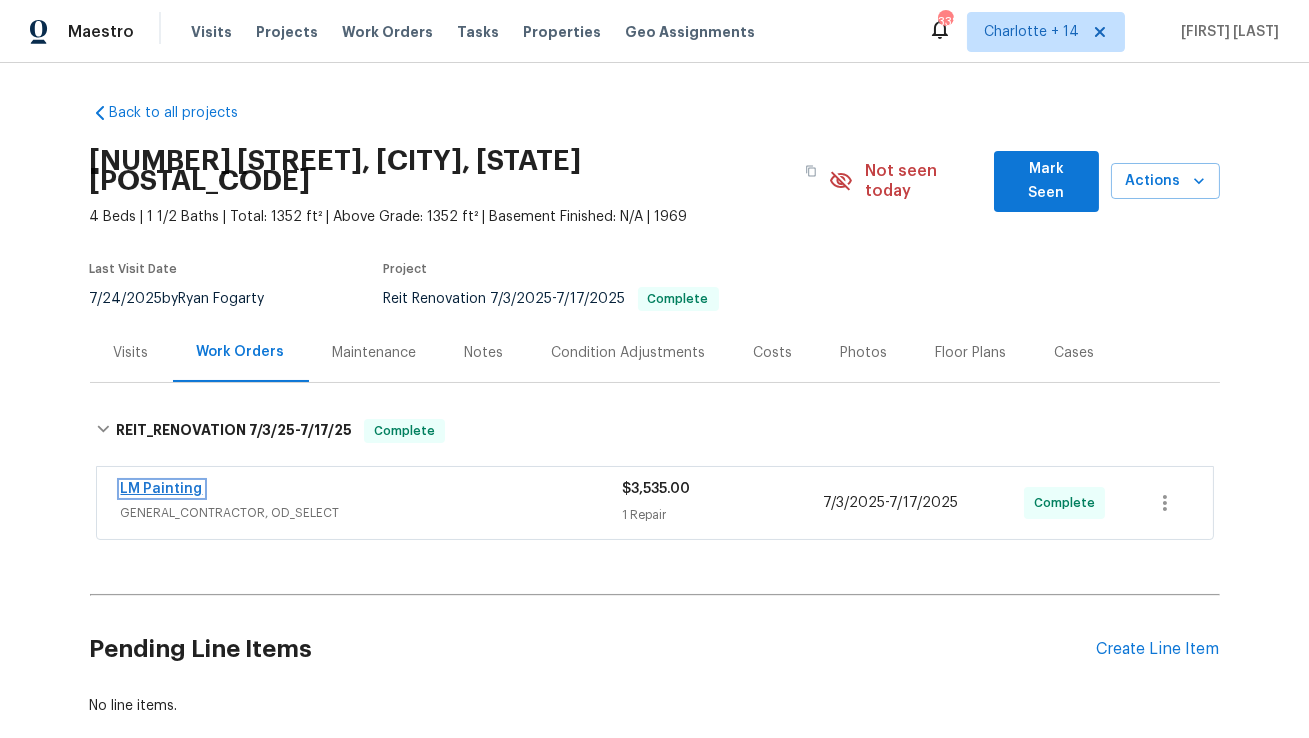 click on "LM Painting" at bounding box center [162, 489] 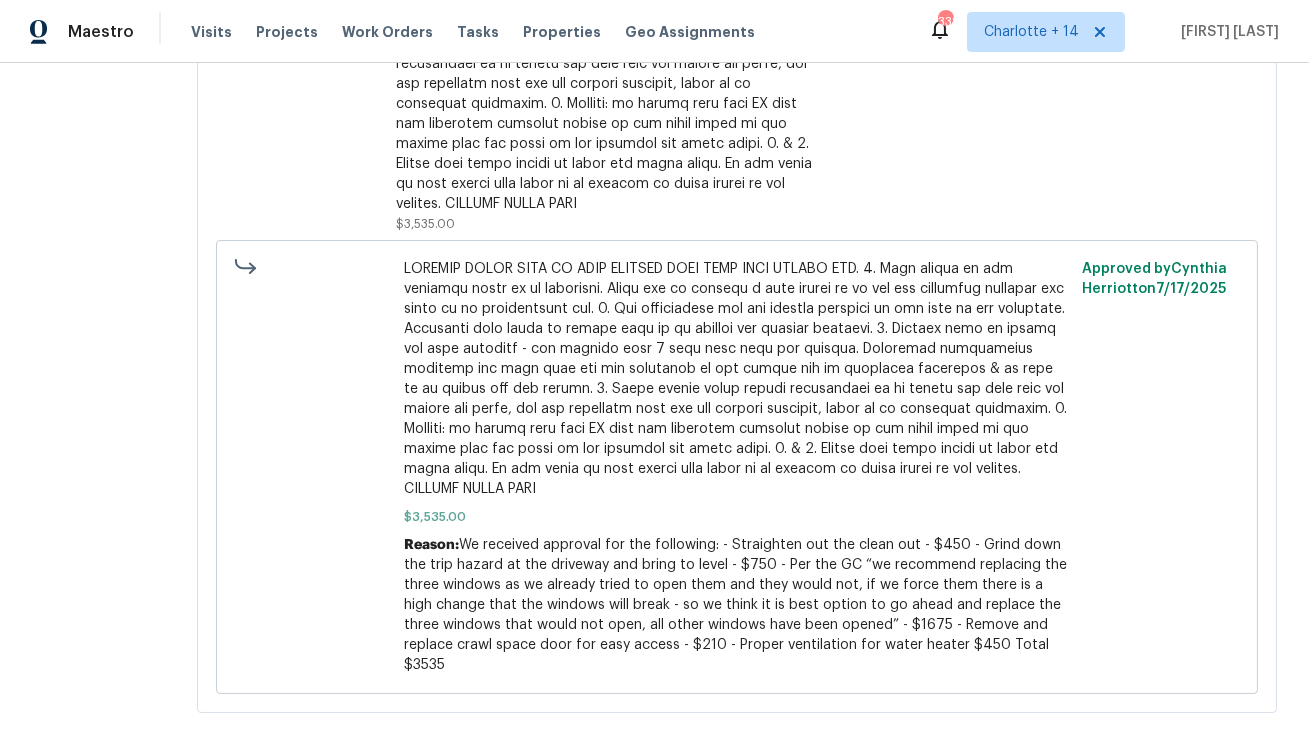 scroll, scrollTop: 636, scrollLeft: 0, axis: vertical 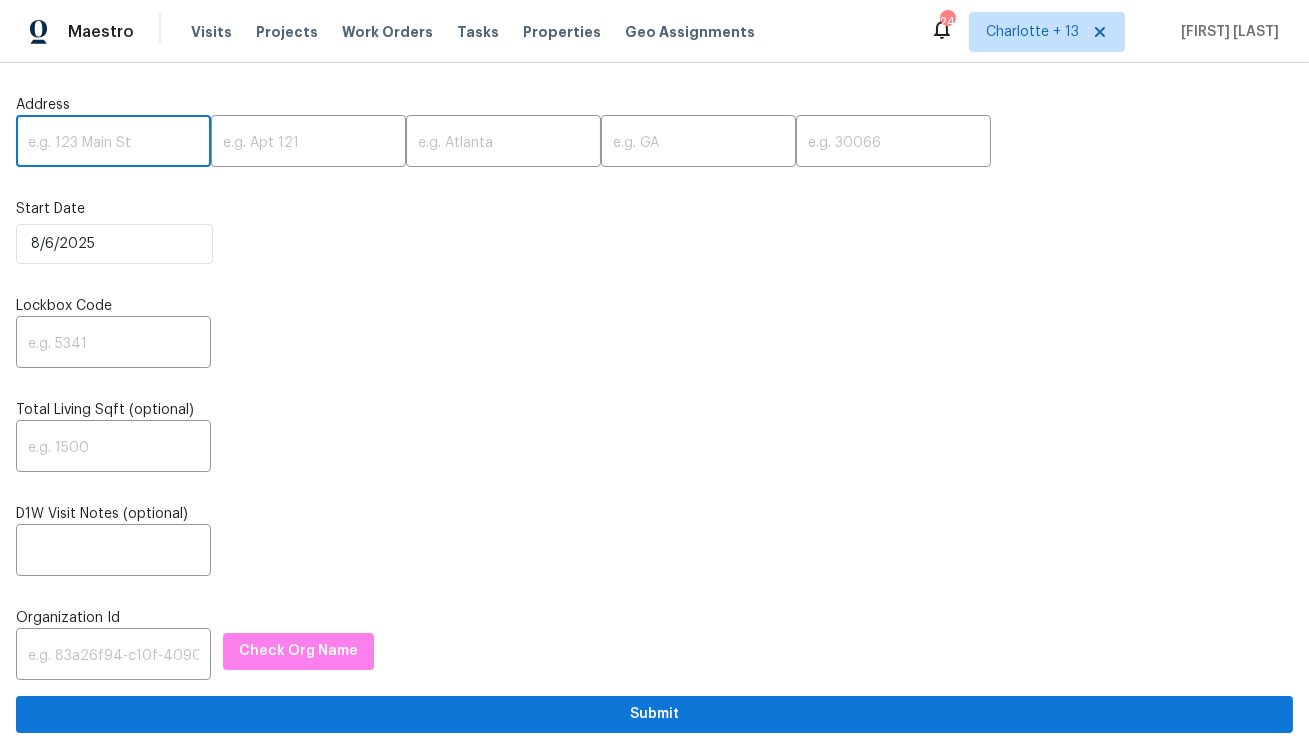 click at bounding box center (113, 143) 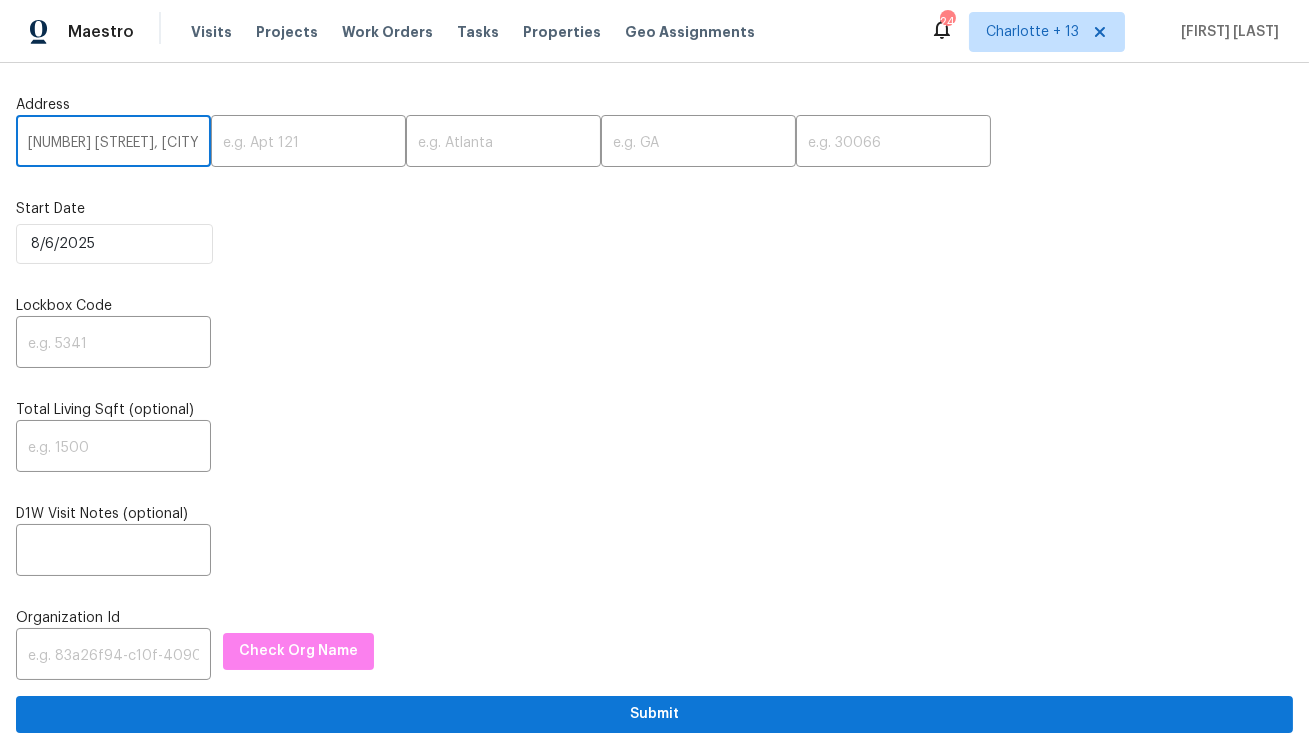 scroll, scrollTop: 0, scrollLeft: 101, axis: horizontal 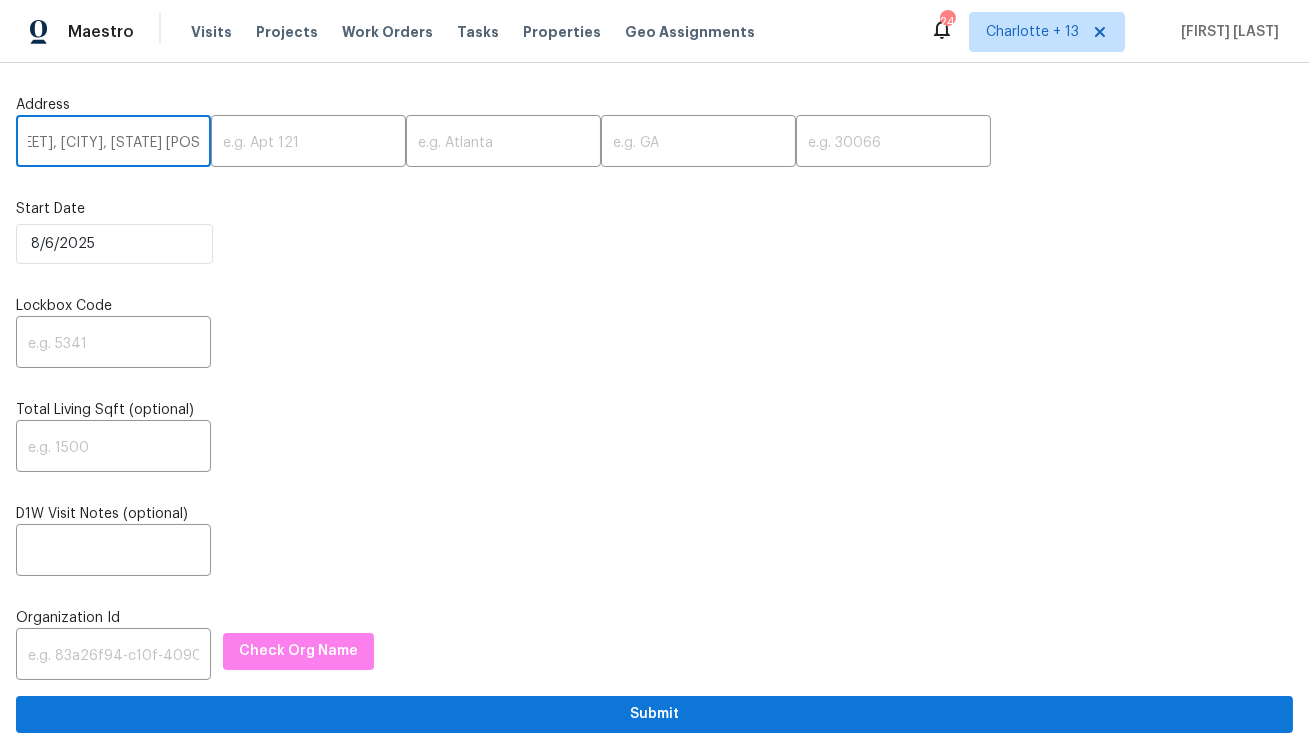 click on "[NUMBER] [STREET], [CITY], [STATE] [POSTAL_CODE]" at bounding box center [113, 143] 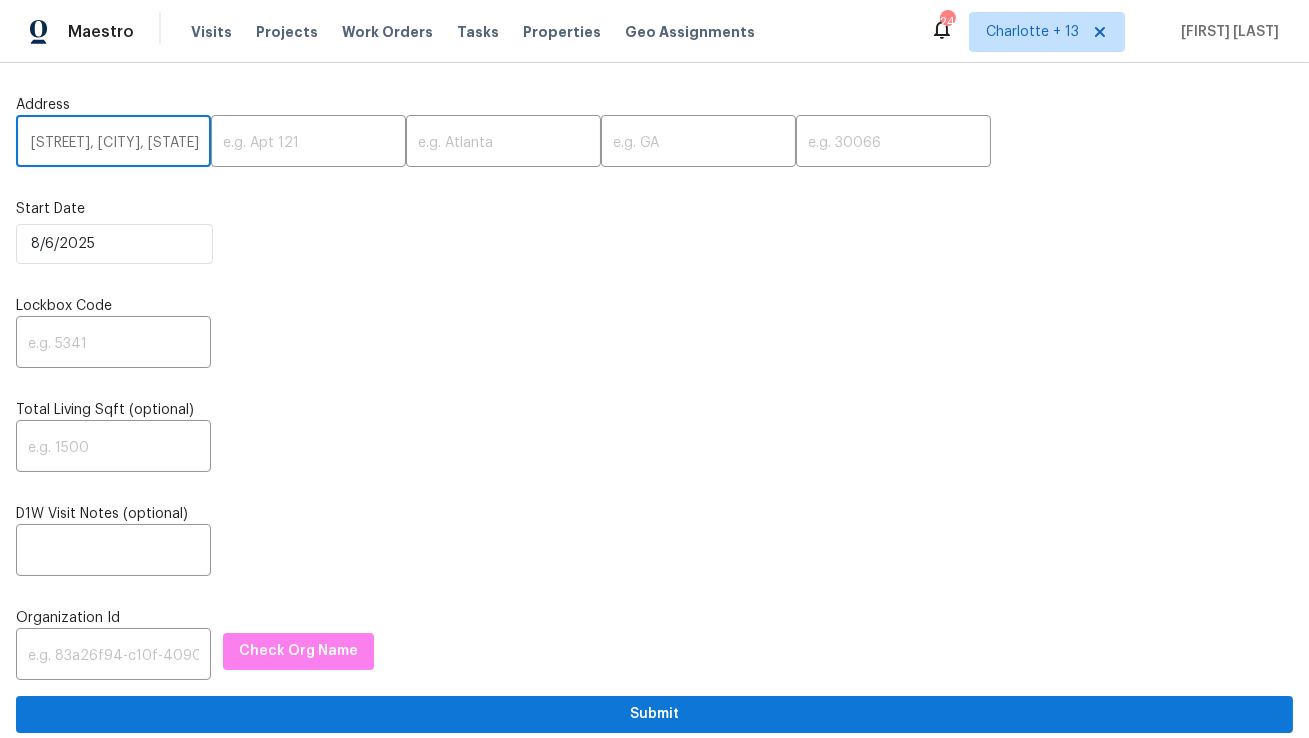 scroll, scrollTop: 0, scrollLeft: 54, axis: horizontal 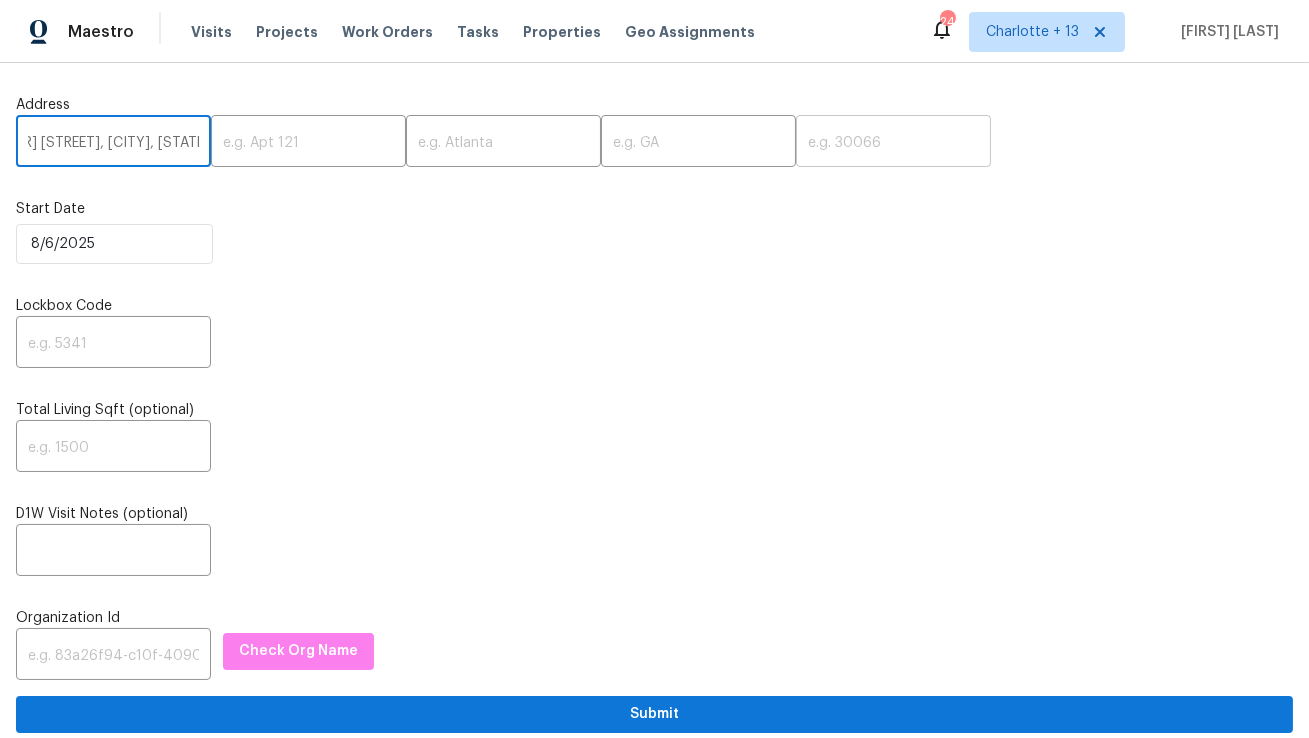 type on "[NUMBER] [STREET], [CITY], [STATE]" 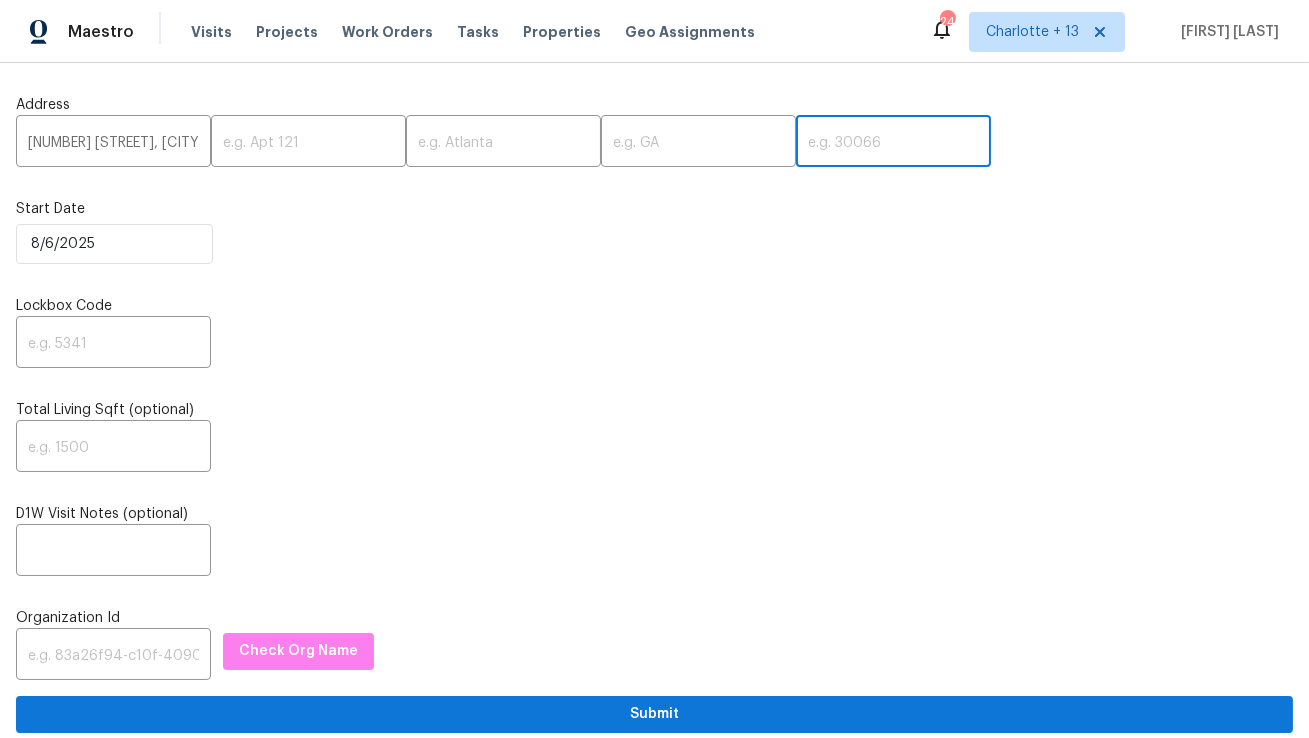 click at bounding box center (893, 143) 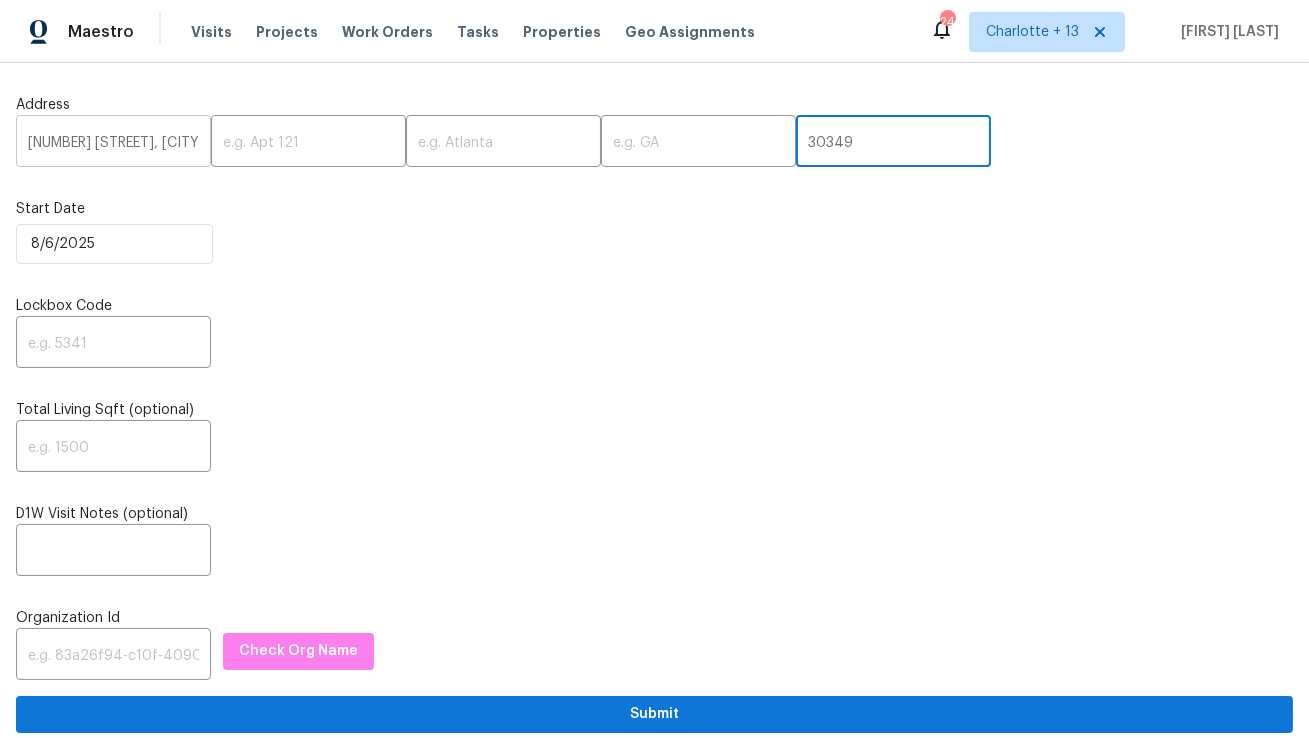 type on "30349" 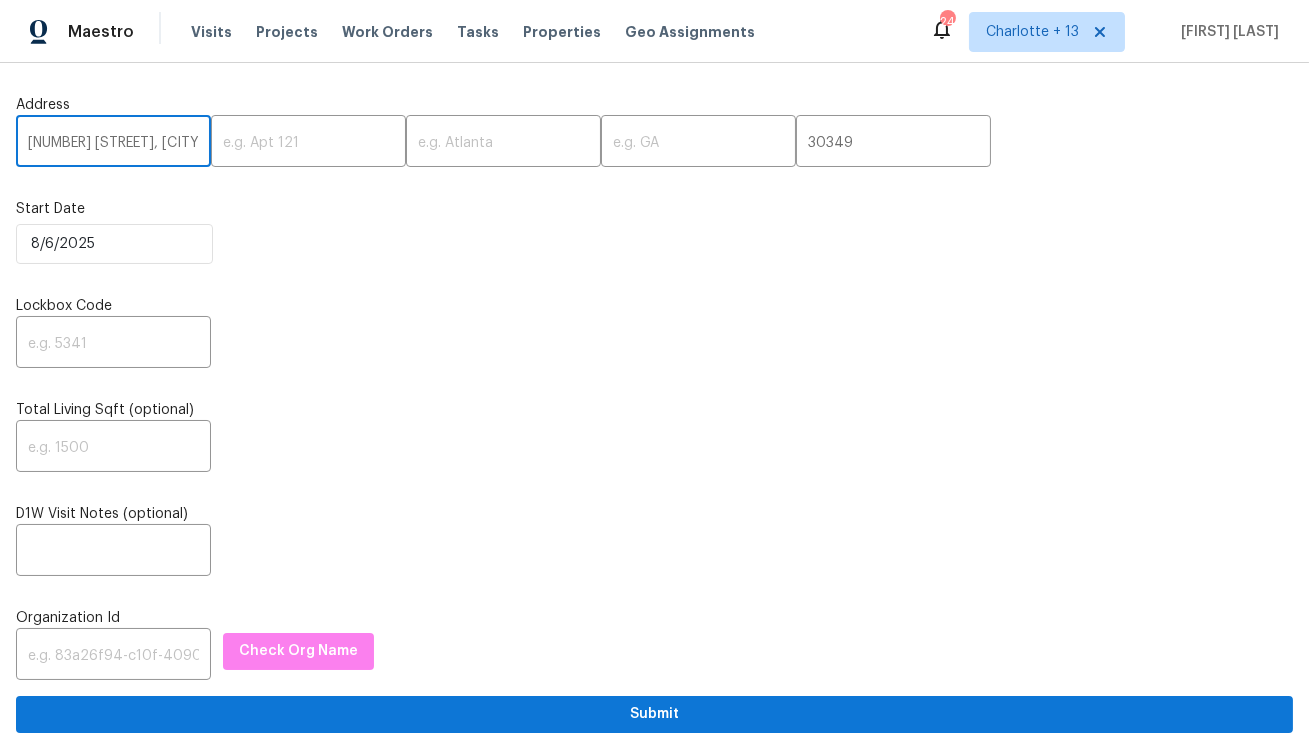 click on "2796 Green Trail Dr, Atlanta, GA" at bounding box center (113, 143) 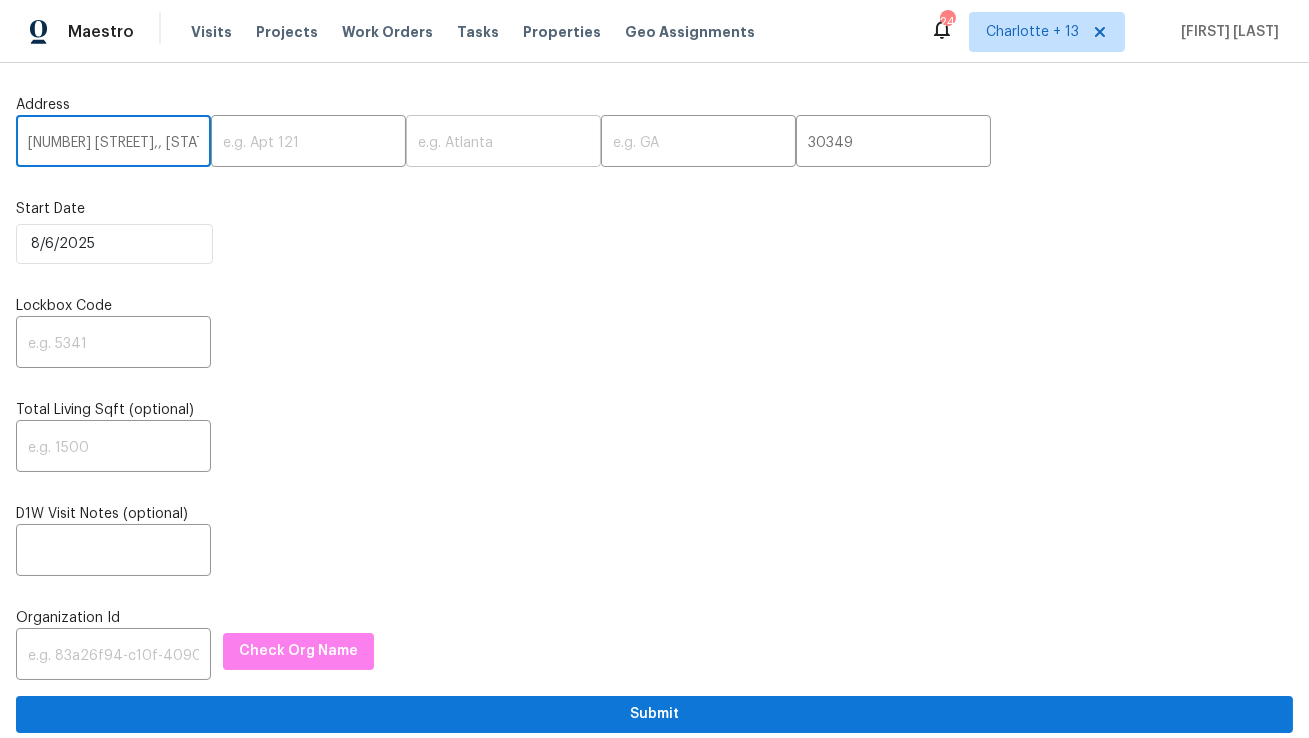 type on "2796 Green Trail Dr,, GA" 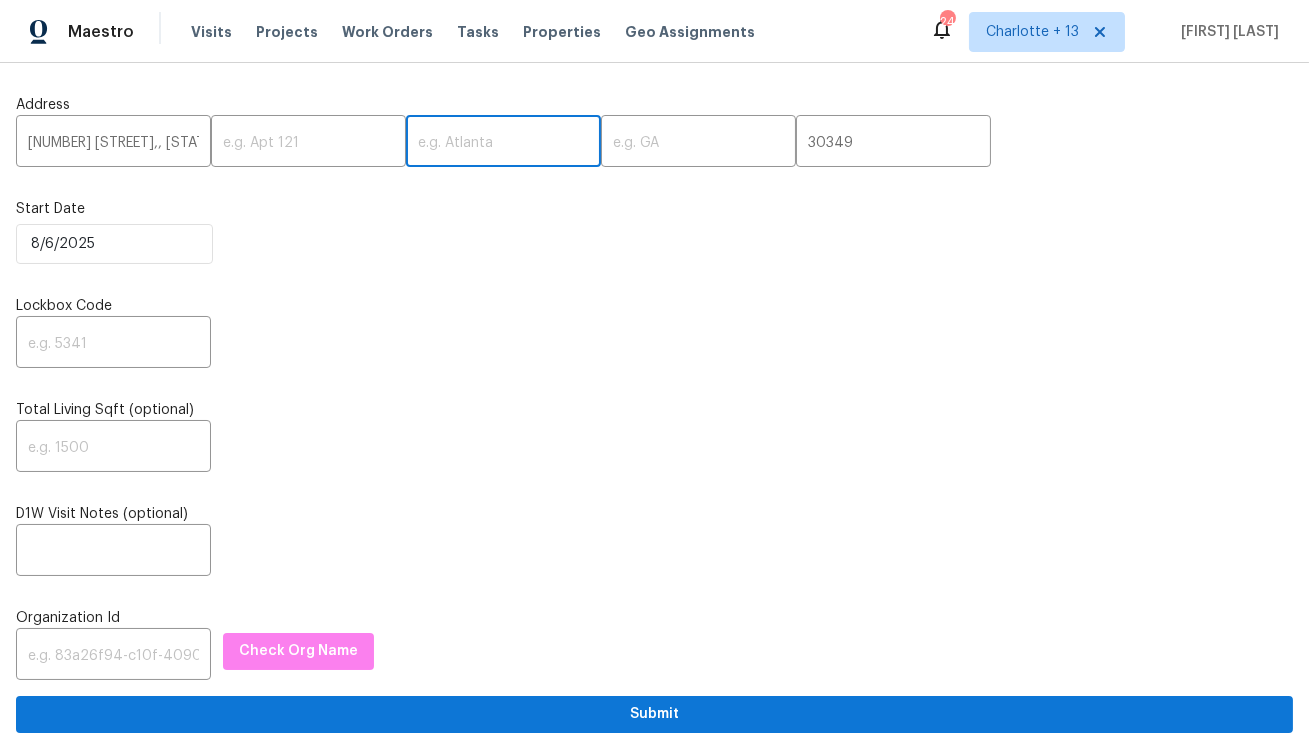 click at bounding box center [503, 143] 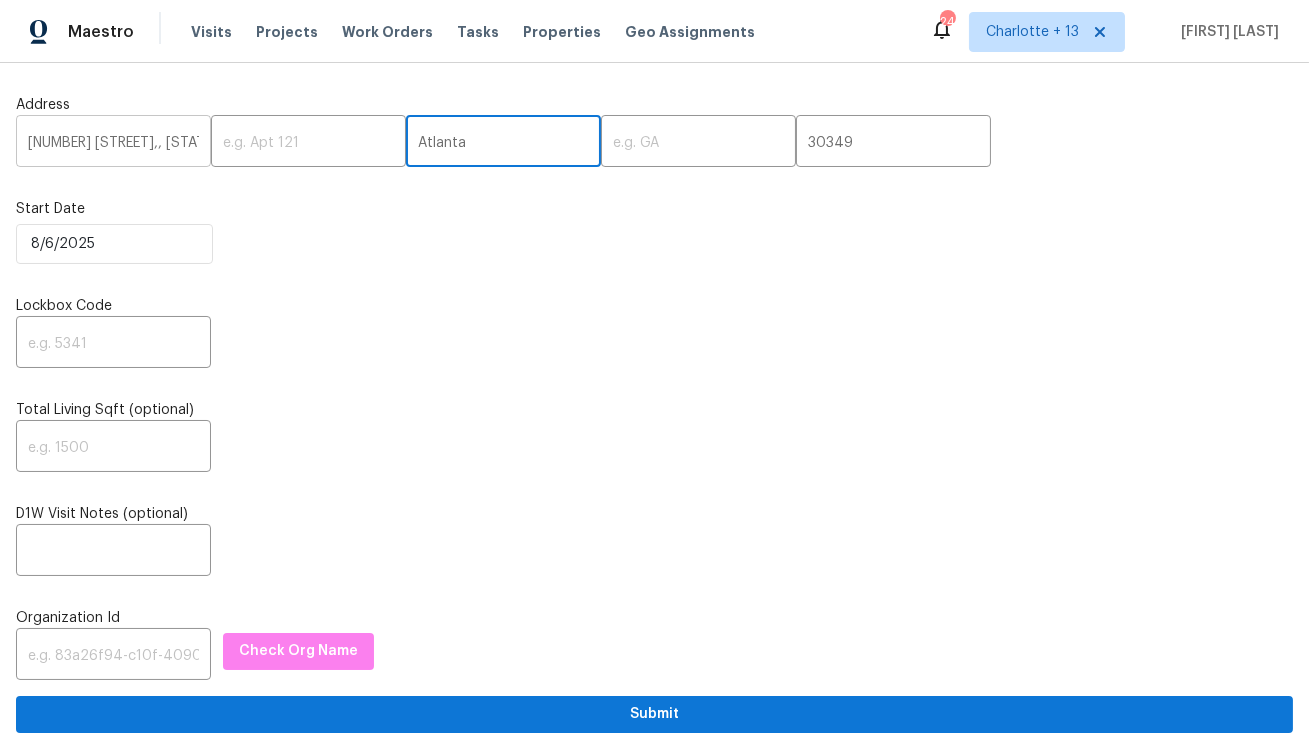 type on "Atlanta" 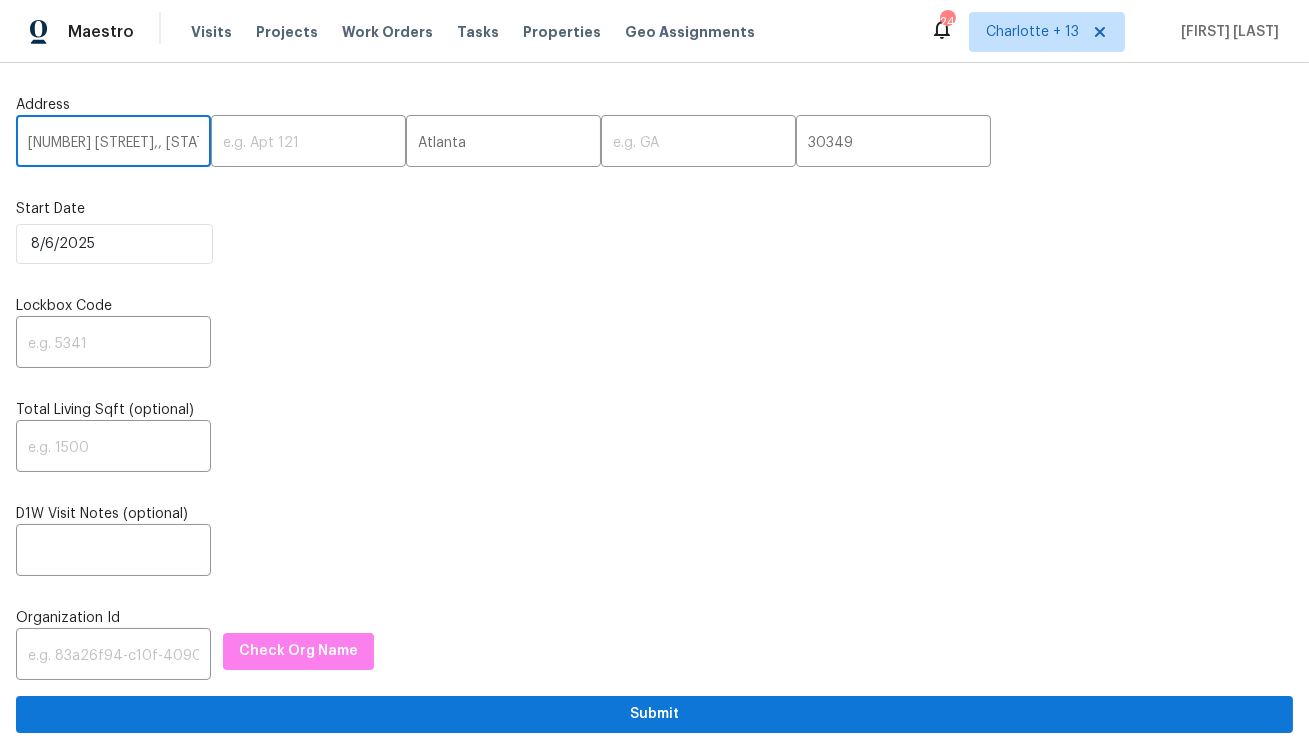 click on "2796 Green Trail Dr,, GA" at bounding box center [113, 143] 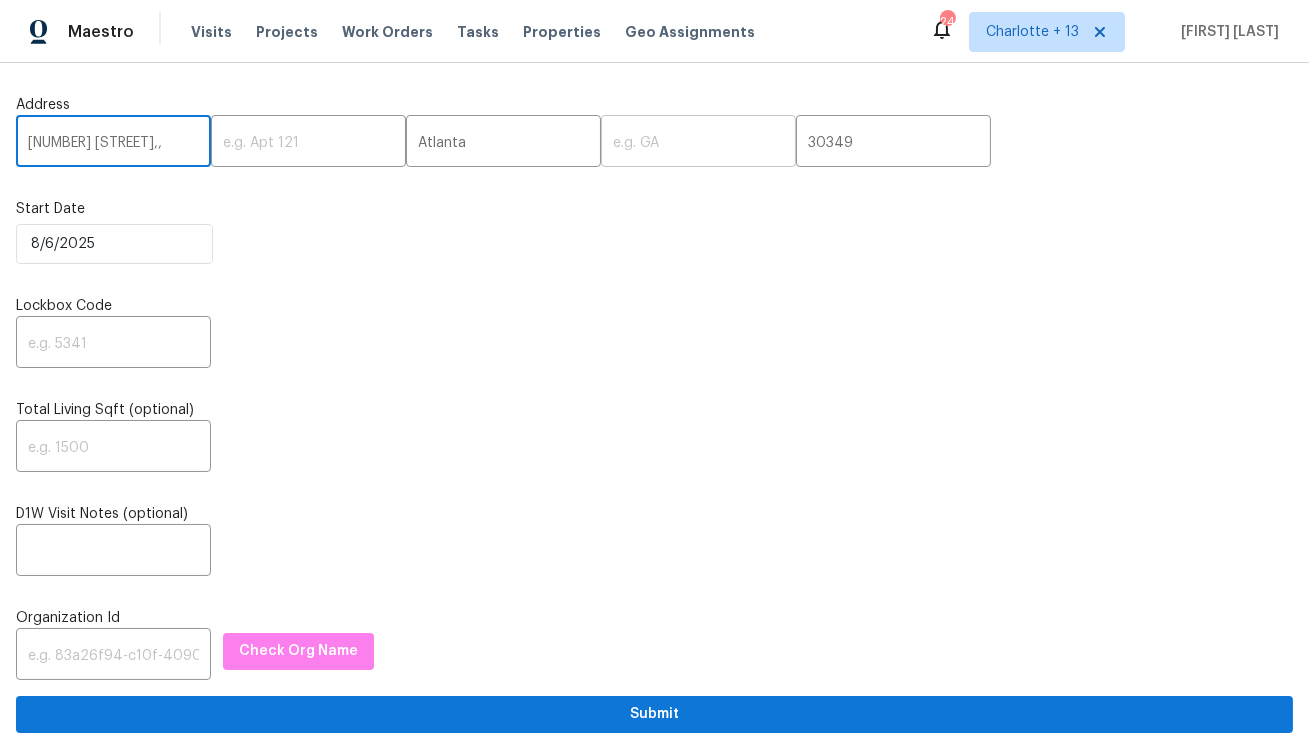 type on "2796 Green Trail Dr,," 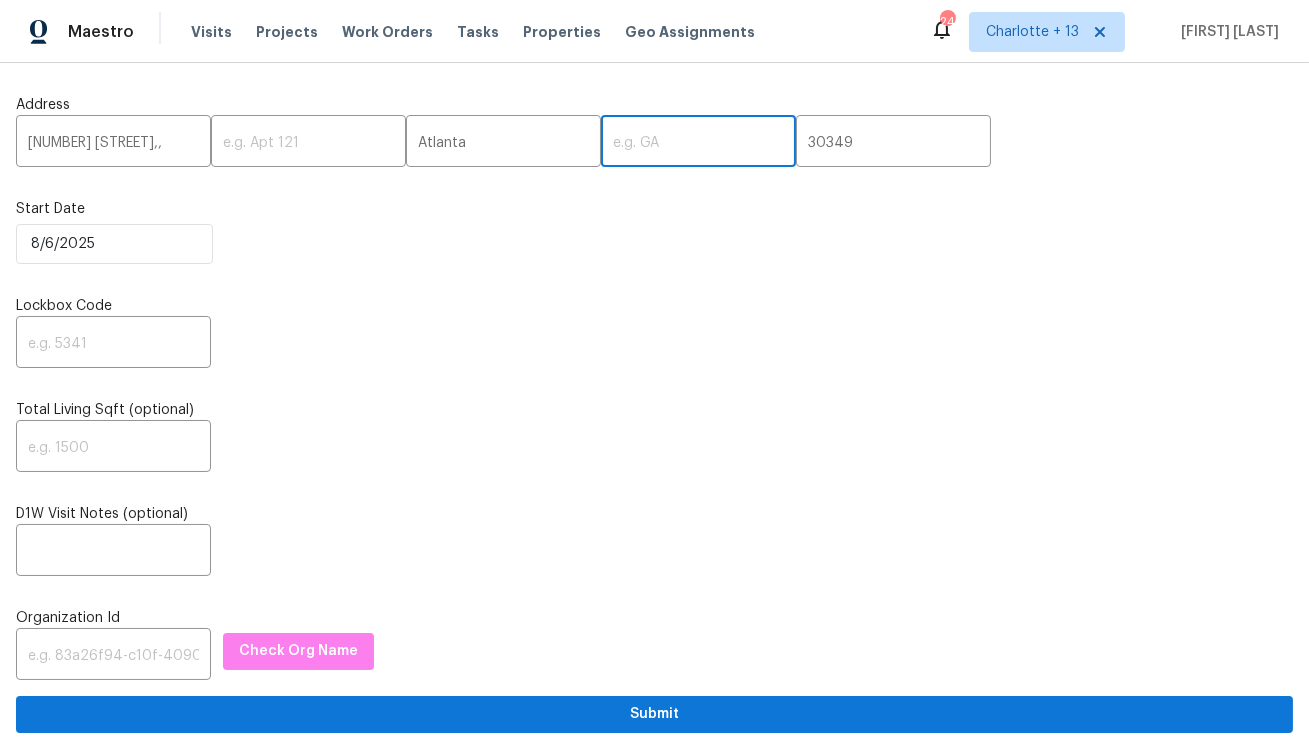 paste on "GA" 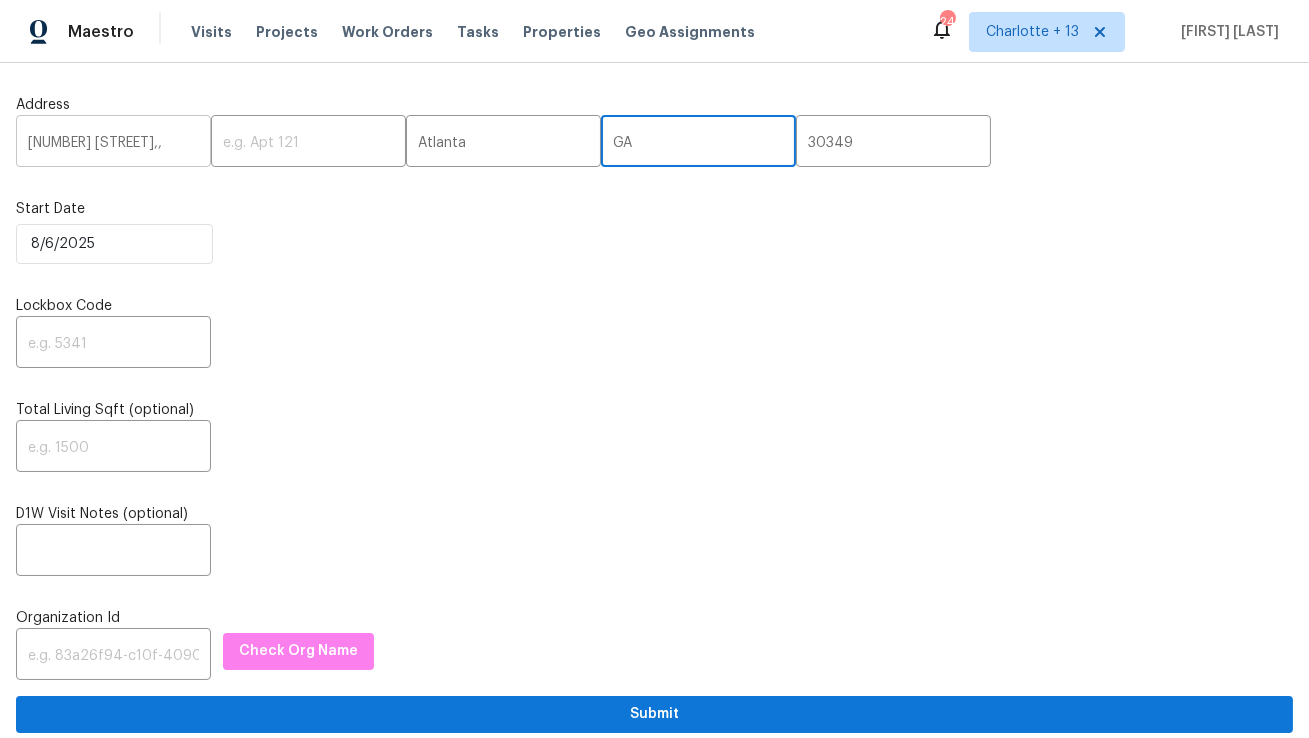 type on "GA" 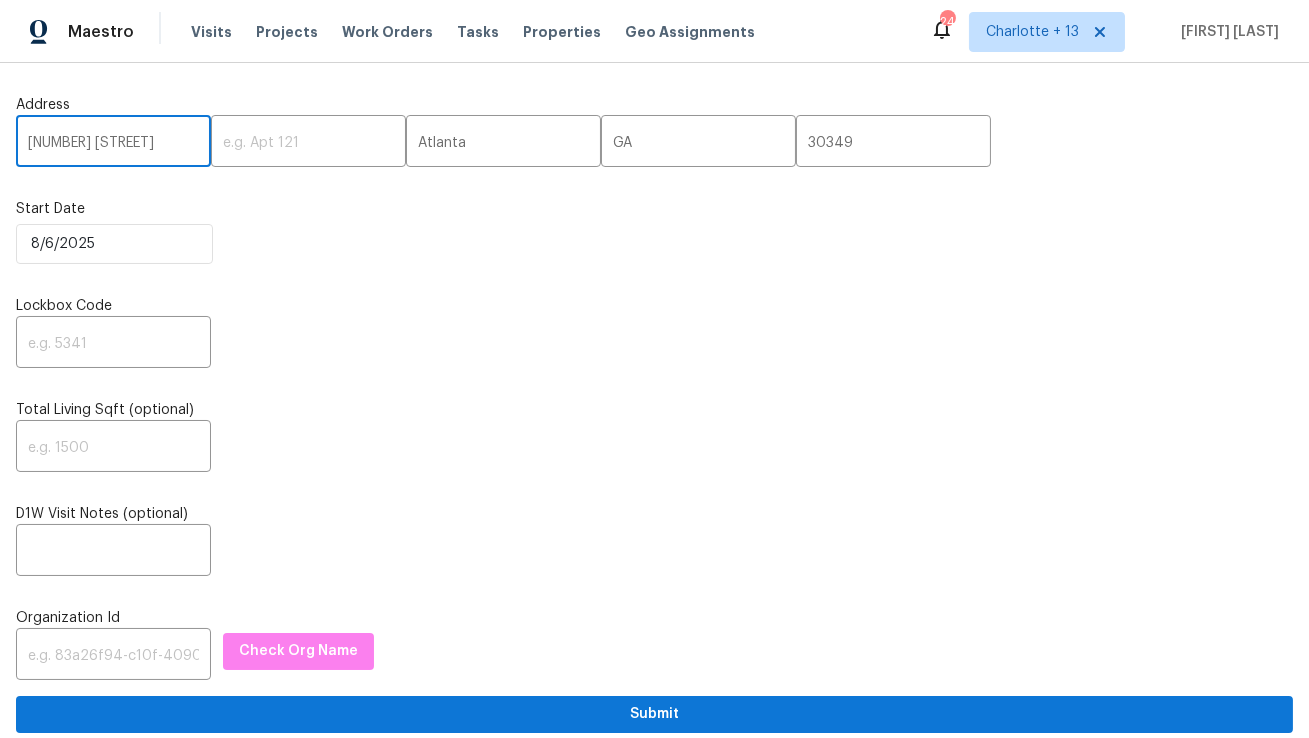 type on "[NUMBER] [STREET]" 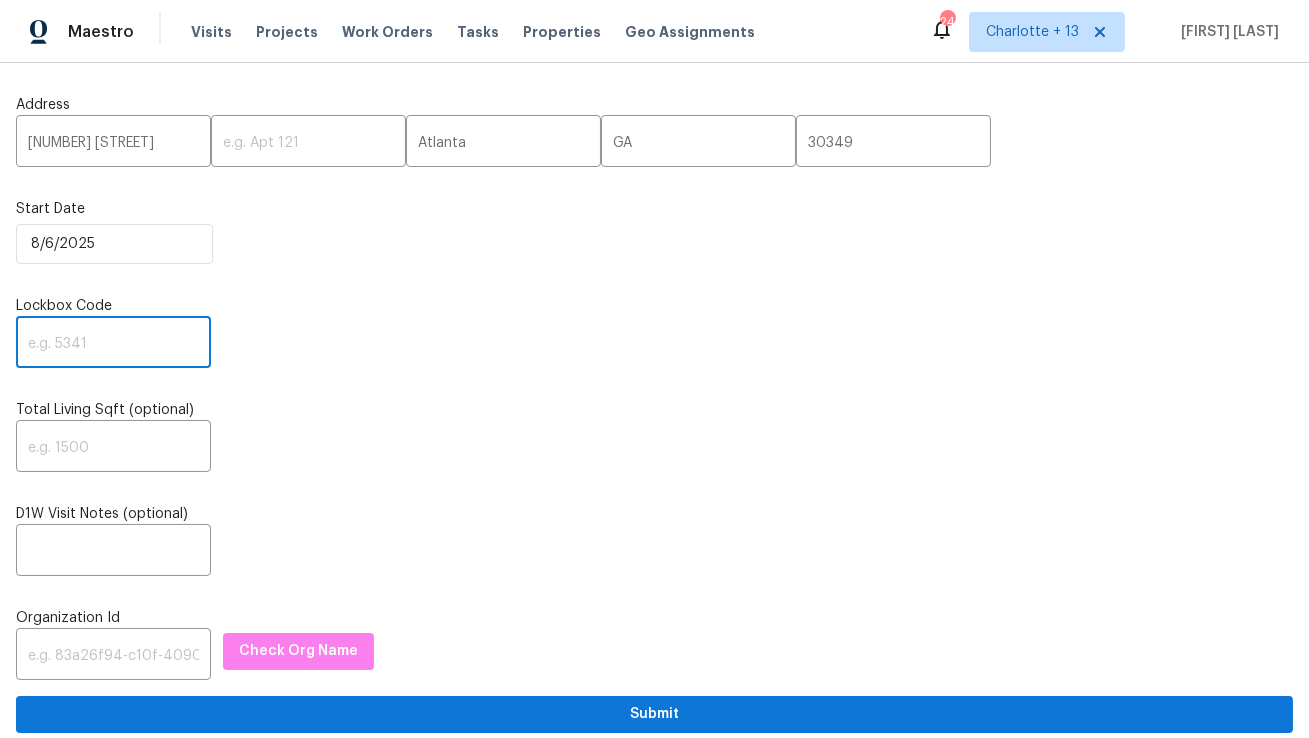 click at bounding box center (113, 344) 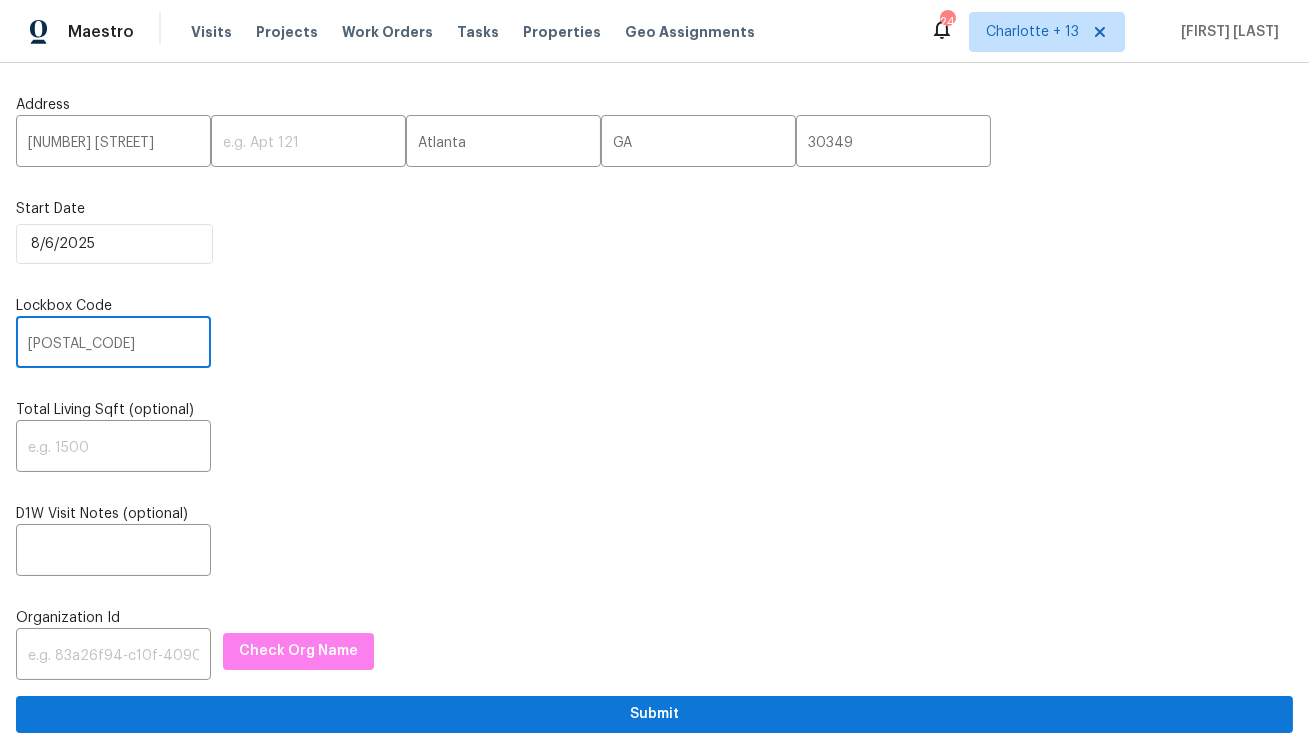 type on "2348" 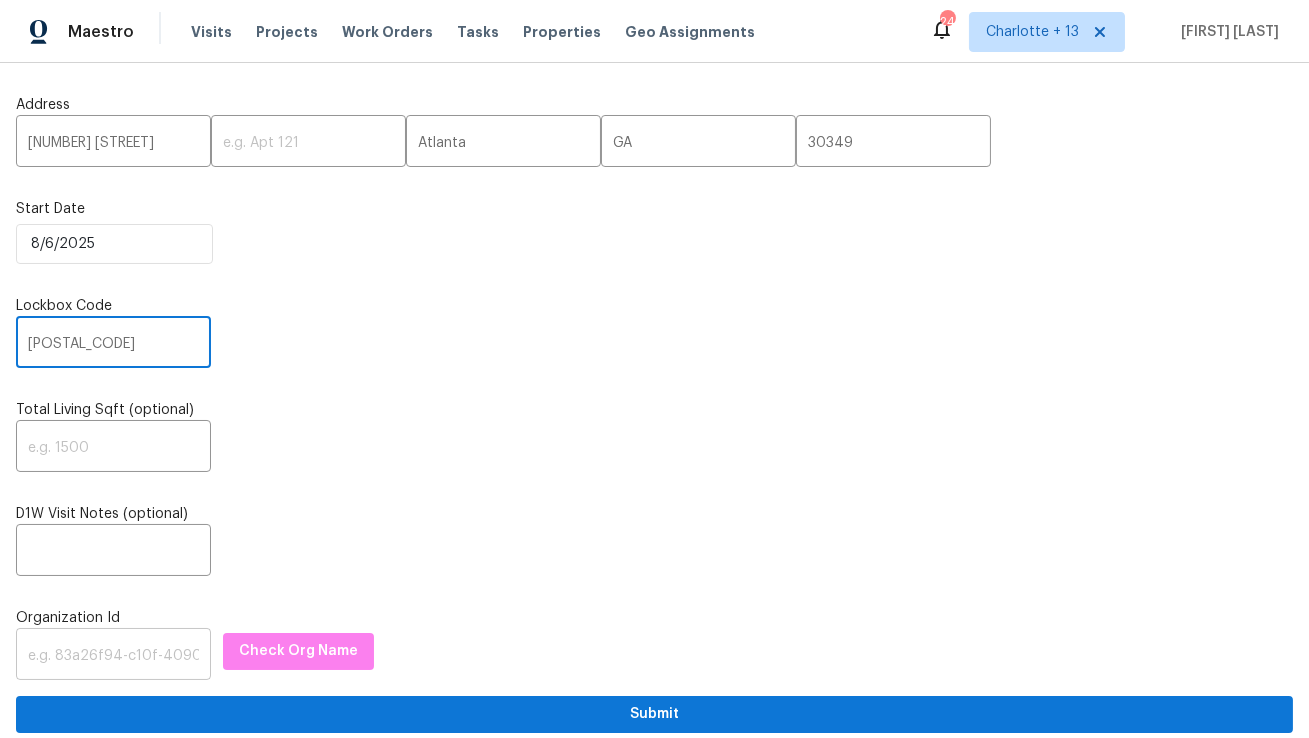 click at bounding box center (113, 656) 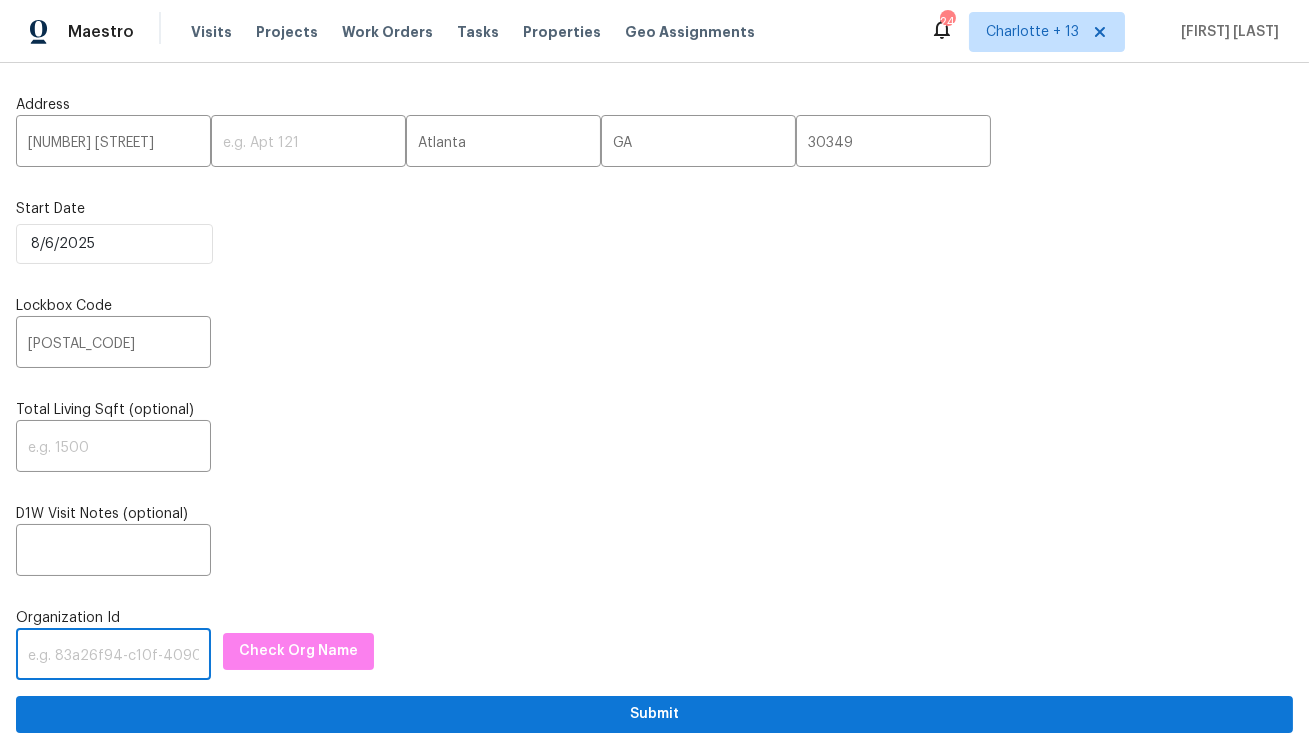 paste on "1349d153-b359-4f9b-b4dd-758ff939cc37" 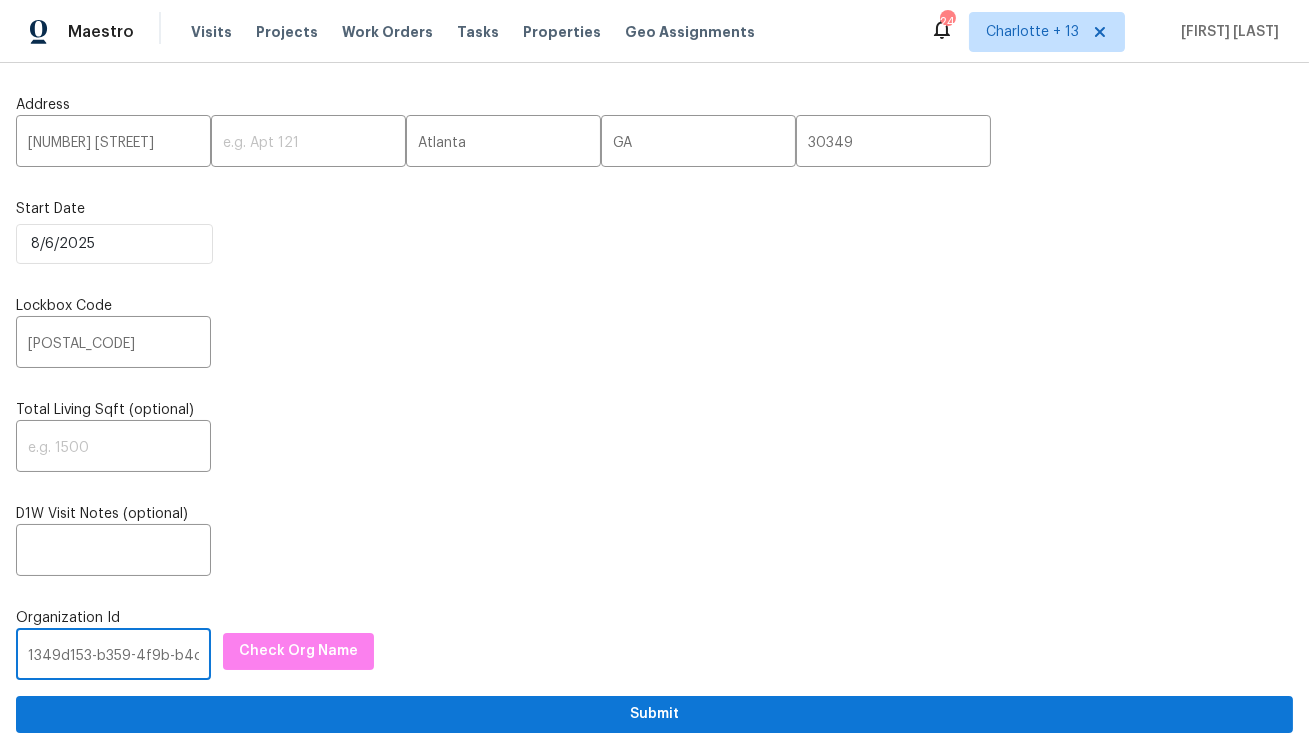 scroll, scrollTop: 0, scrollLeft: 118, axis: horizontal 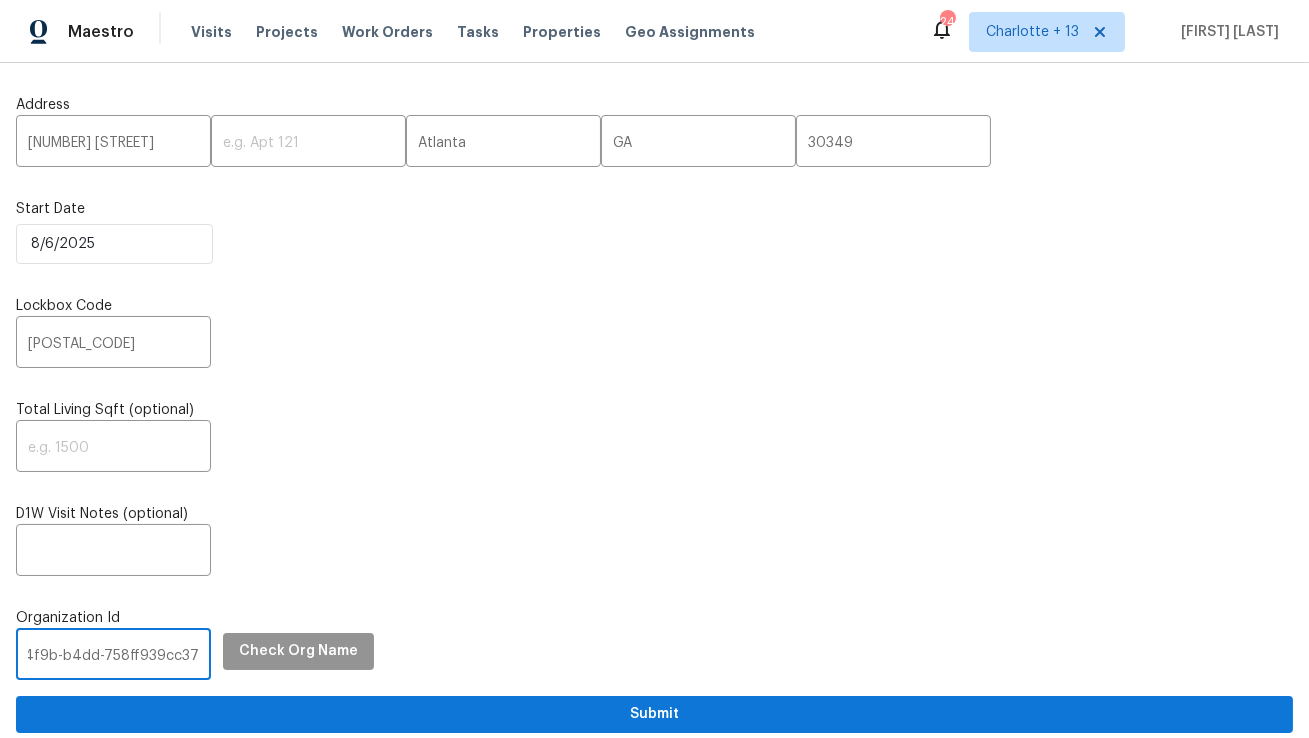 type on "1349d153-b359-4f9b-b4dd-758ff939cc37" 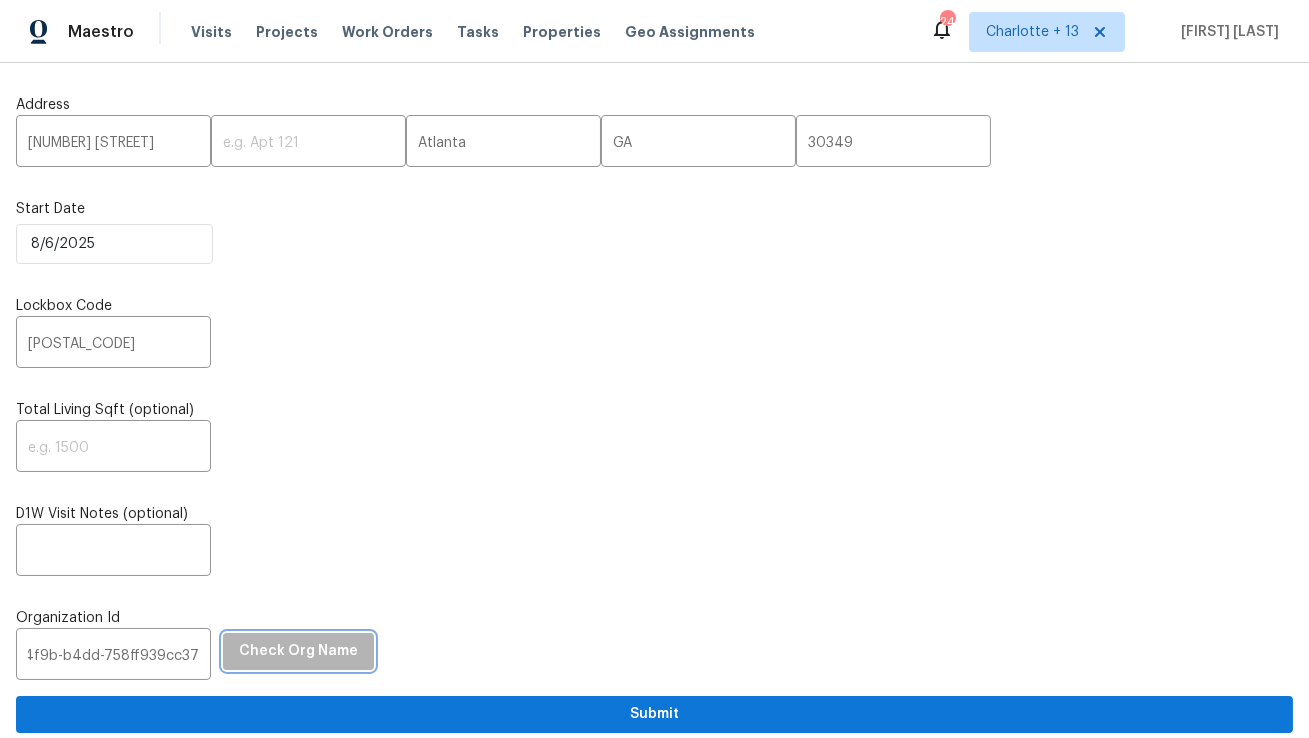 scroll, scrollTop: 0, scrollLeft: 0, axis: both 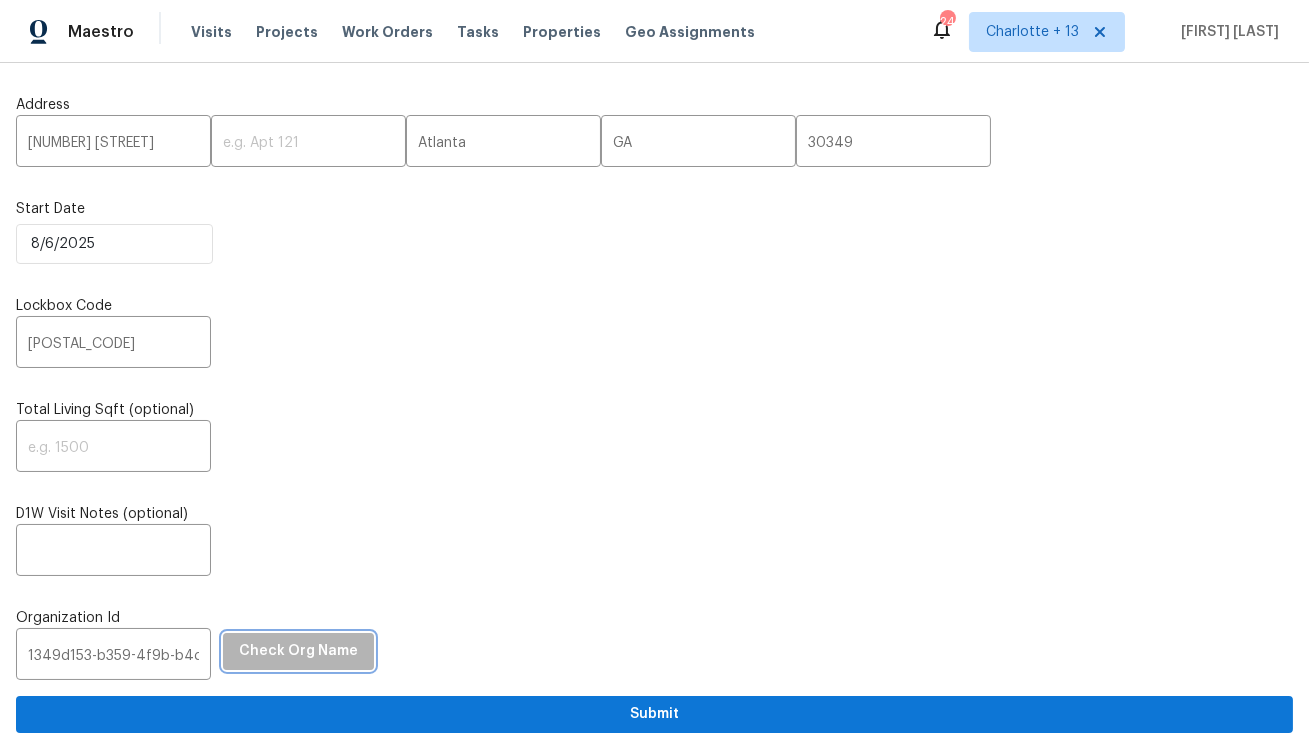 click on "Check Org Name" at bounding box center [298, 651] 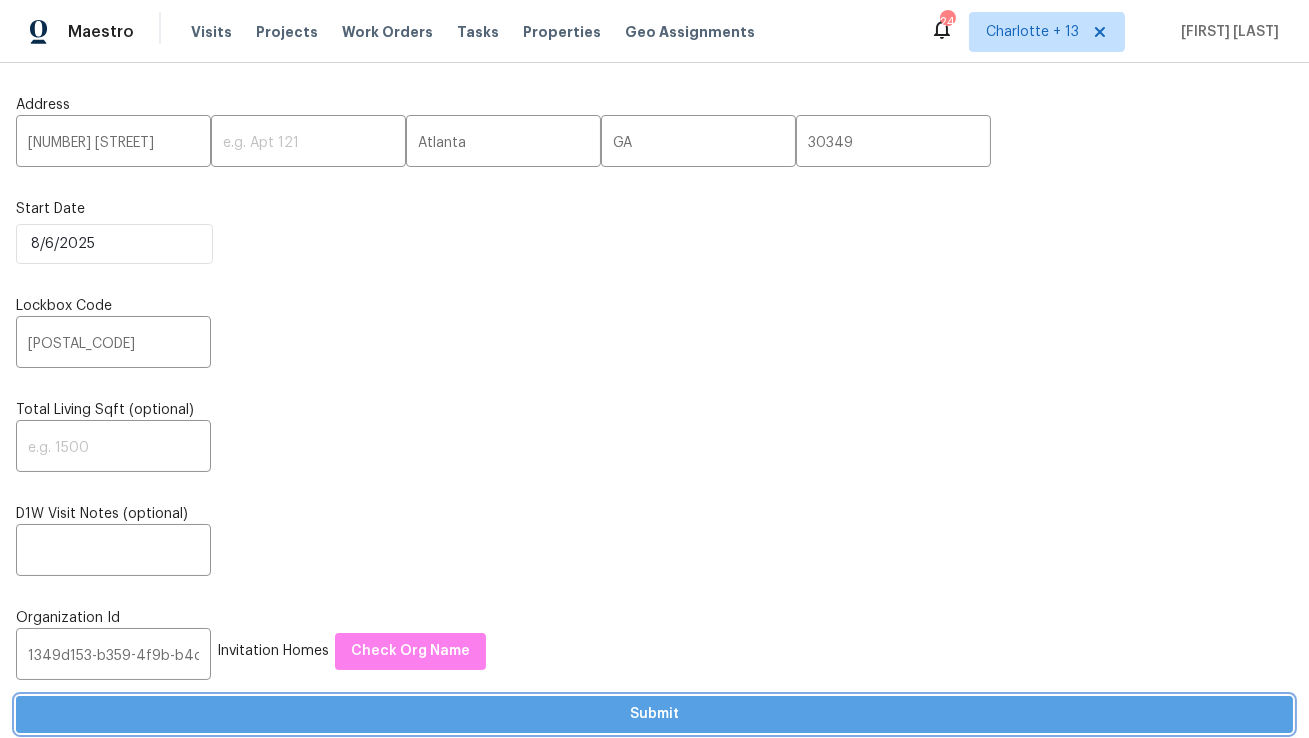 click on "Submit" at bounding box center [654, 714] 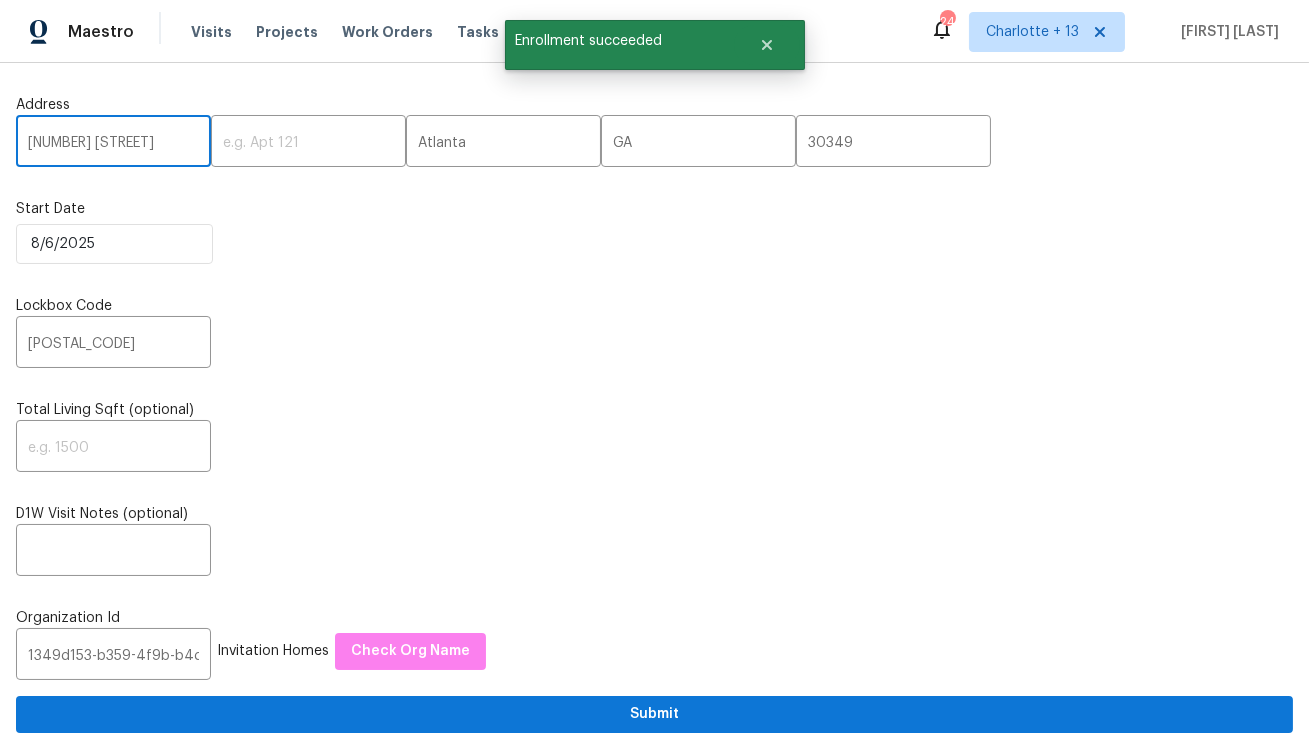 click on "[NUMBER] [STREET]" at bounding box center [113, 143] 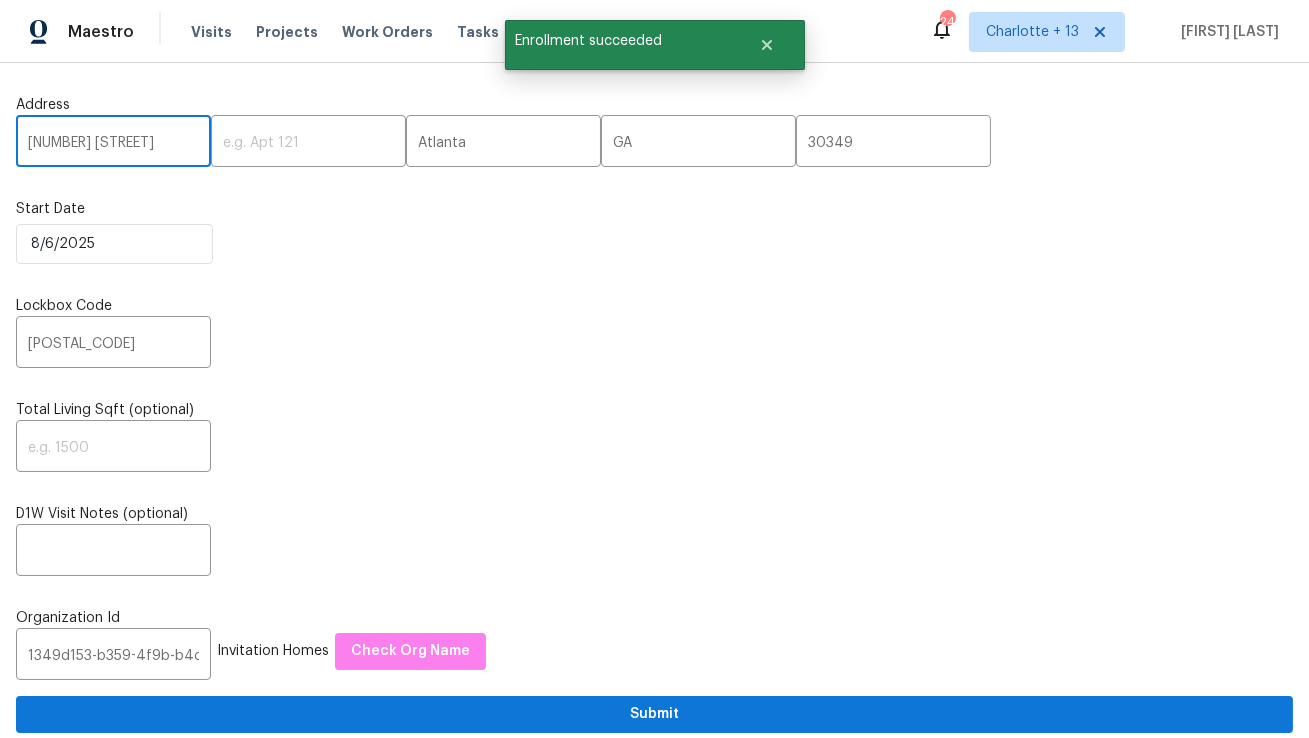click on "[NUMBER] [STREET]" at bounding box center (113, 143) 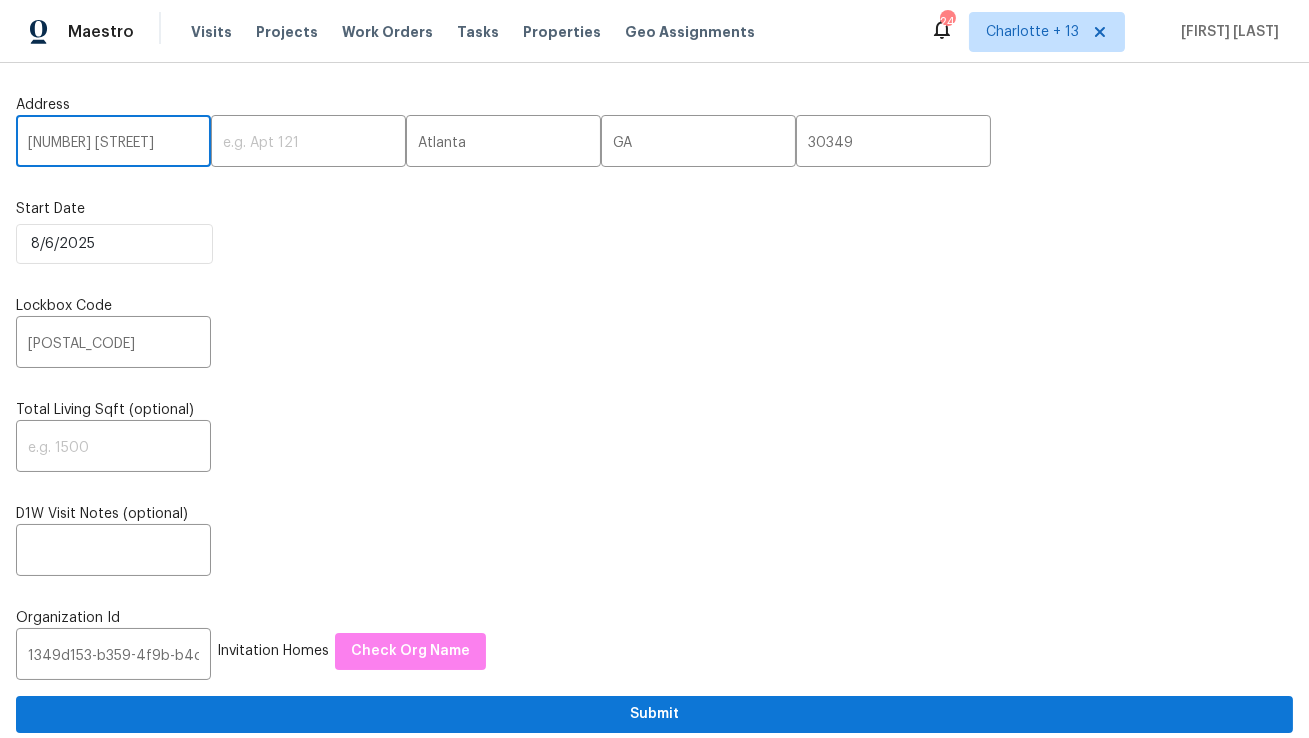 paste on "112 Dewberry Ln, Pasadena, TX 77502" 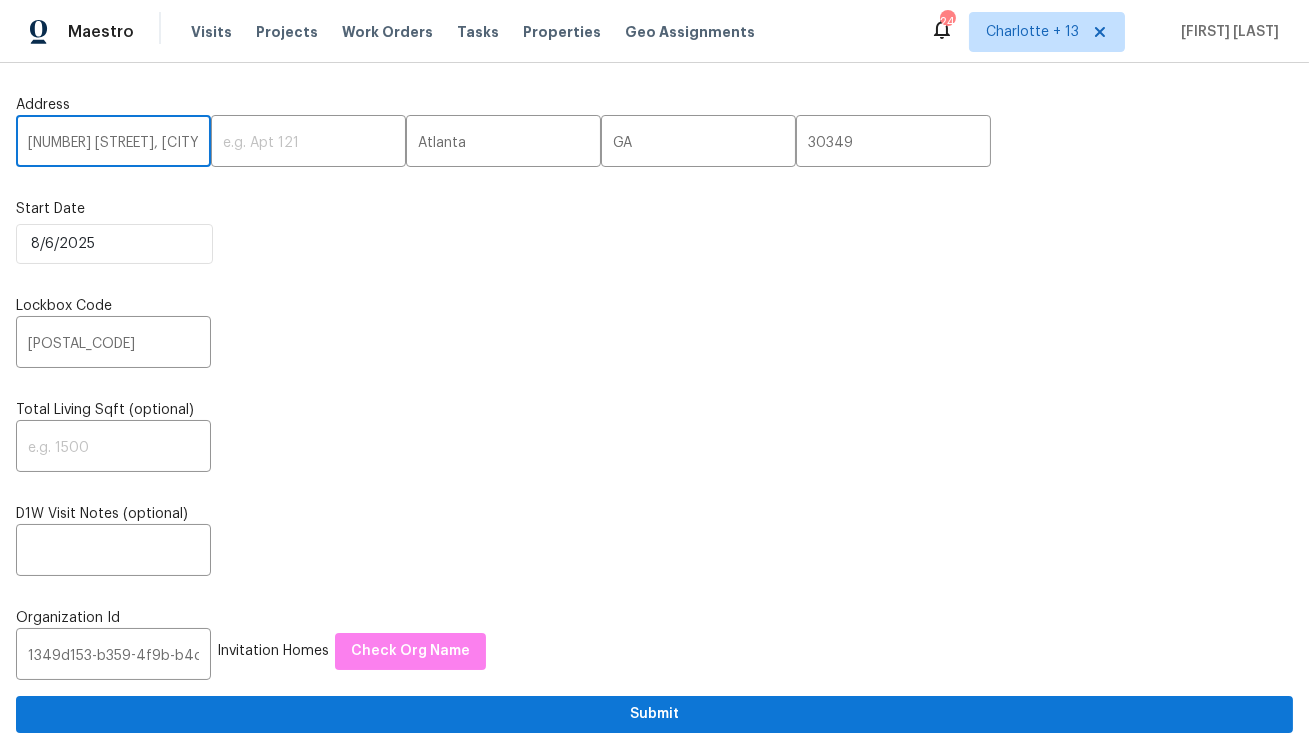 scroll, scrollTop: 0, scrollLeft: 100, axis: horizontal 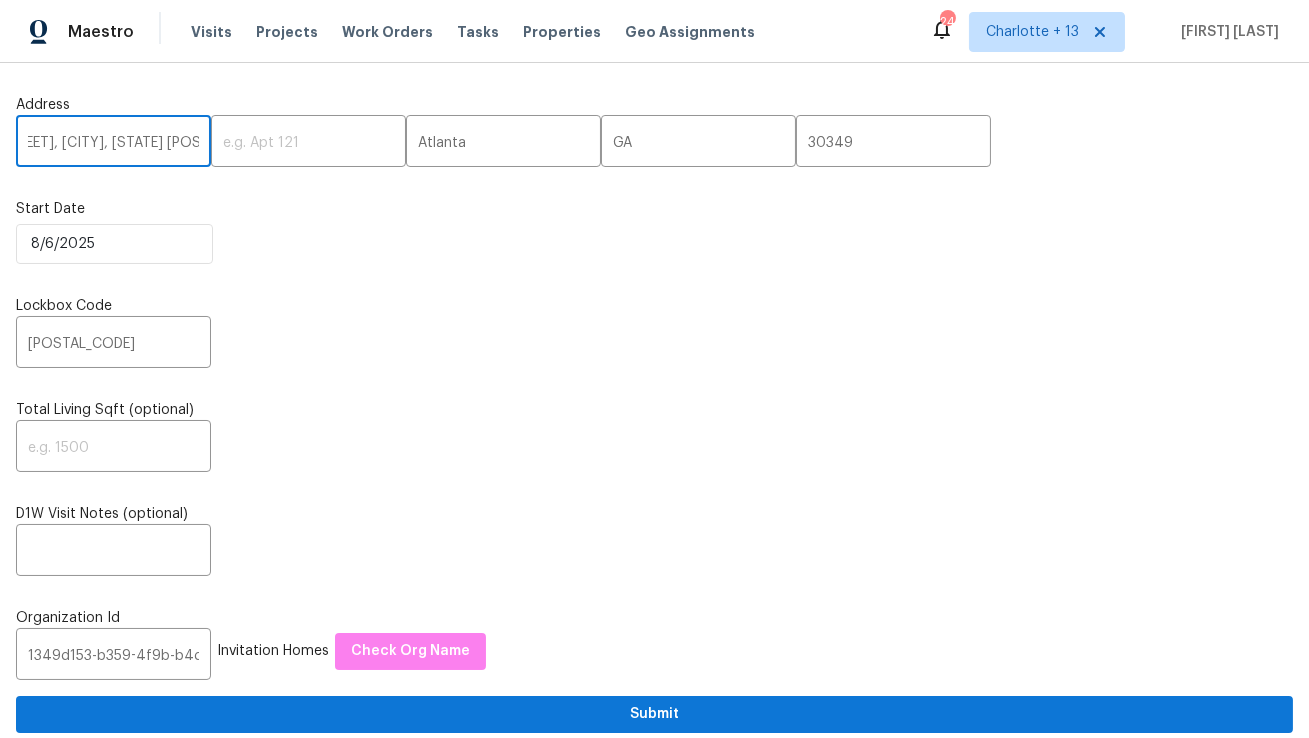 click on "[NUMBER] [STREET], [CITY], [STATE] [POSTAL_CODE]" at bounding box center [113, 143] 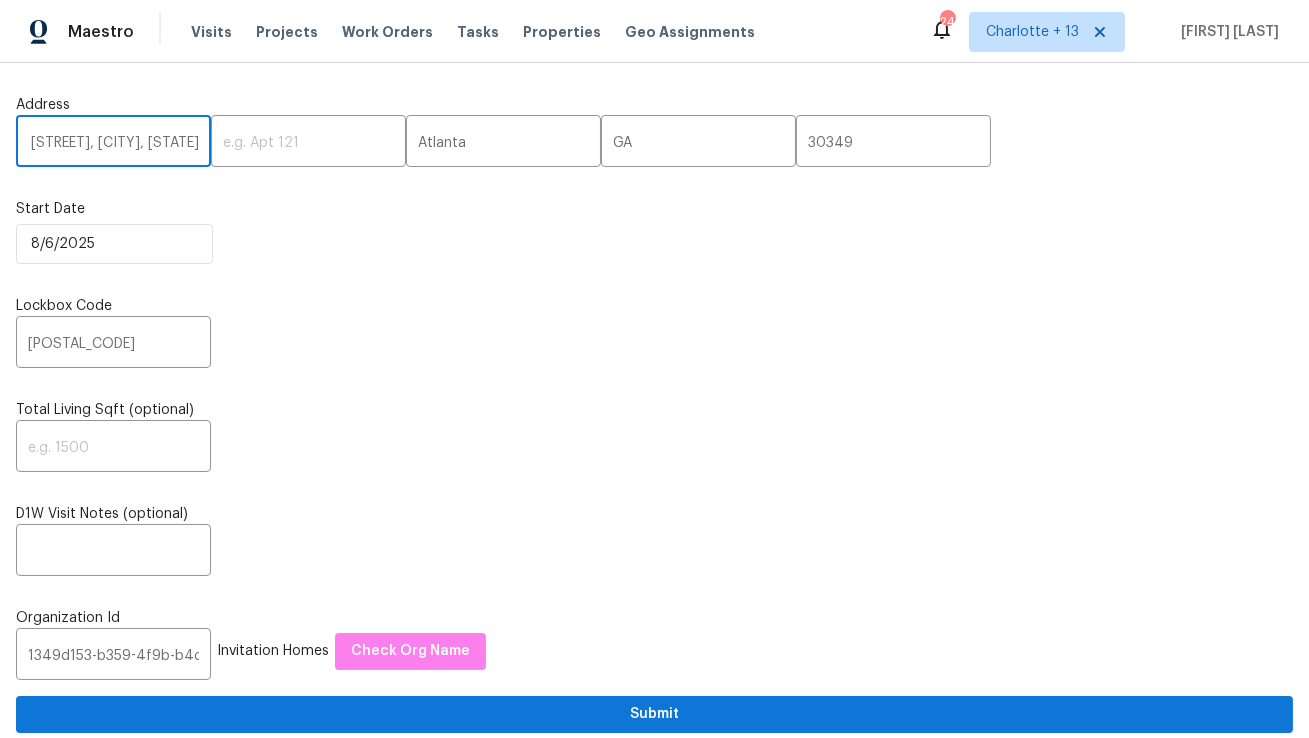 scroll, scrollTop: 0, scrollLeft: 56, axis: horizontal 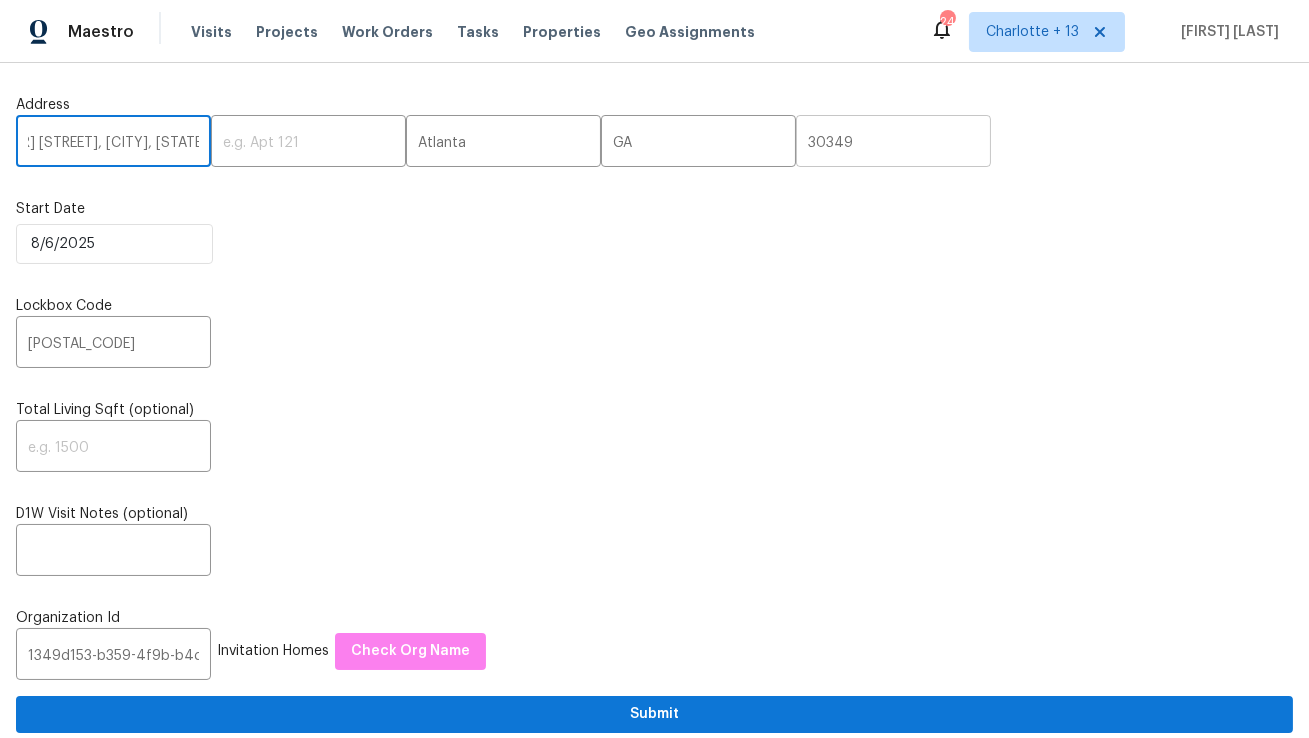 type on "2112 Dewberry Ln, Pasadena, TX" 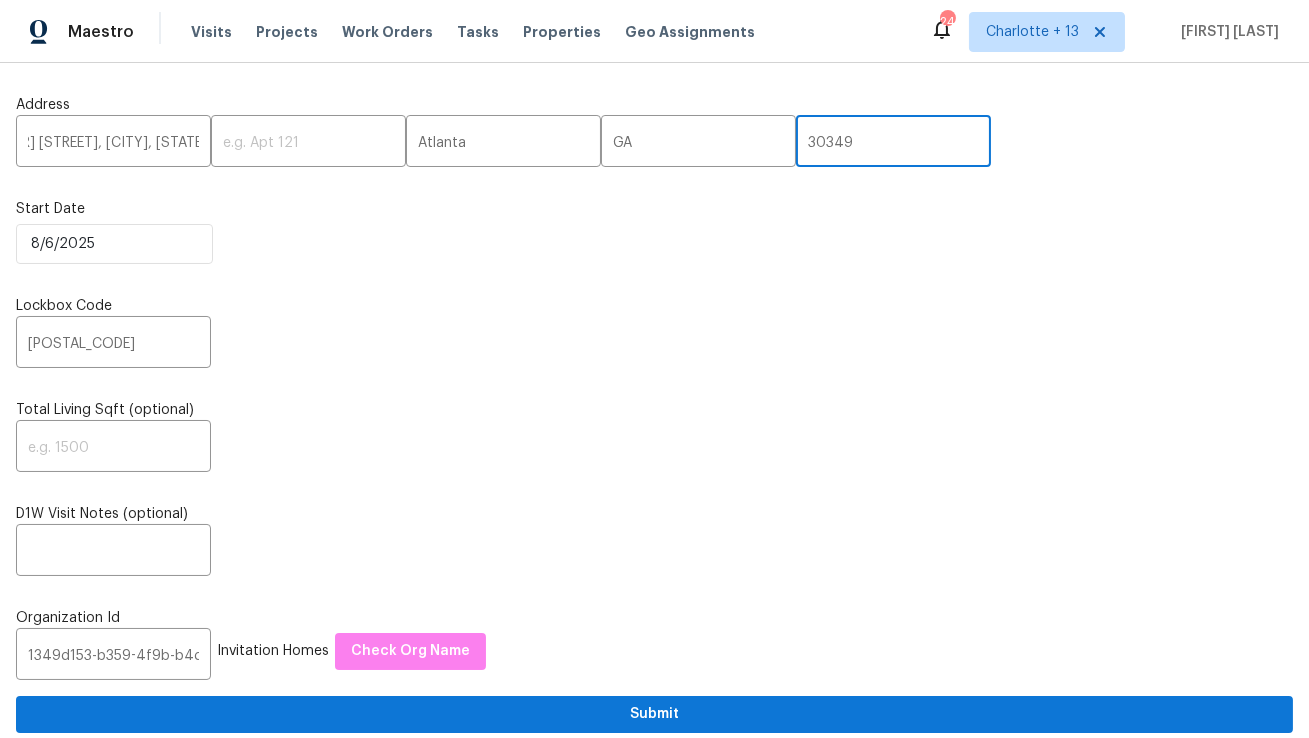 scroll, scrollTop: 0, scrollLeft: 0, axis: both 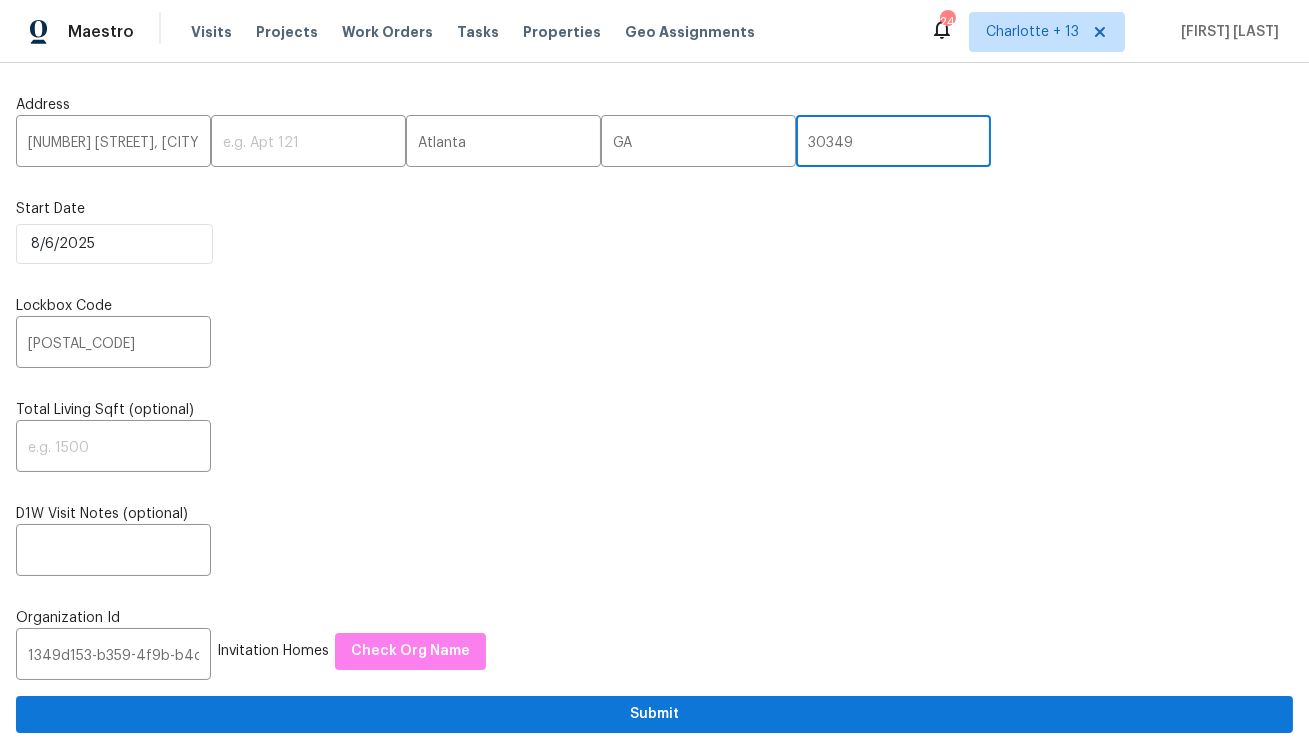 click on "30349" at bounding box center [893, 143] 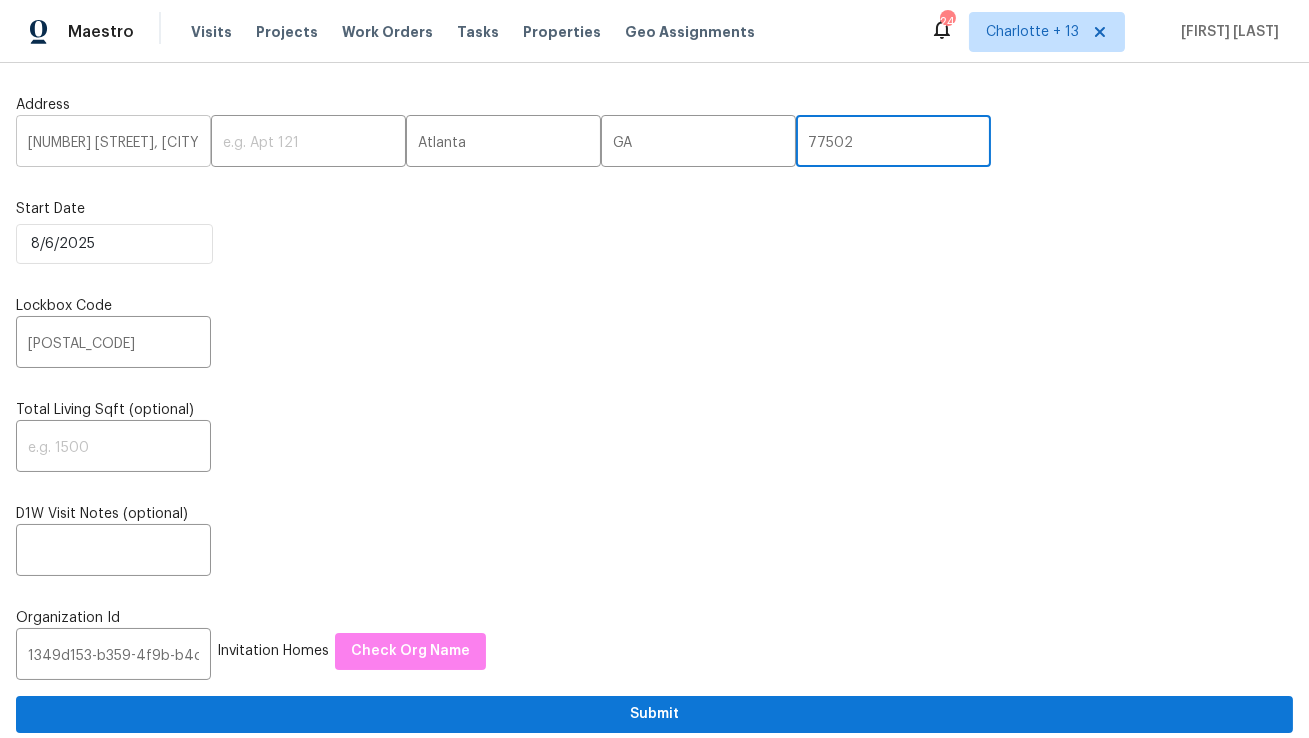 type on "77502" 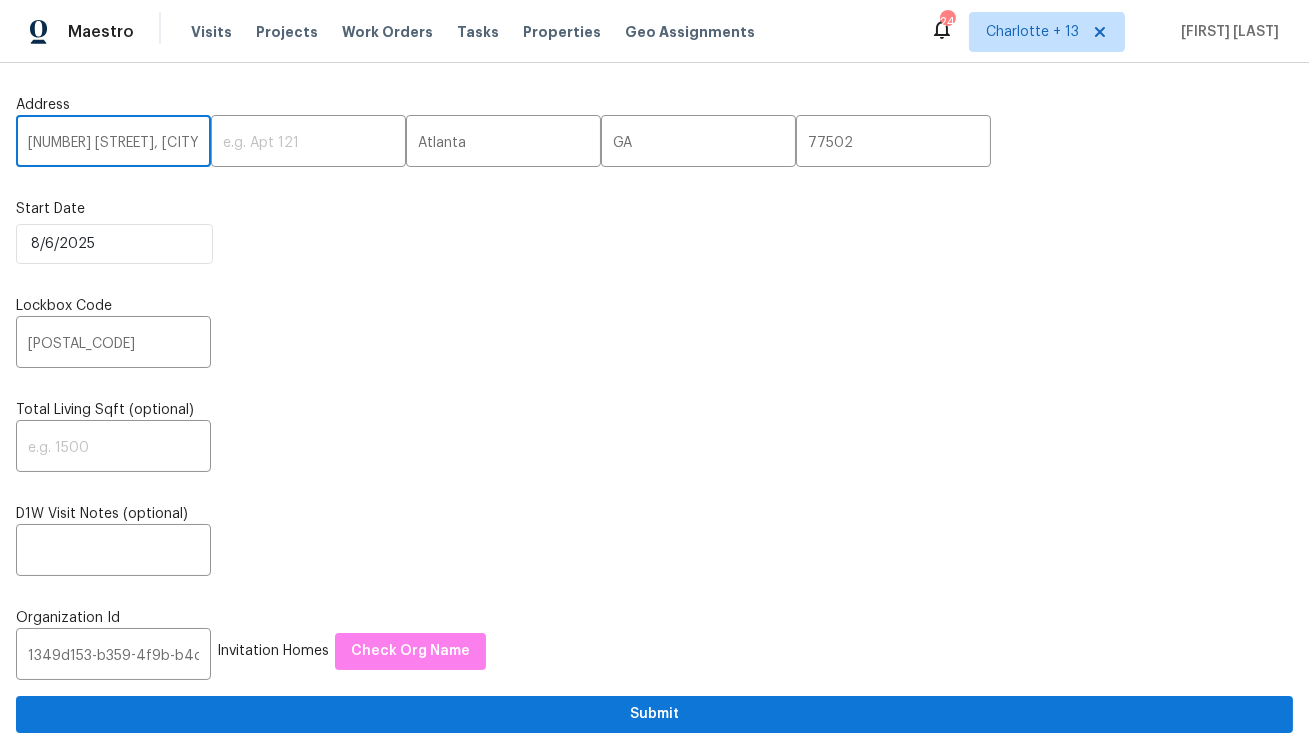 click on "2112 Dewberry Ln, Pasadena, TX" at bounding box center [113, 143] 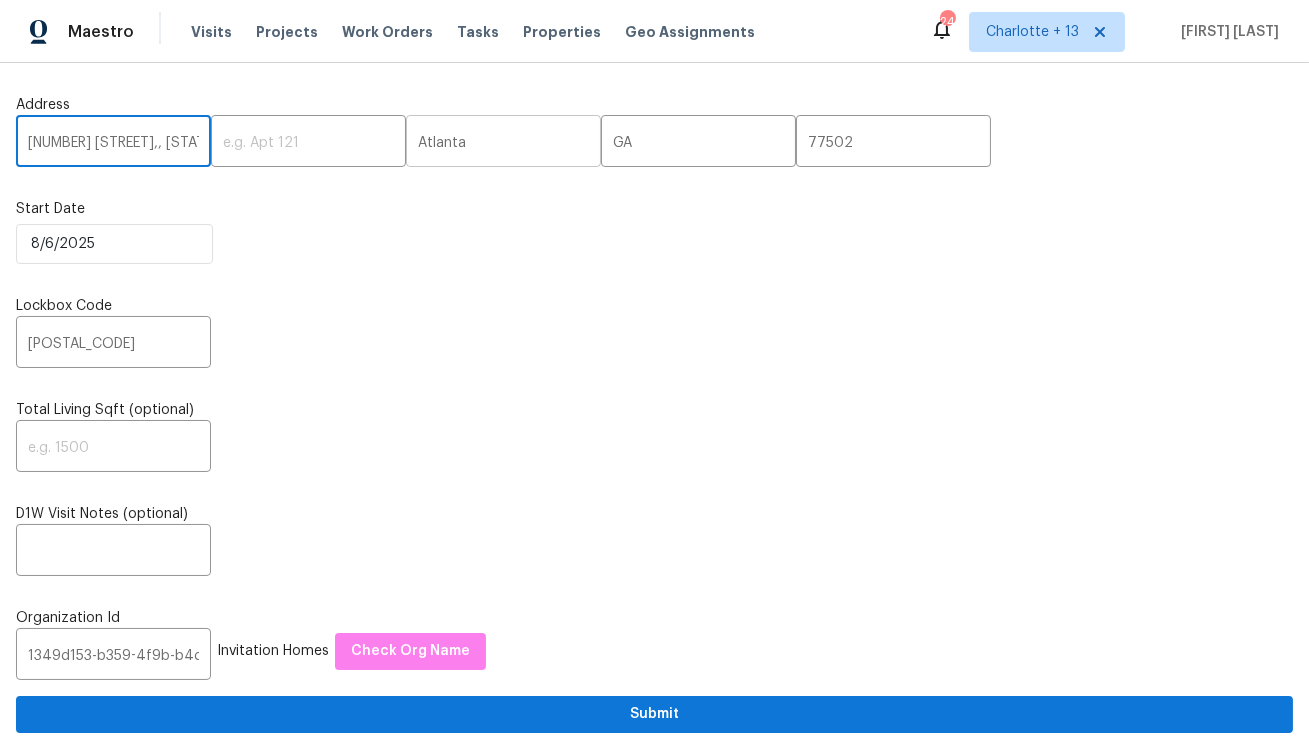 type on "2112 Dewberry Ln,, TX" 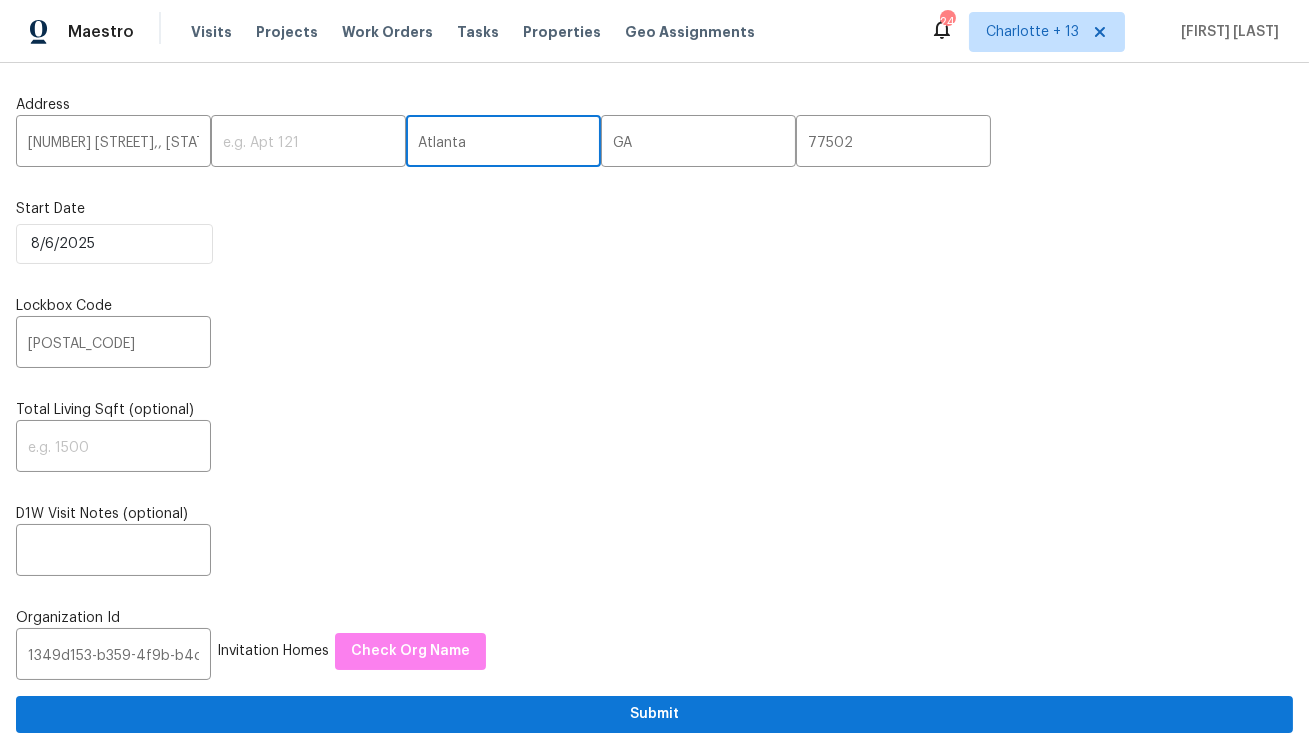 click on "Atlanta" at bounding box center [503, 143] 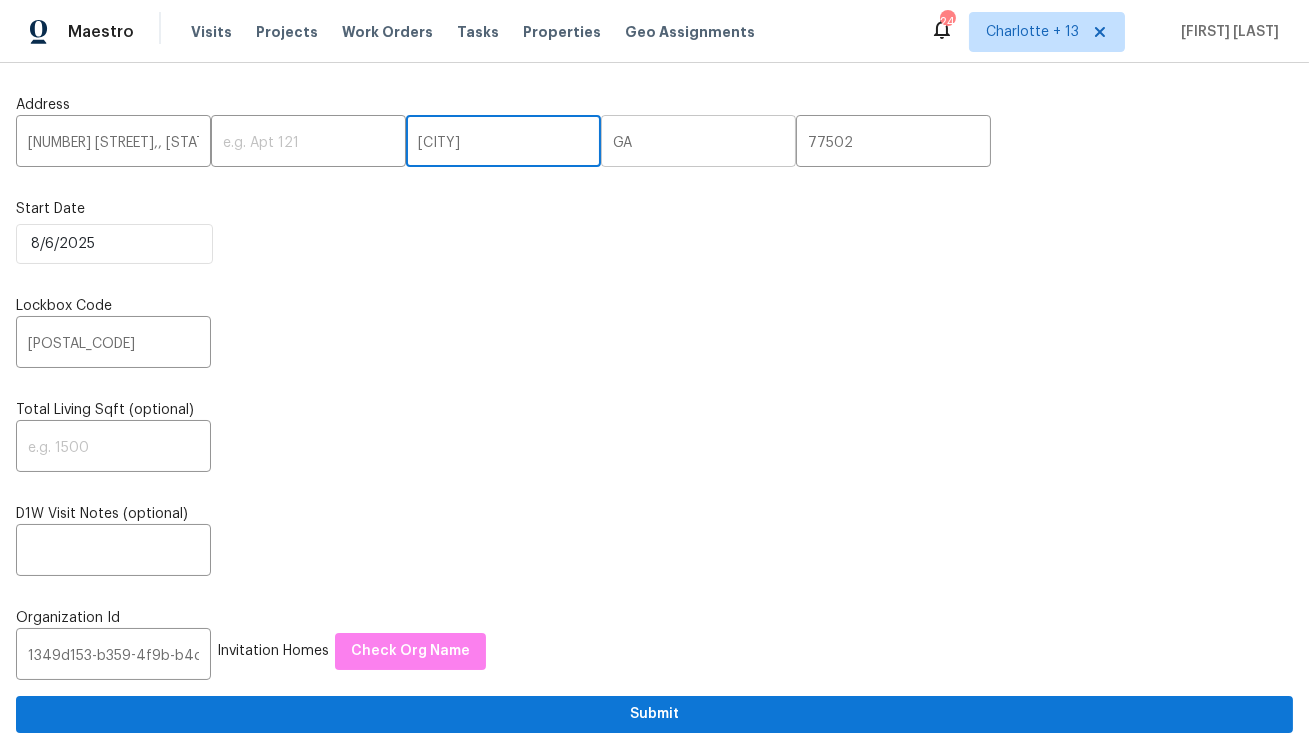 type on "Pasadena" 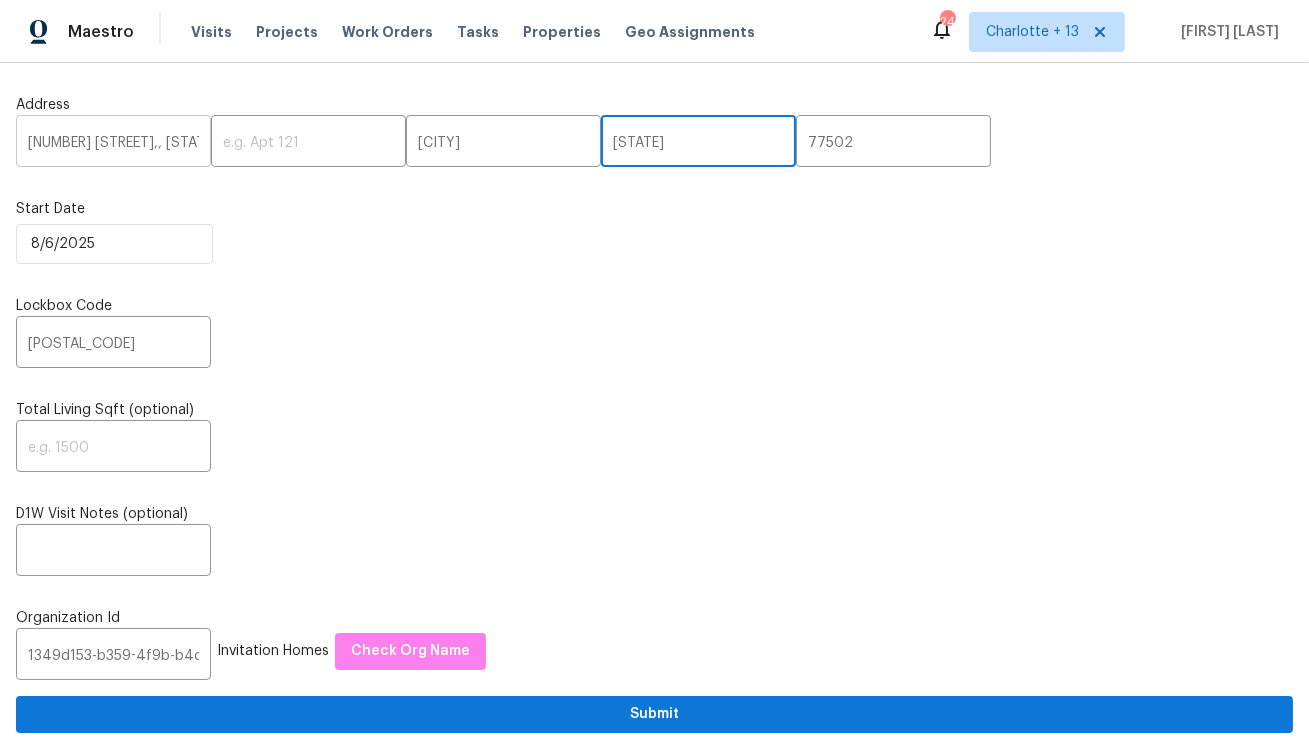 type on "TX" 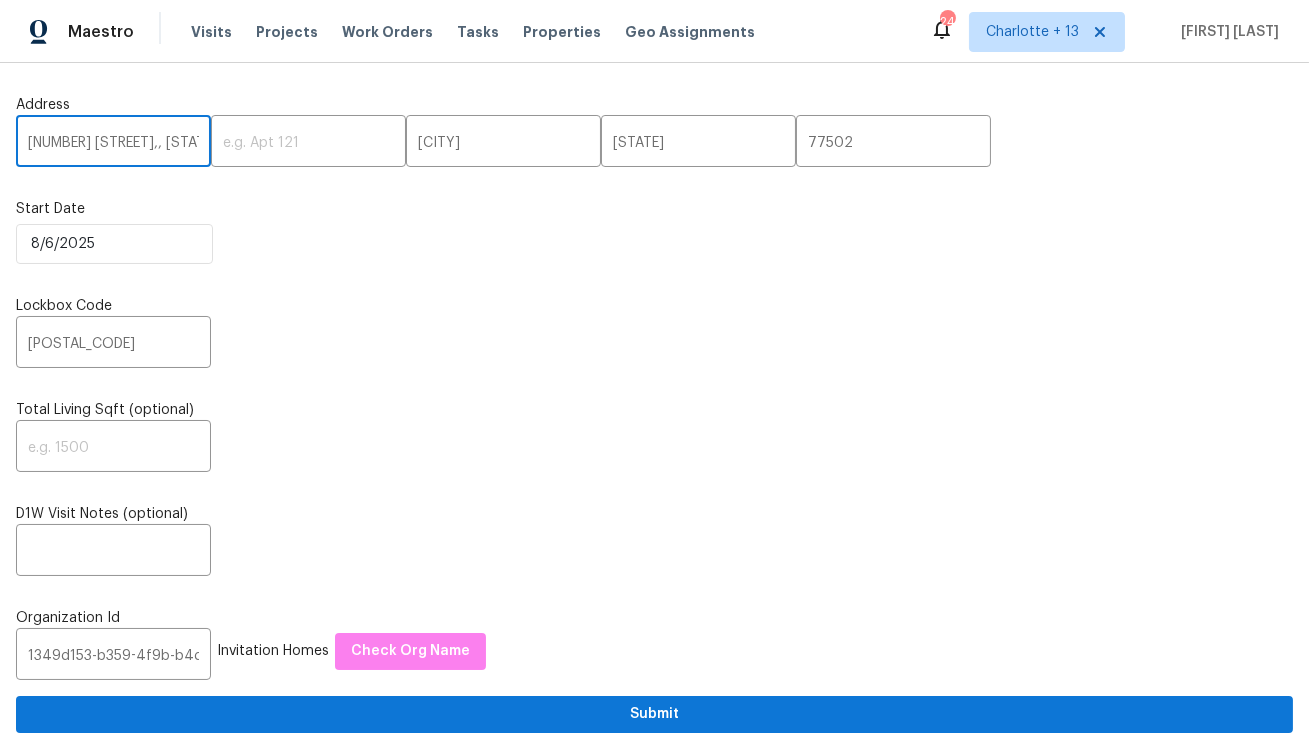 drag, startPoint x: 180, startPoint y: 141, endPoint x: 143, endPoint y: 141, distance: 37 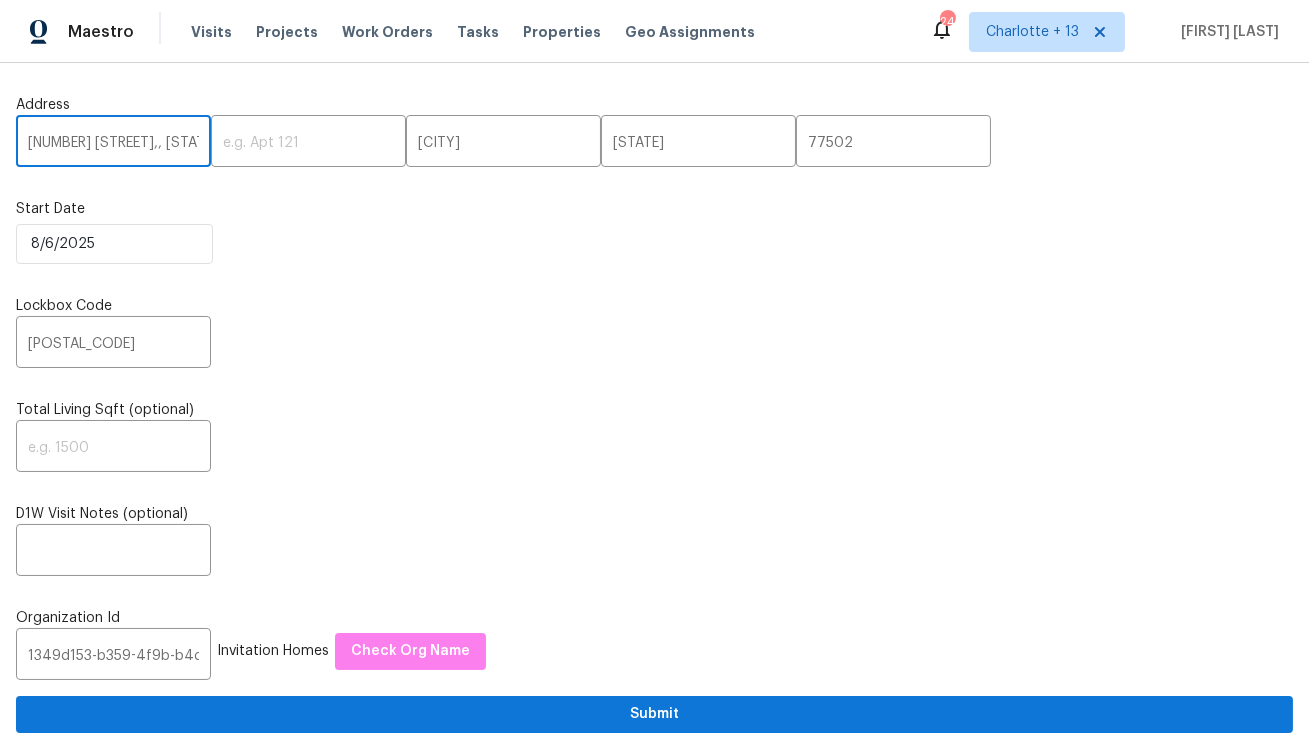 click on "2112 Dewberry Ln,, TX" at bounding box center [113, 143] 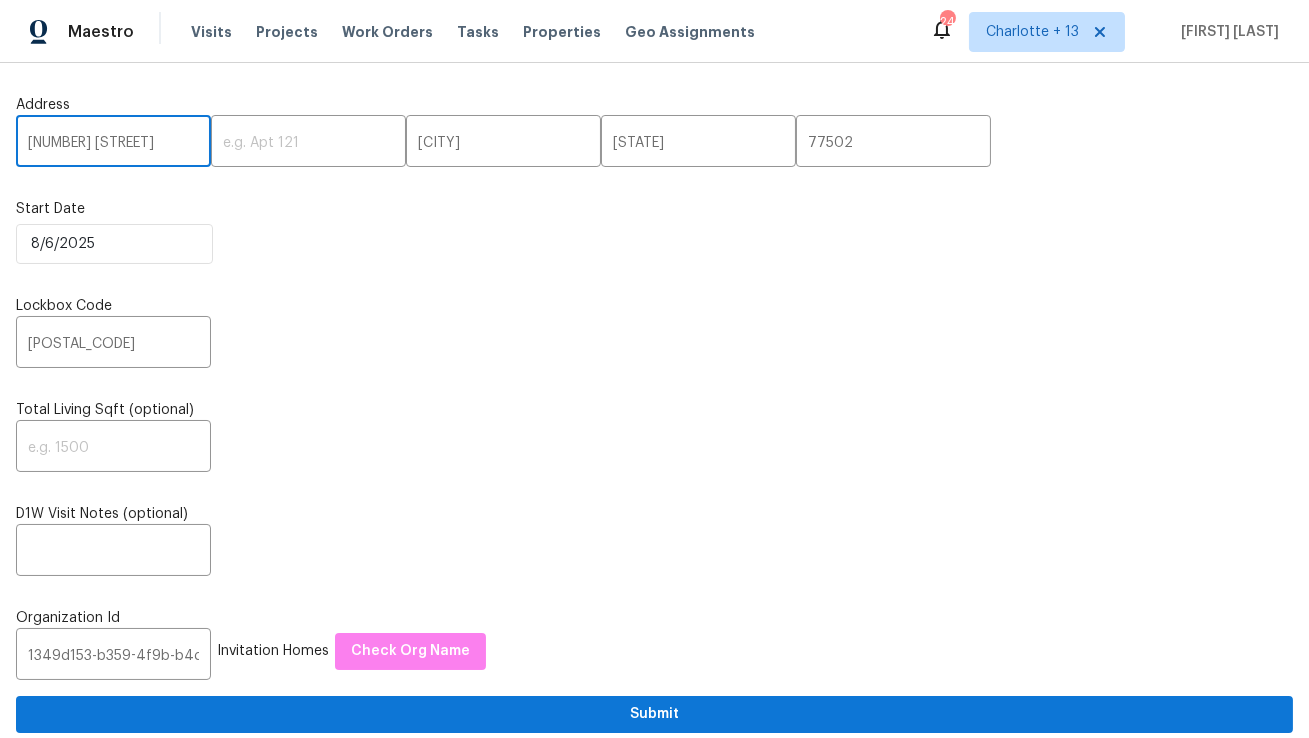 type on "[NUMBER] [STREET]" 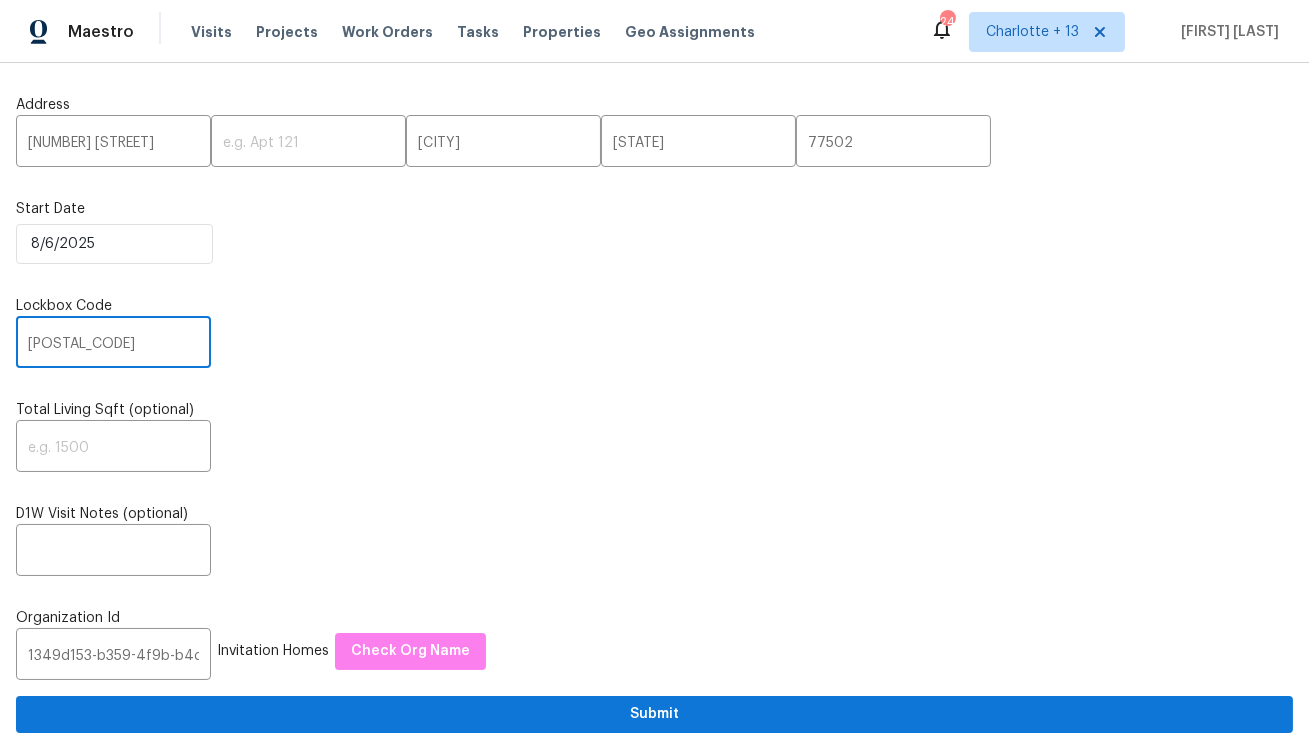 drag, startPoint x: 102, startPoint y: 344, endPoint x: 0, endPoint y: 338, distance: 102.176315 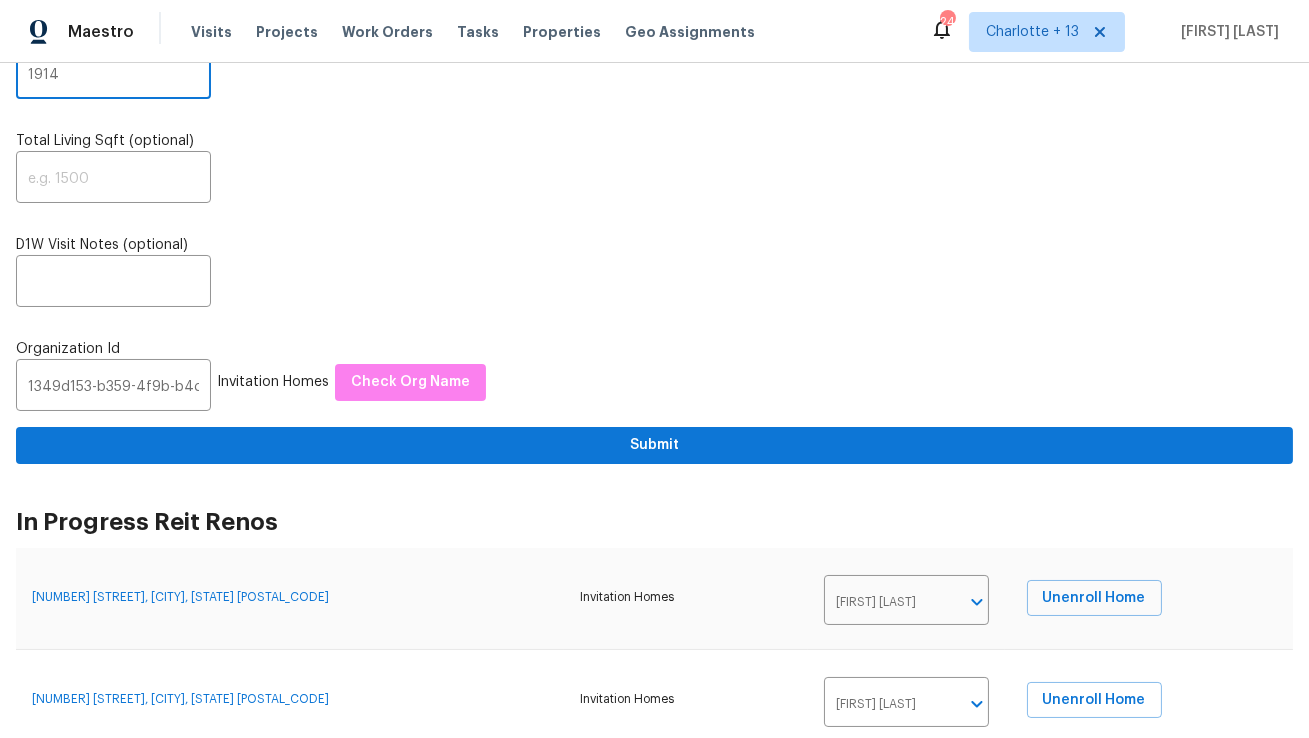 scroll, scrollTop: 271, scrollLeft: 0, axis: vertical 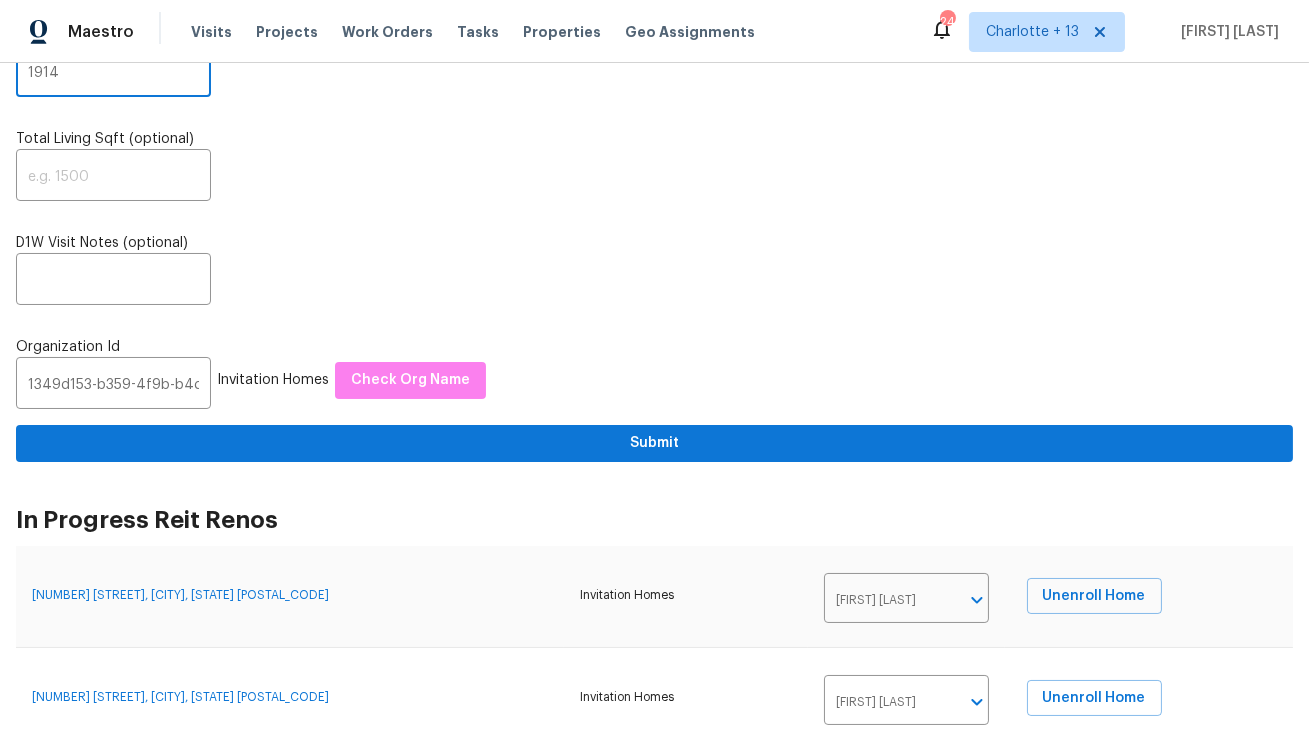 type on "1914" 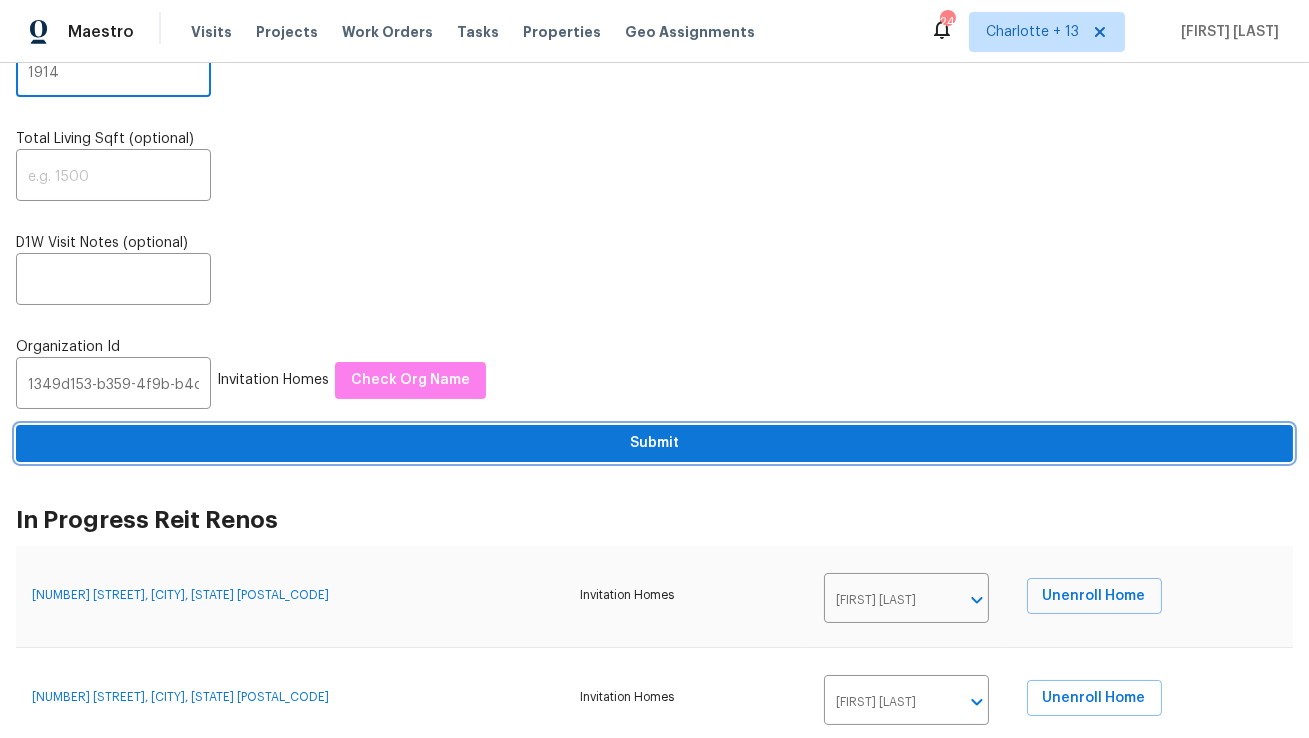 click on "Submit" at bounding box center [654, 443] 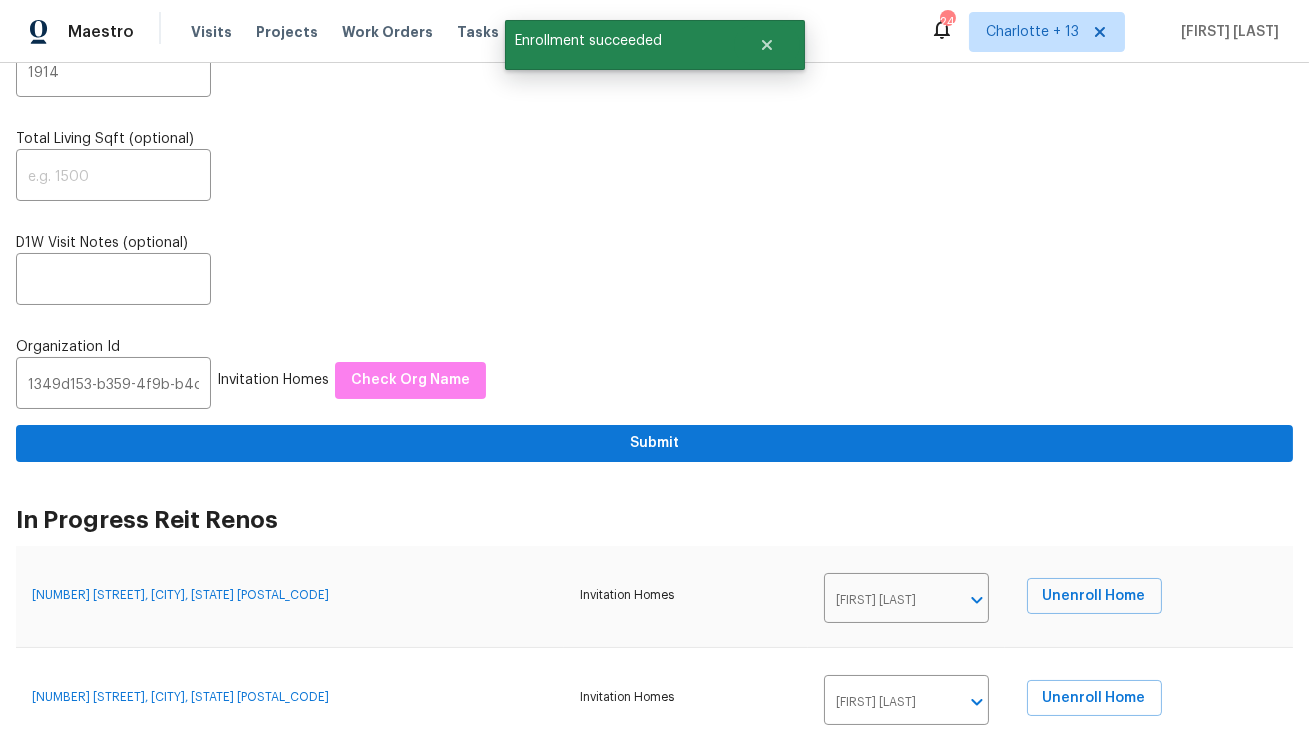 scroll, scrollTop: 0, scrollLeft: 0, axis: both 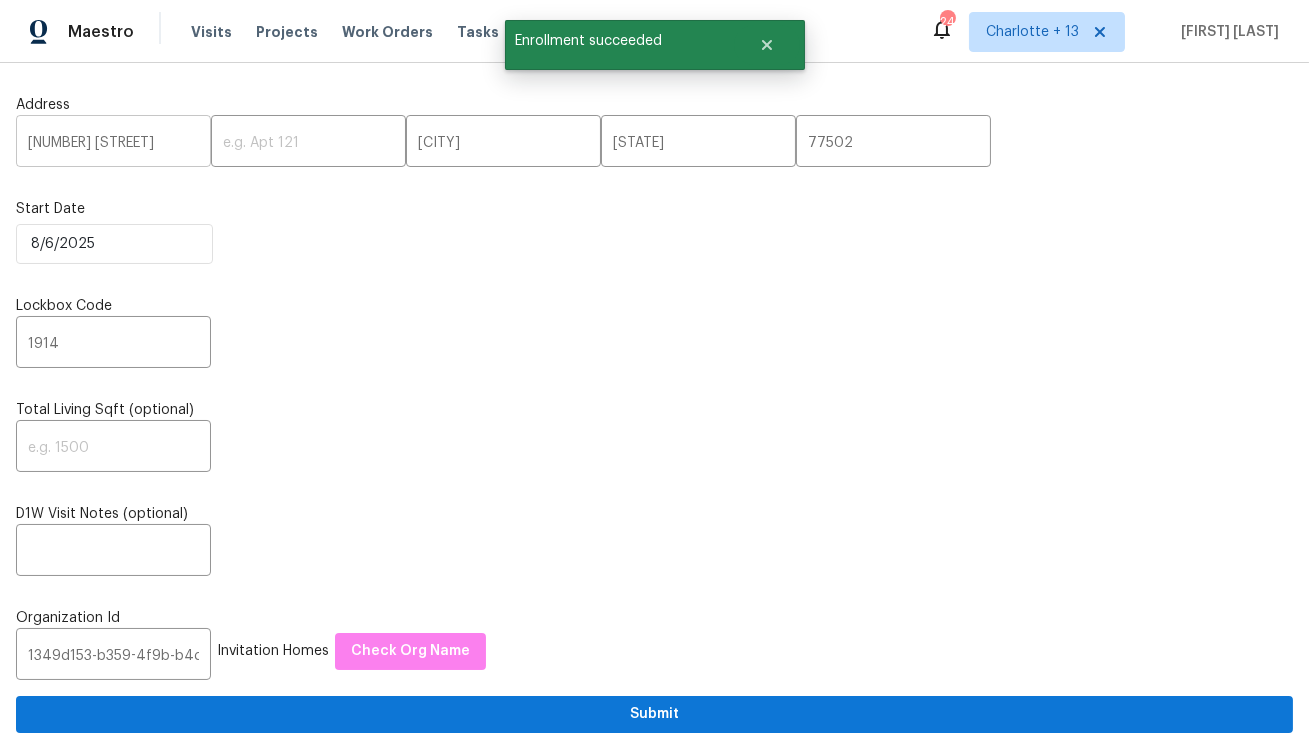 click on "[NUMBER] [STREET]" at bounding box center [113, 143] 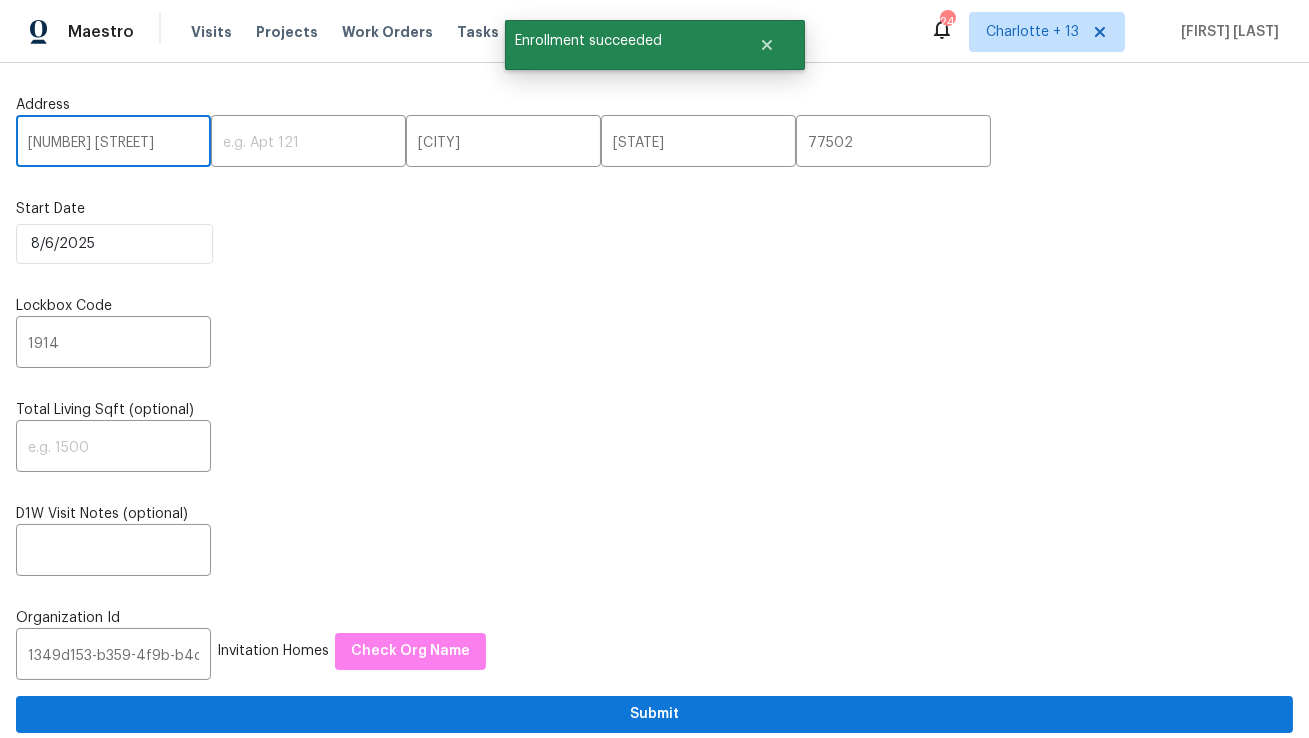 click on "[NUMBER] [STREET]" at bounding box center [113, 143] 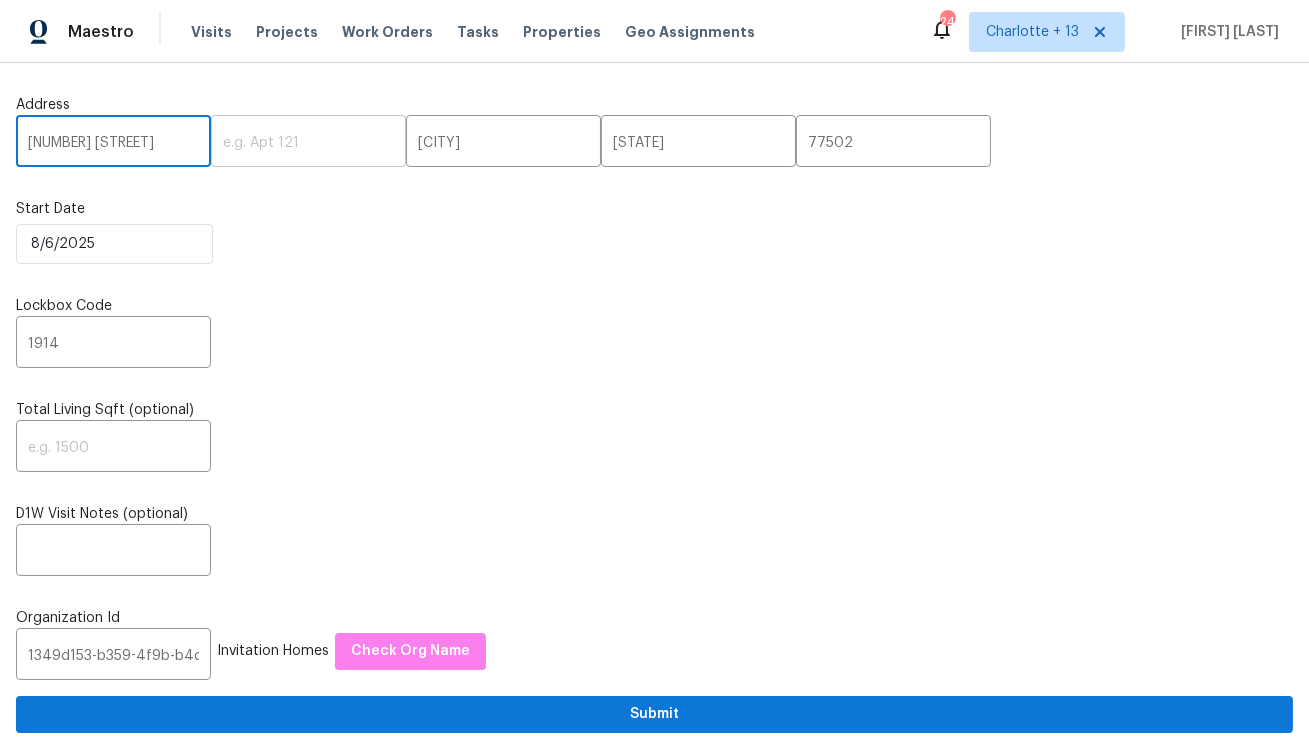 paste on "[NUMBER] [STREET], [CITY], [STATE] [POSTAL_CODE]" 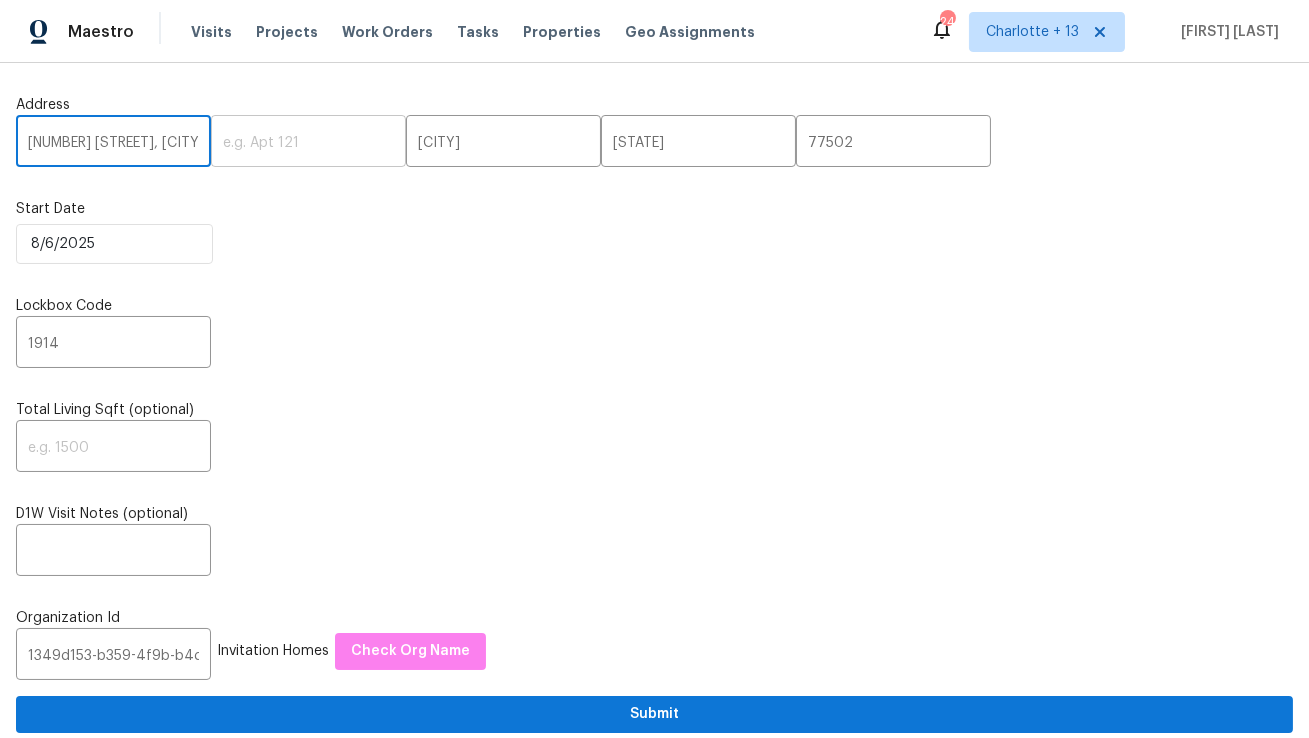 scroll, scrollTop: 0, scrollLeft: 65, axis: horizontal 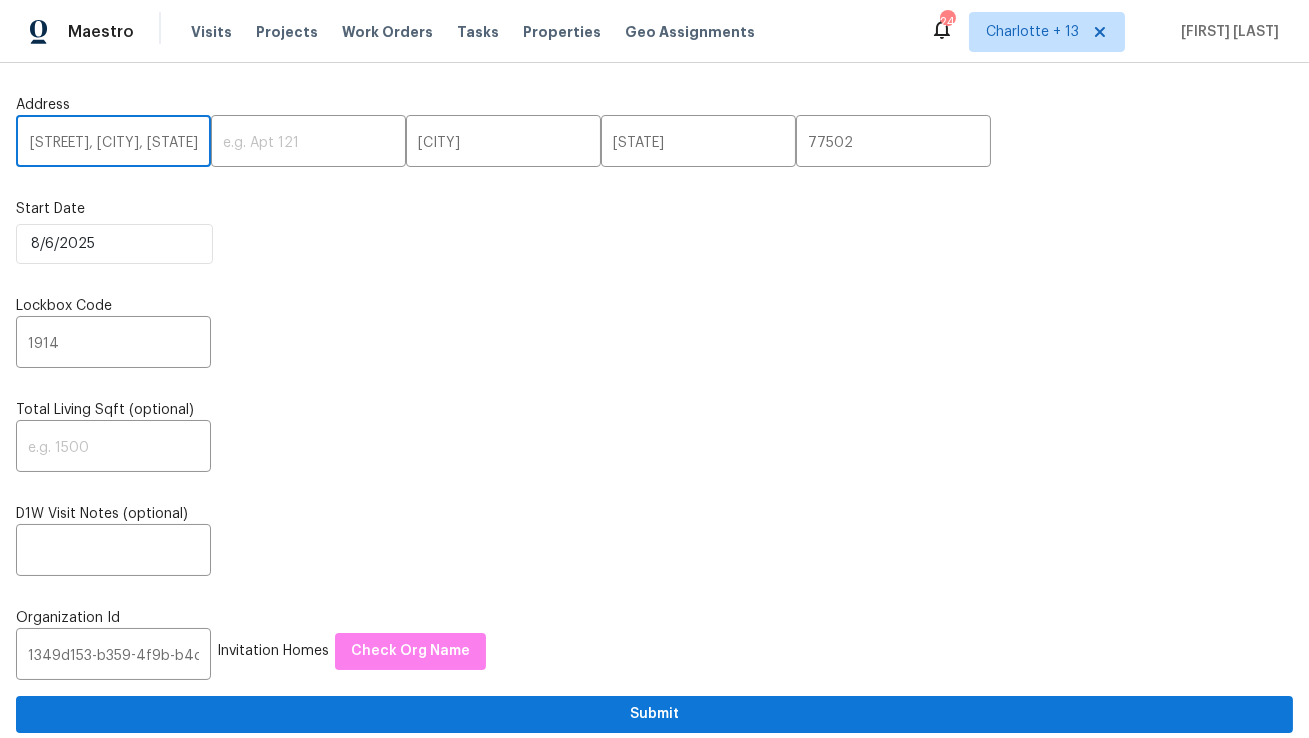 click on "[NUMBER] [STREET], [CITY], [STATE] [POSTAL_CODE]" at bounding box center (113, 143) 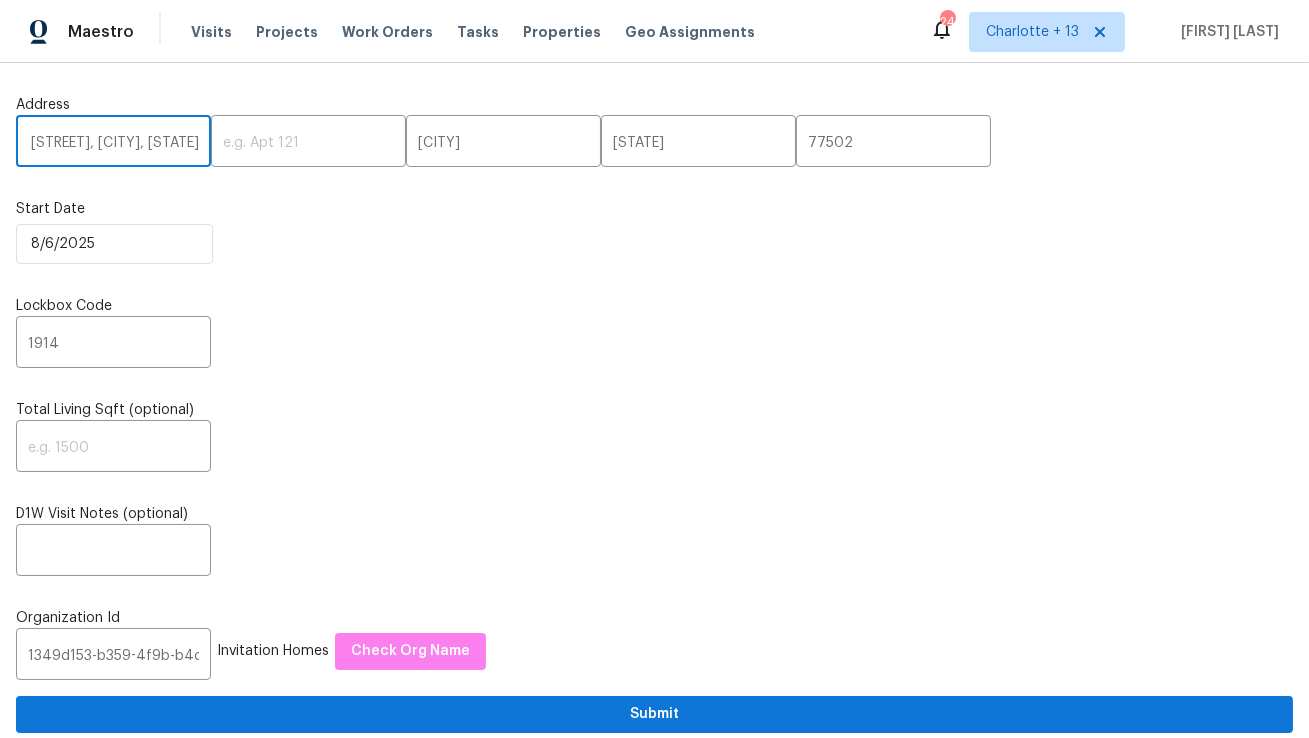 scroll, scrollTop: 0, scrollLeft: 21, axis: horizontal 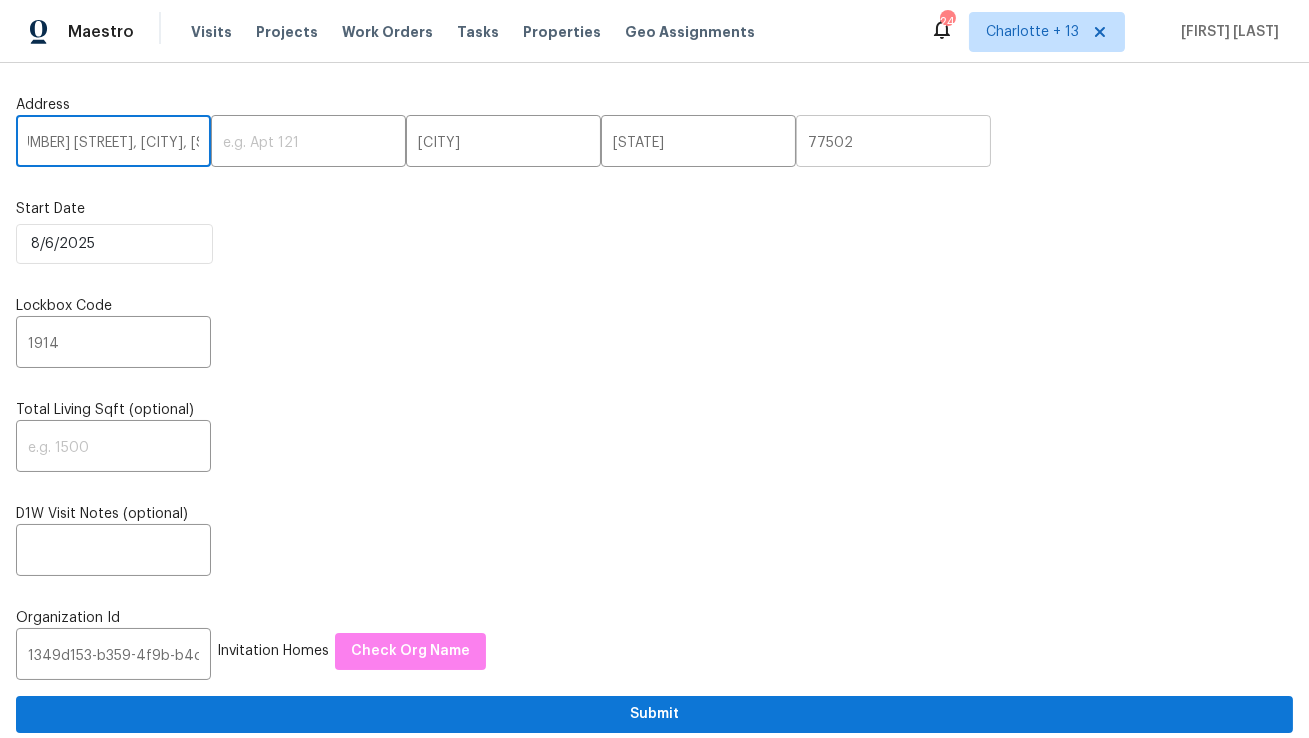 type on "375 Dublin Way, Dallas, GA" 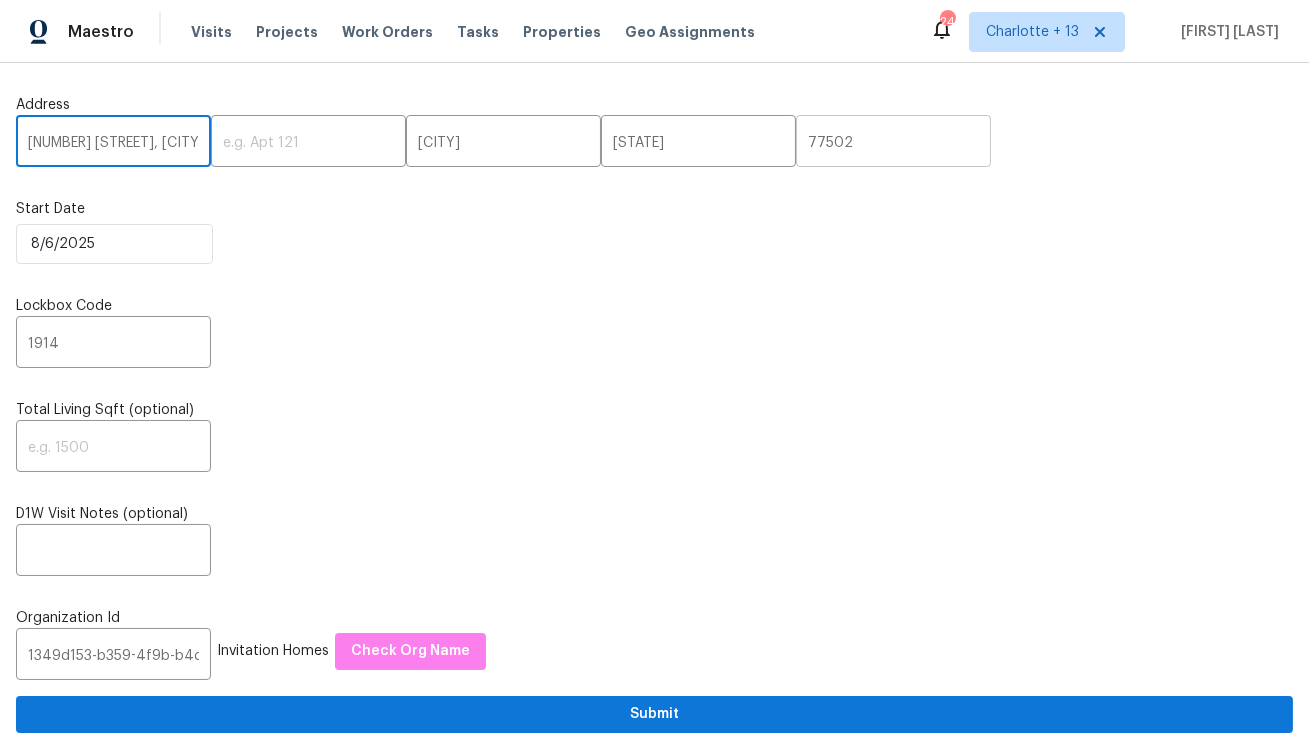 click on "77502" at bounding box center [893, 143] 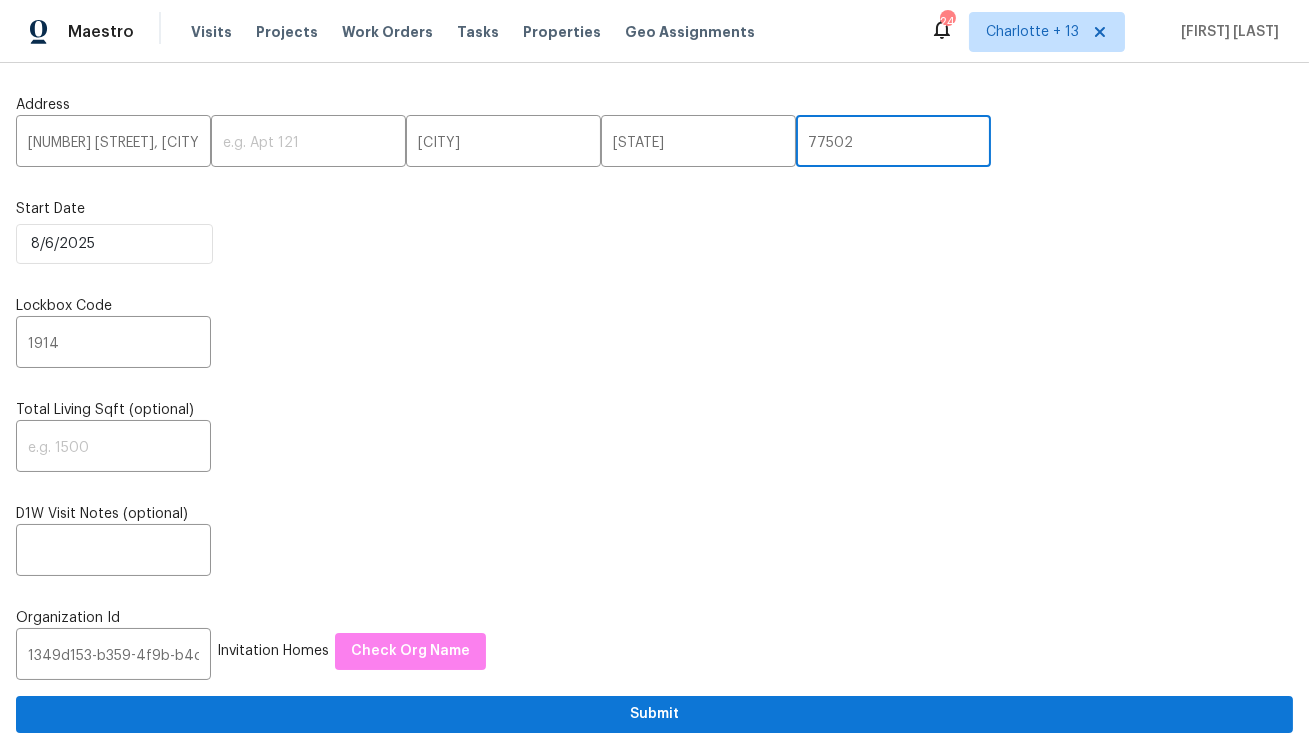 click on "77502" at bounding box center (893, 143) 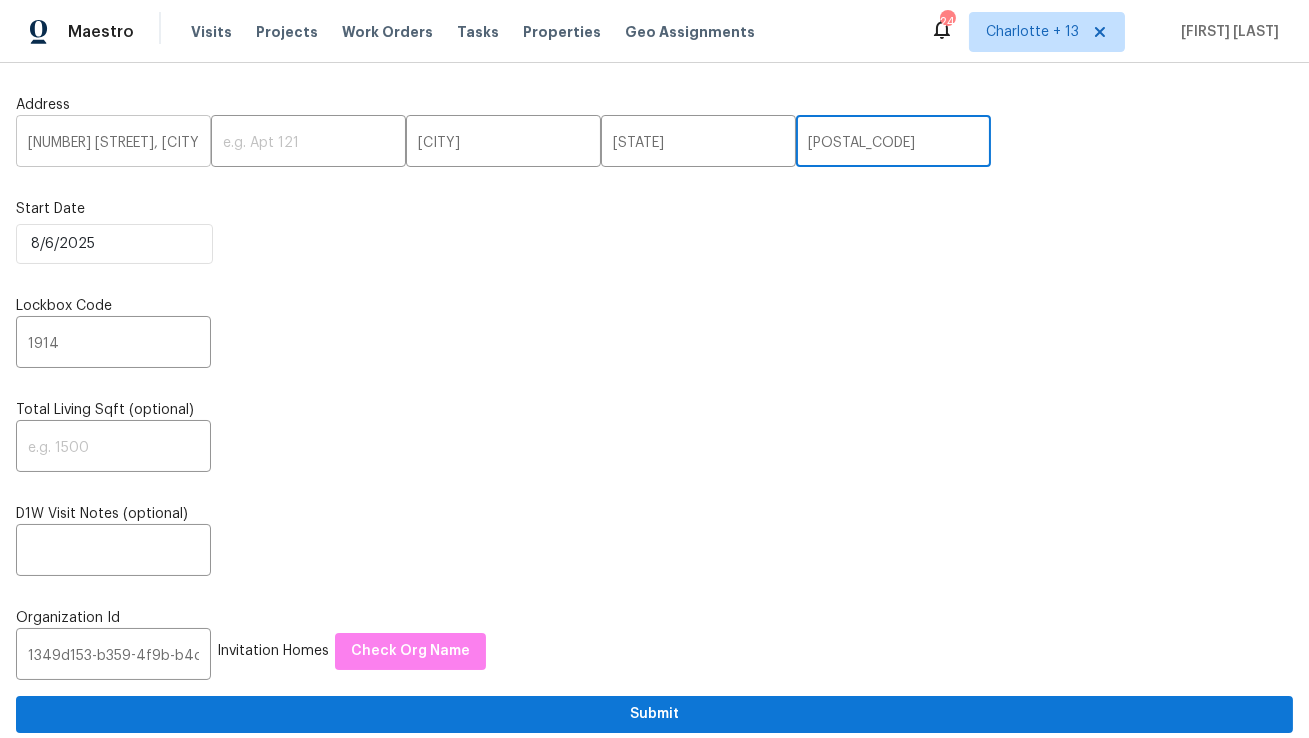 type on "30132" 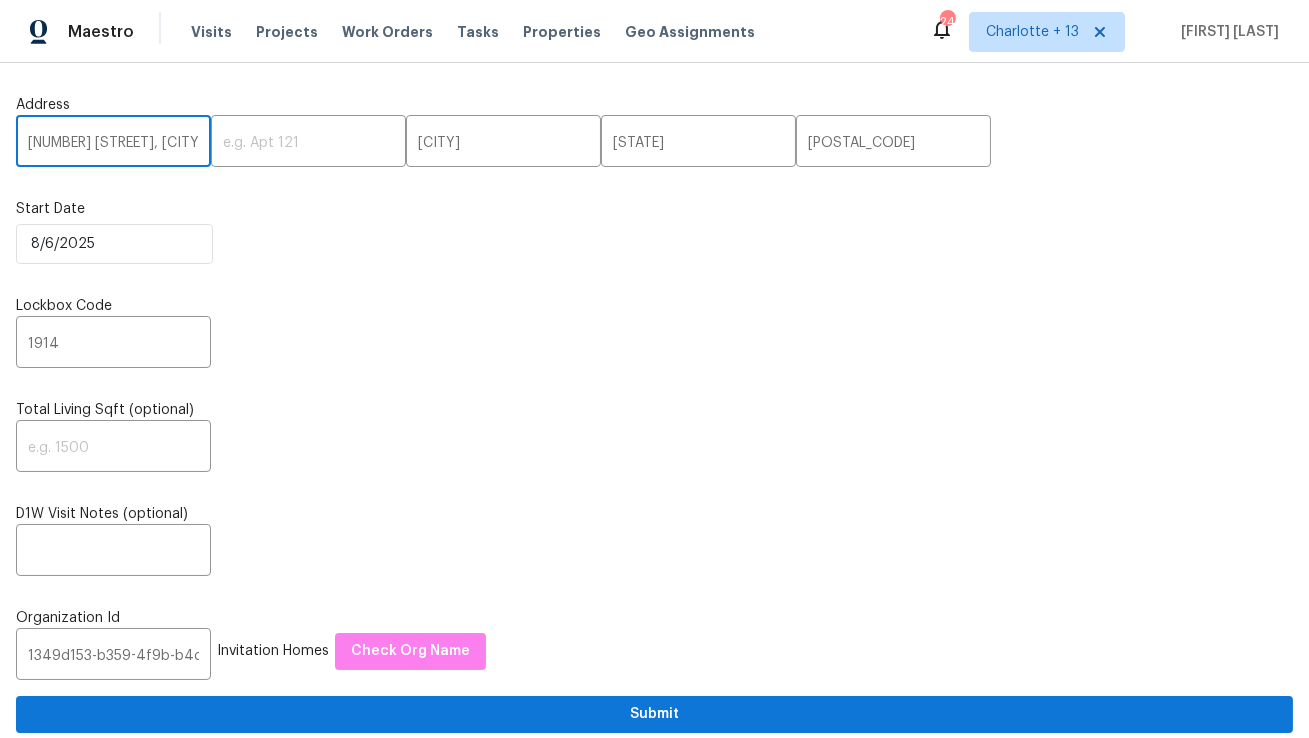 click on "375 Dublin Way, Dallas, GA" at bounding box center (113, 143) 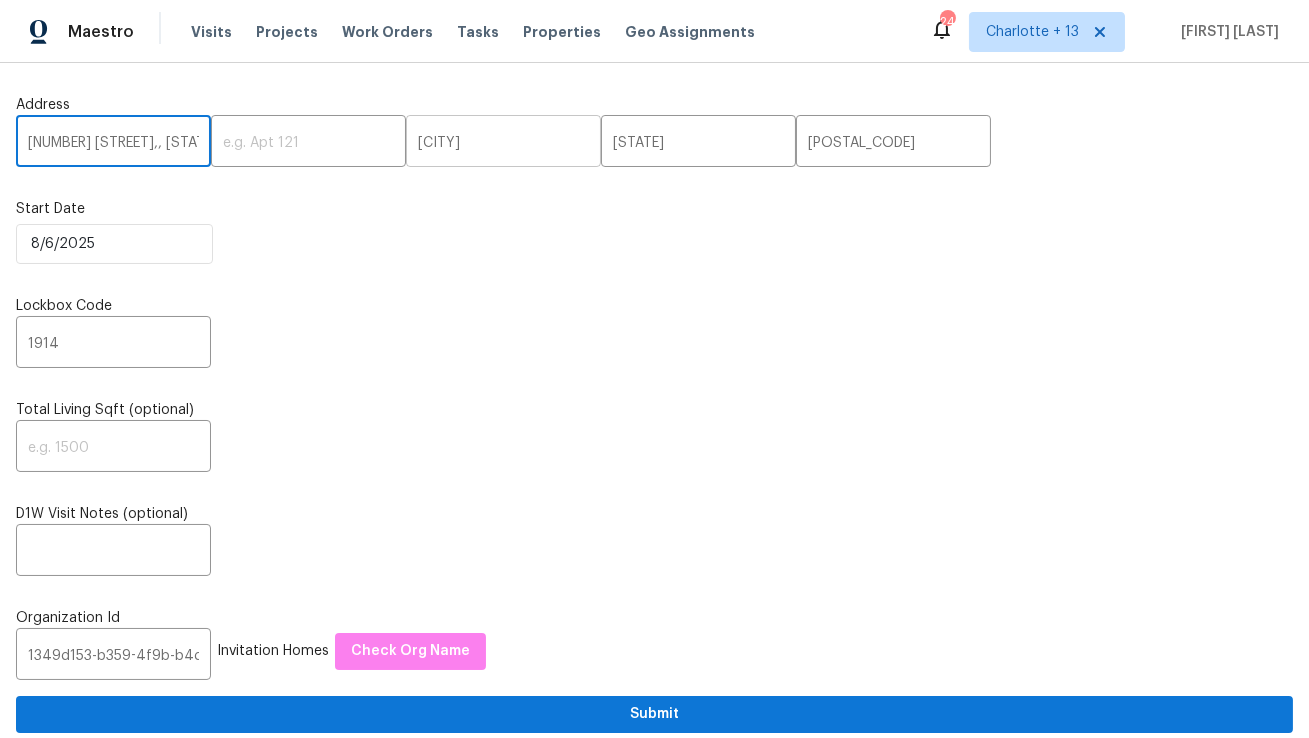 type on "375 Dublin Way,, GA" 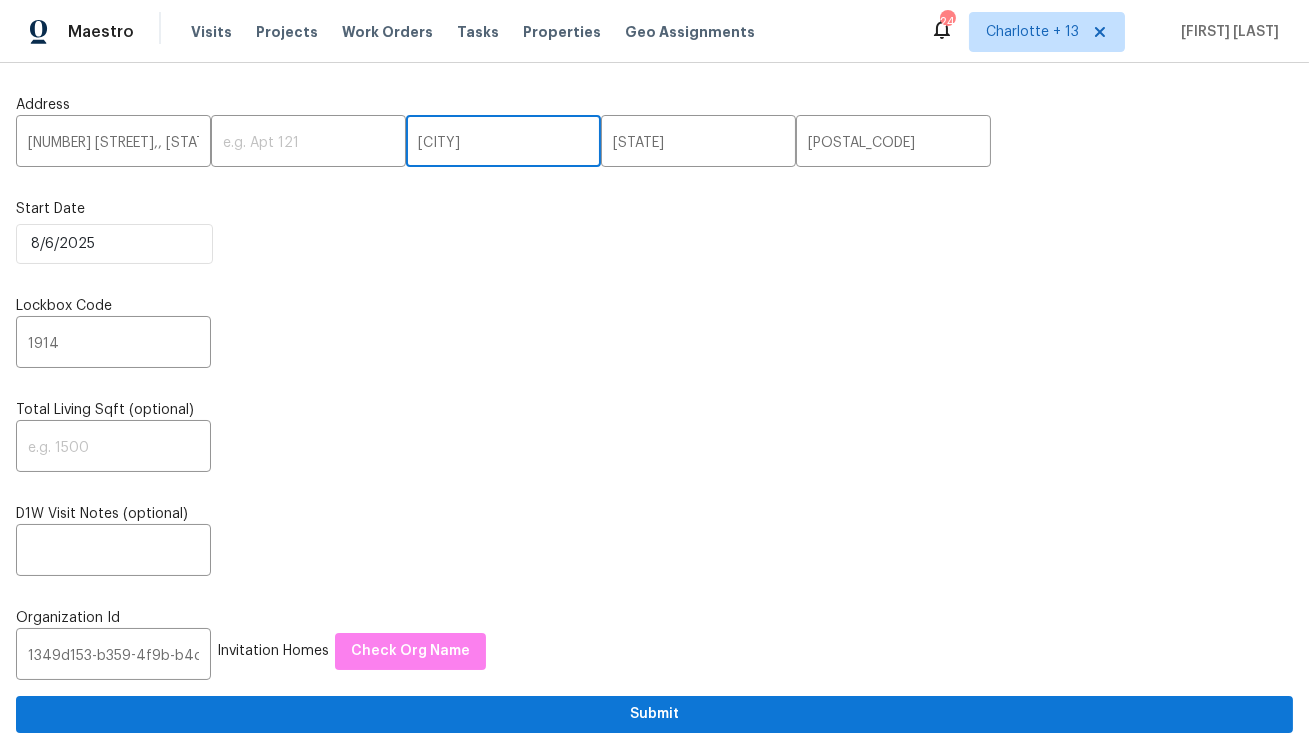 click on "Pasadena" at bounding box center (503, 143) 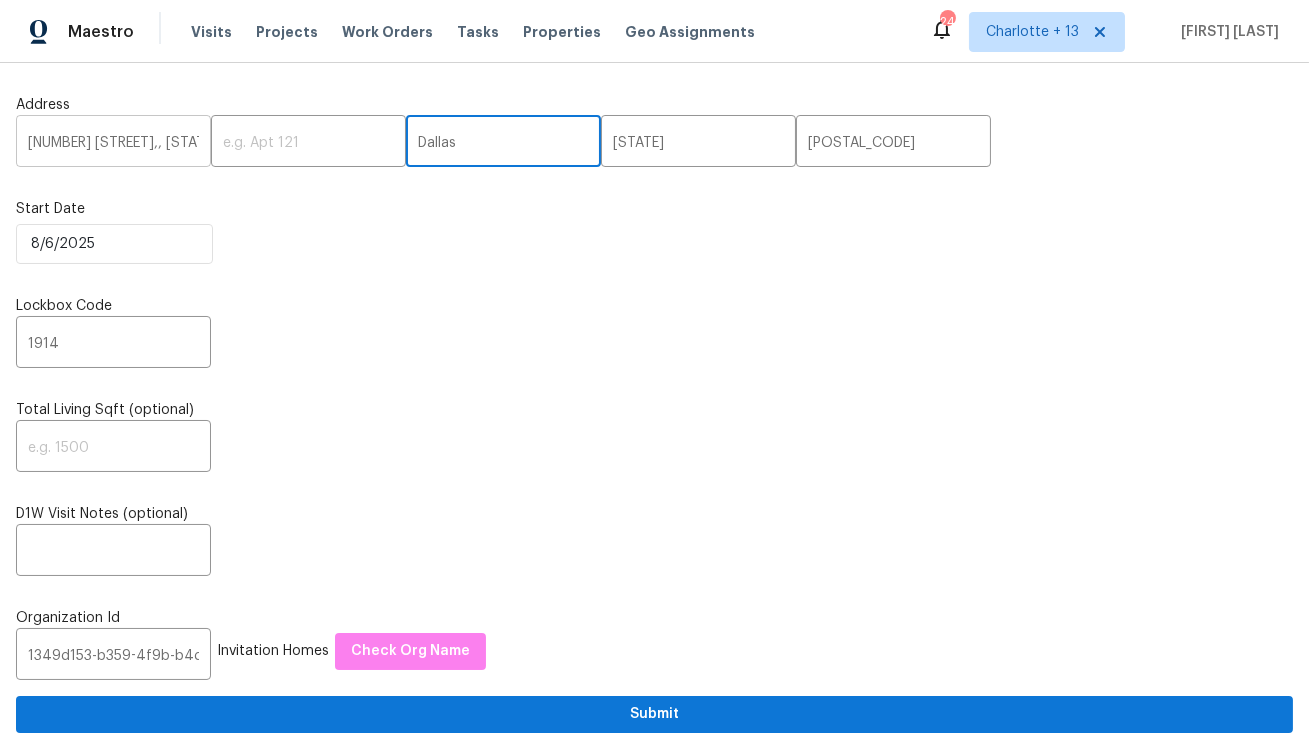 type on "Dallas" 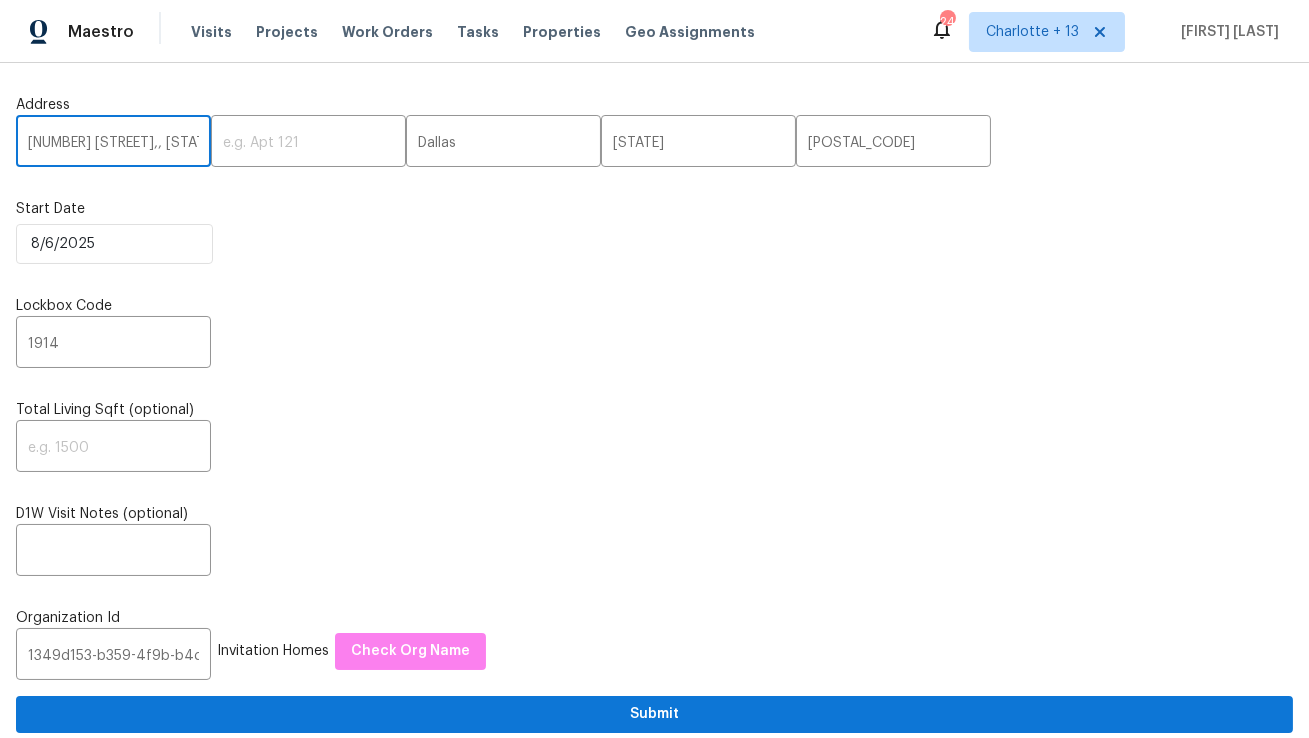 click on "375 Dublin Way,, GA" at bounding box center (113, 143) 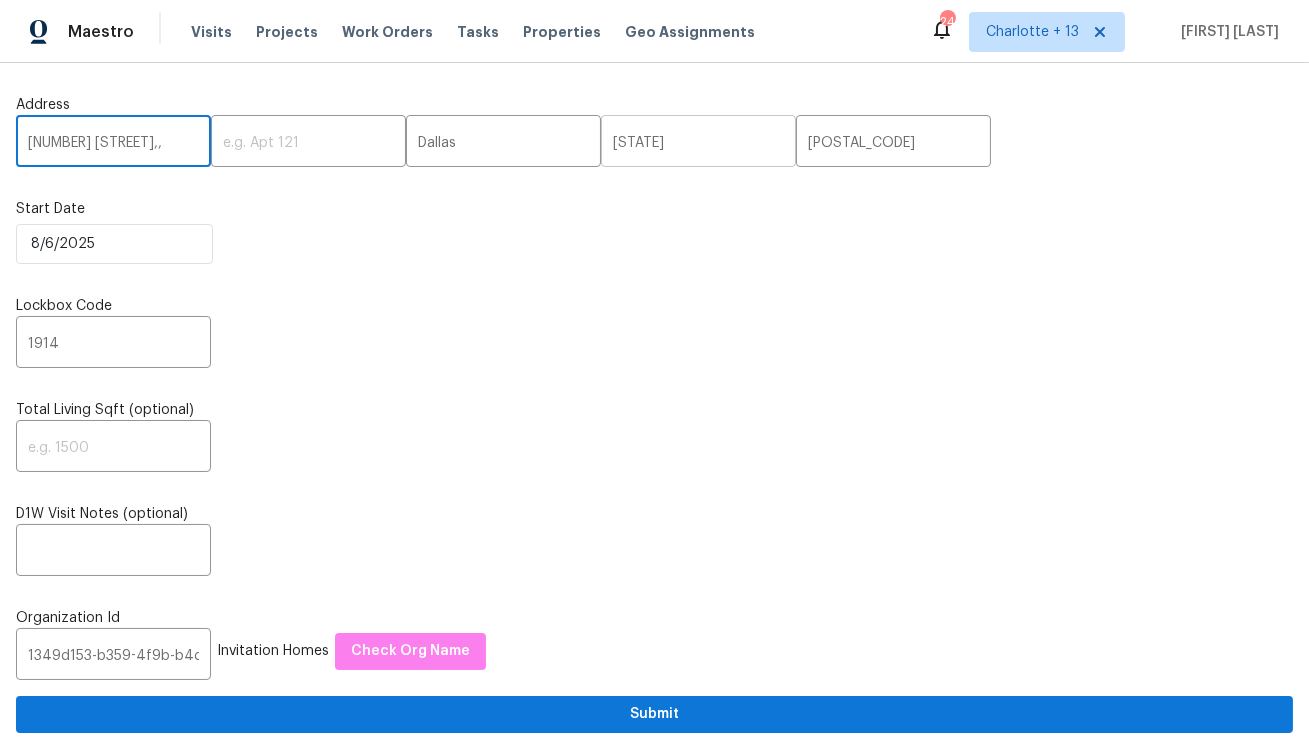 type on "375 Dublin Way,," 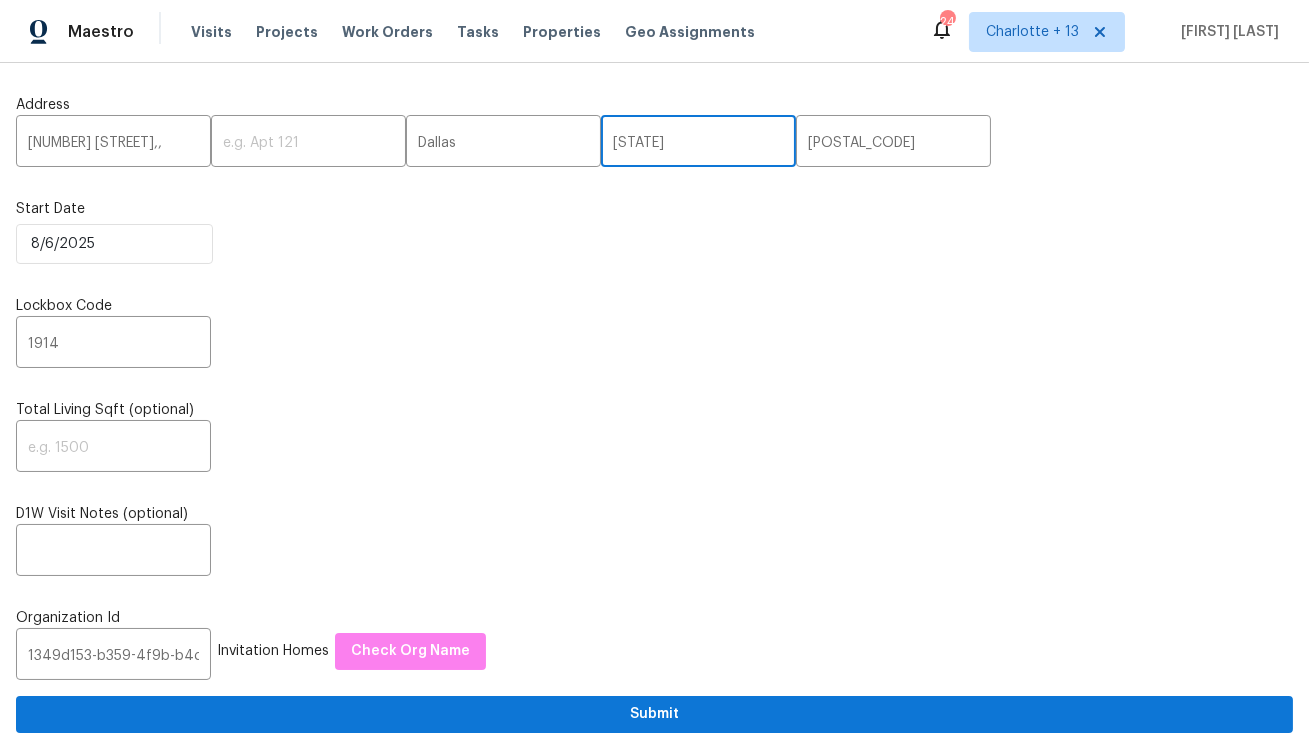 click on "TX" at bounding box center [698, 143] 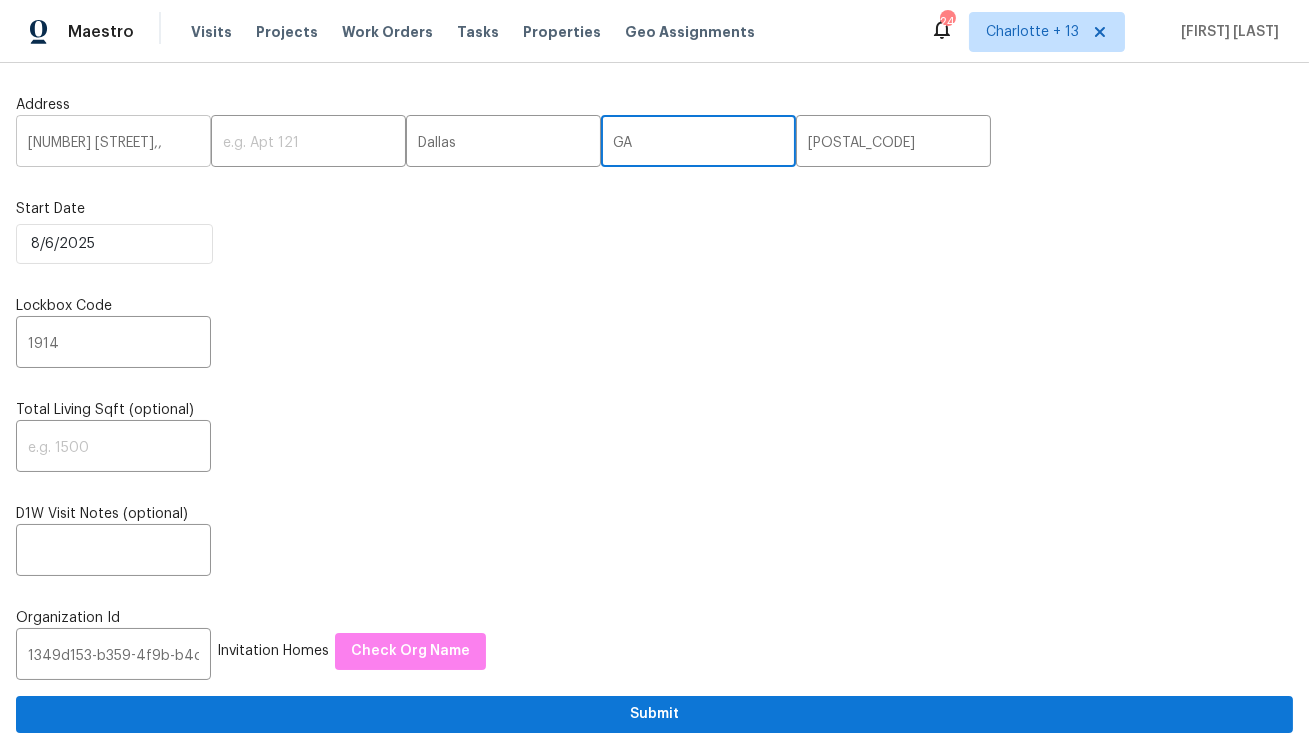 type on "GA" 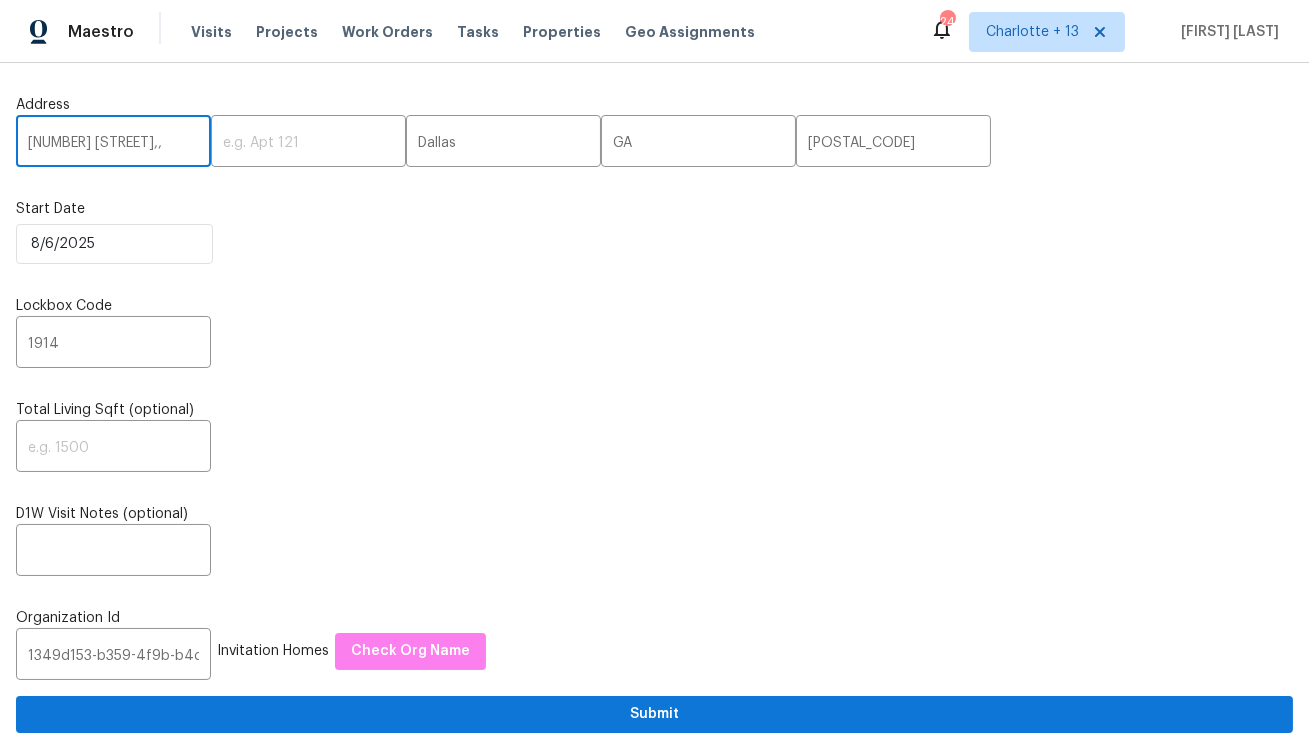 click on "375 Dublin Way,," at bounding box center (113, 143) 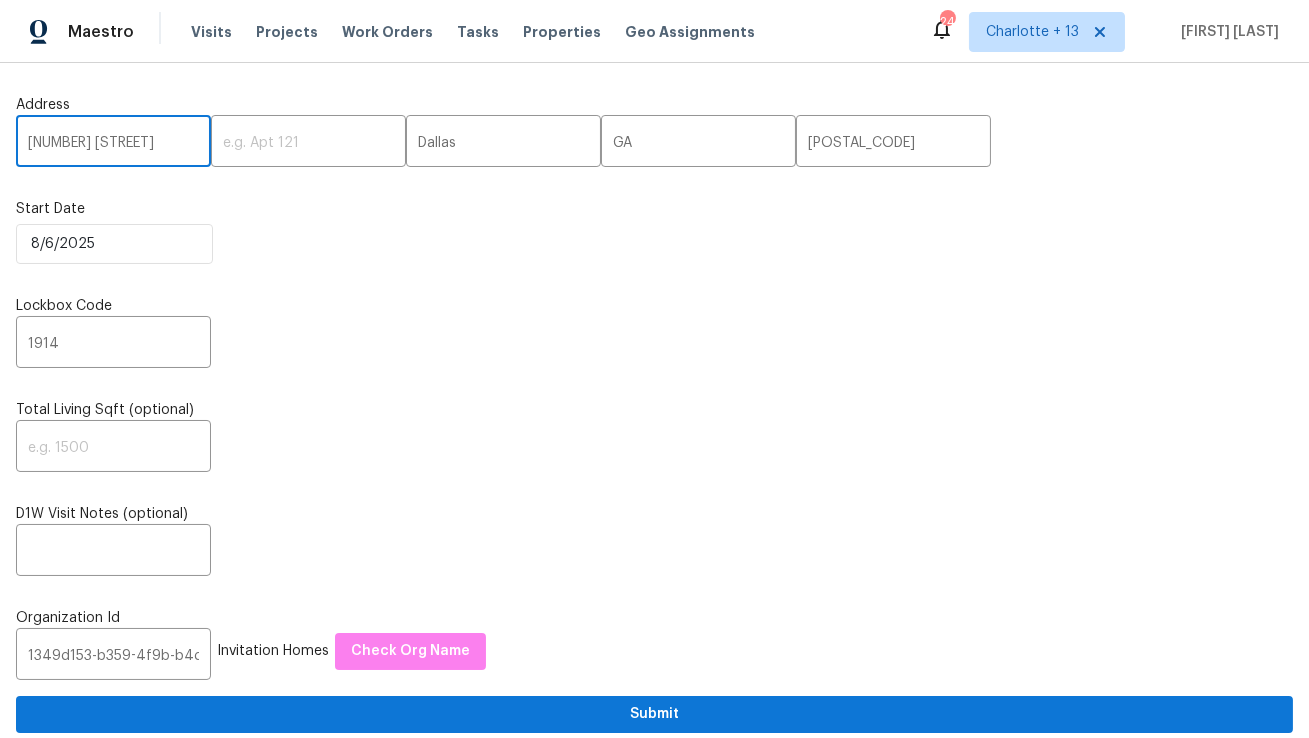 type on "[NUMBER] [STREET]" 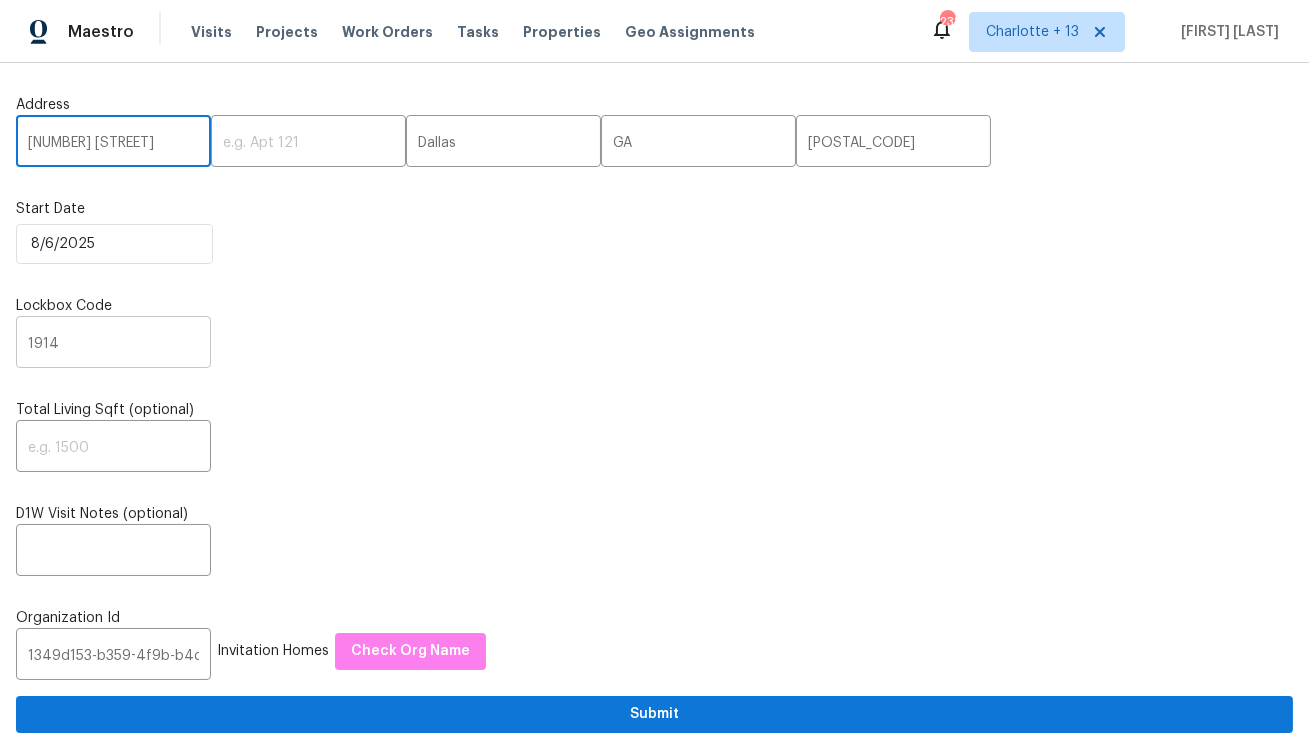 click on "1914" at bounding box center [113, 344] 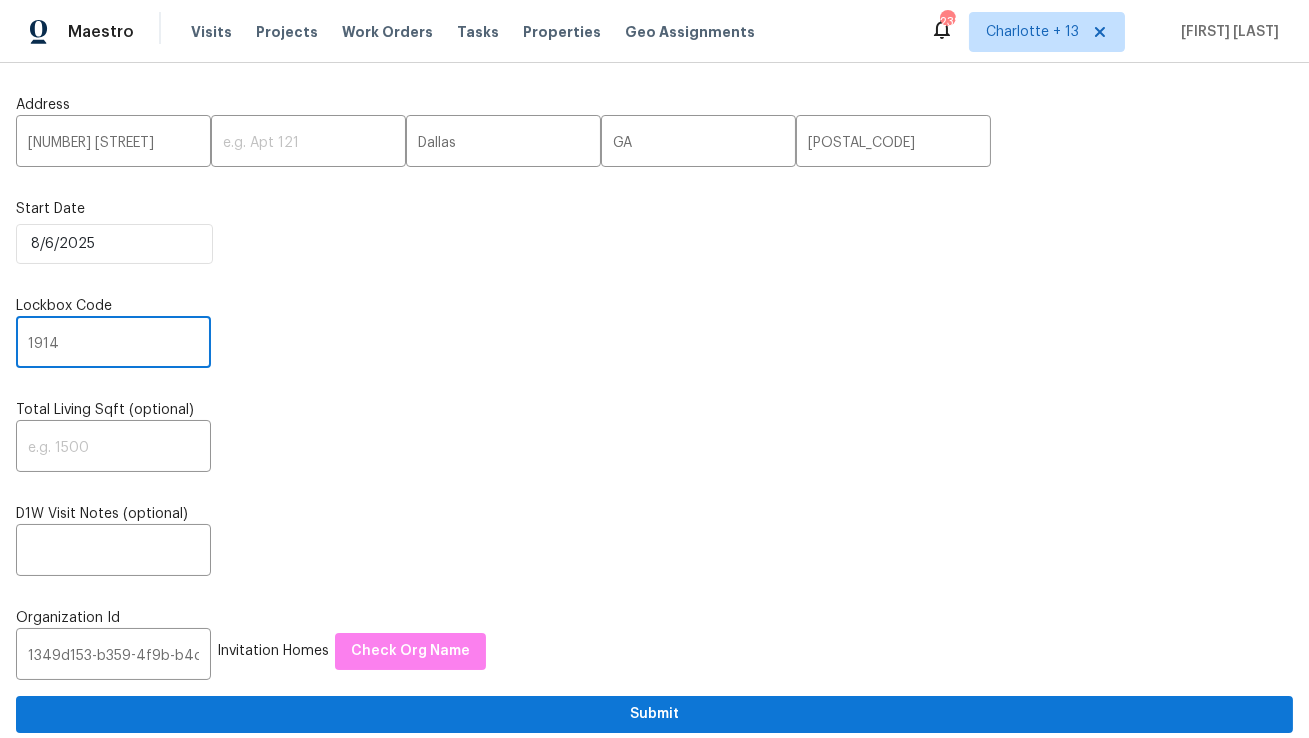 click on "1914" at bounding box center [113, 344] 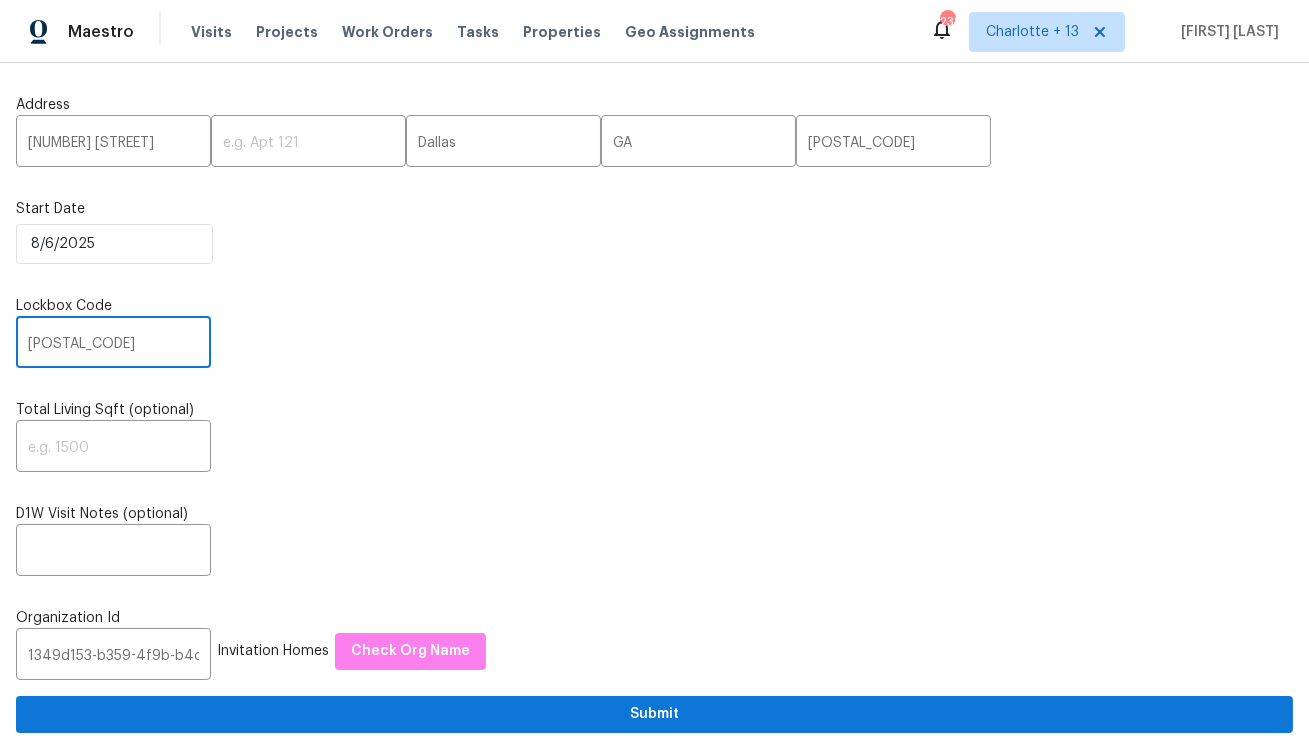 type on "6764" 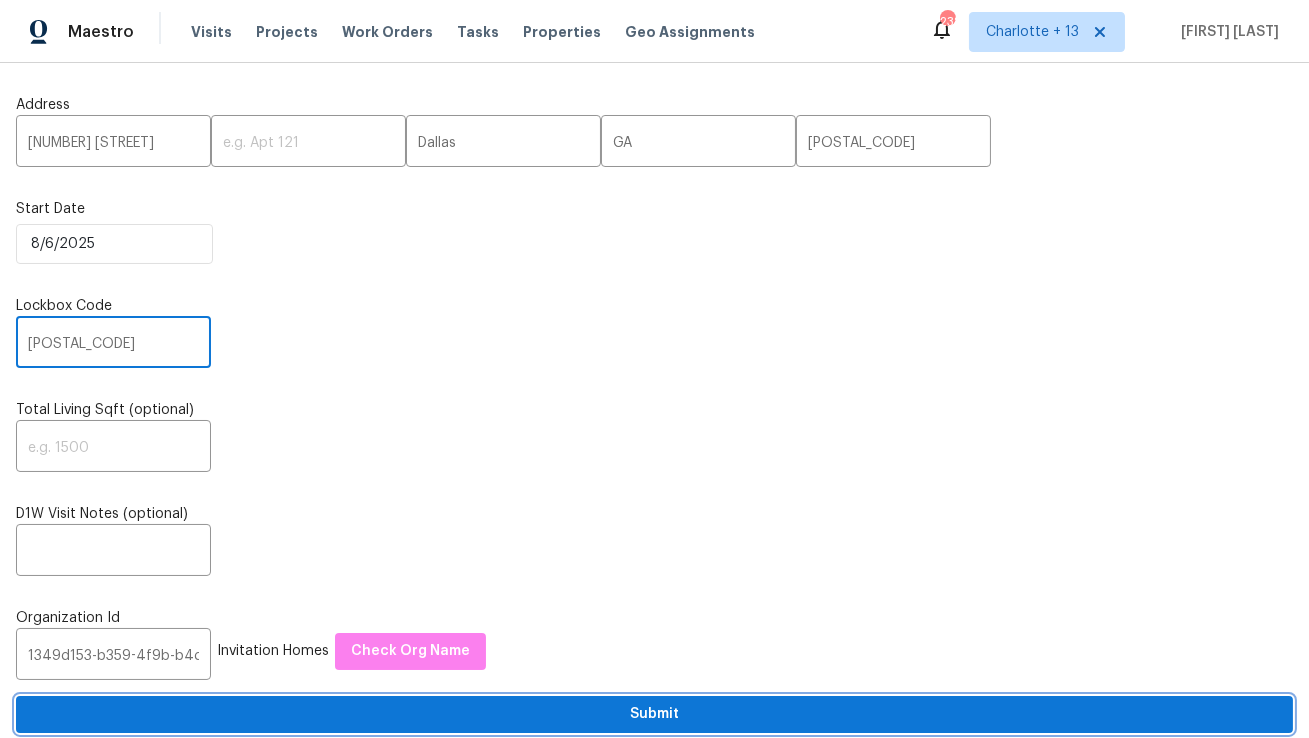click on "Submit" at bounding box center (654, 714) 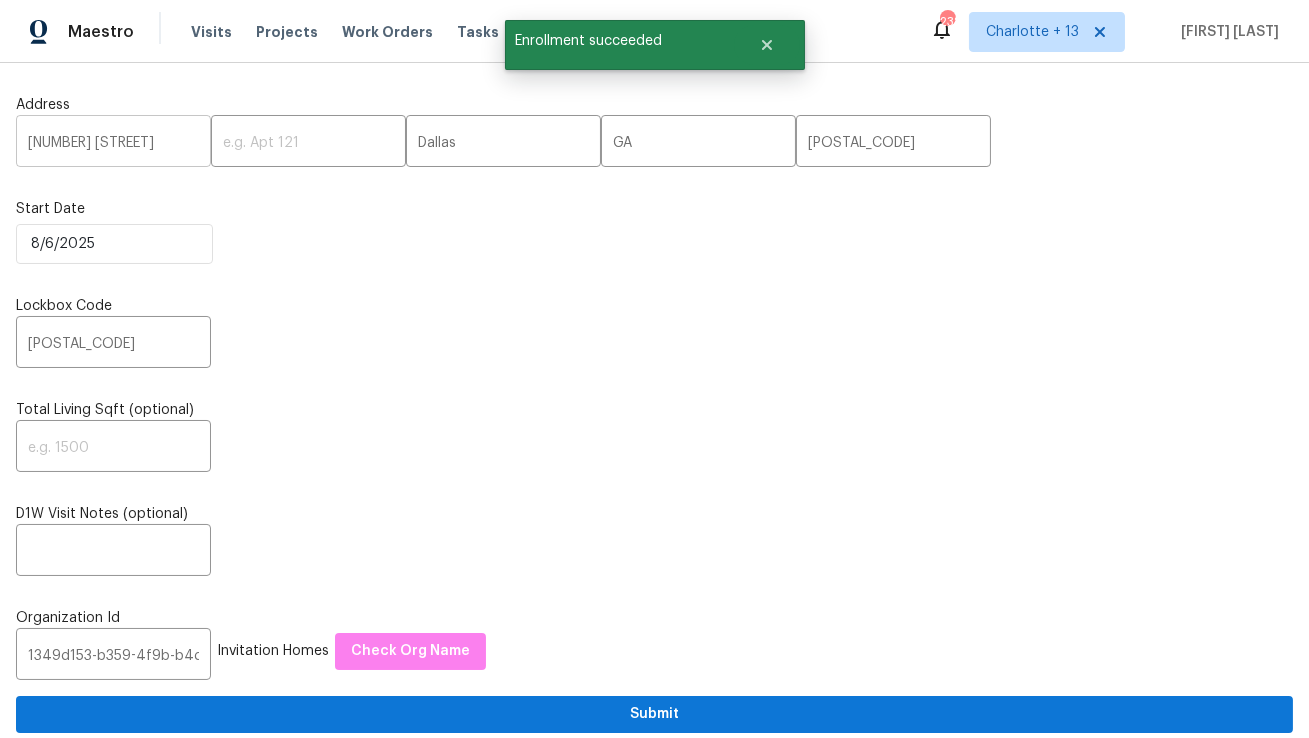 click on "[NUMBER] [STREET]" at bounding box center (113, 143) 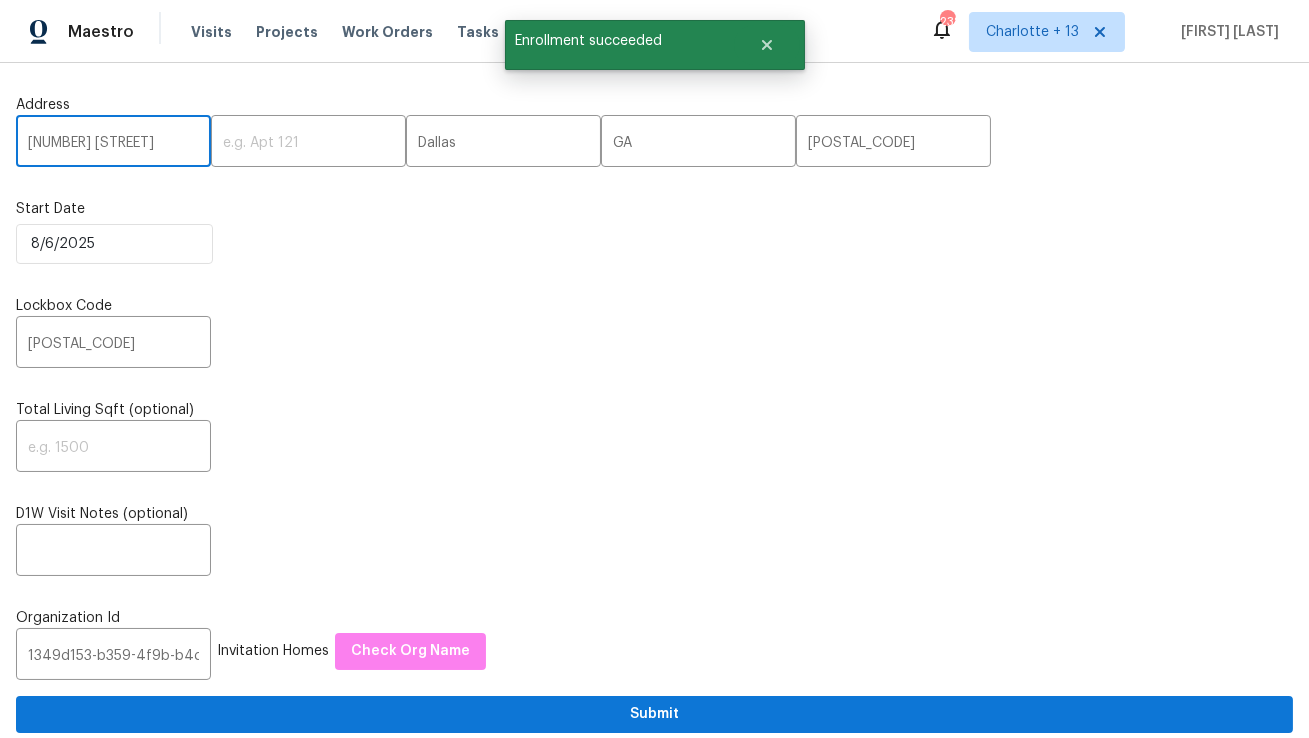 click on "[NUMBER] [STREET]" at bounding box center (113, 143) 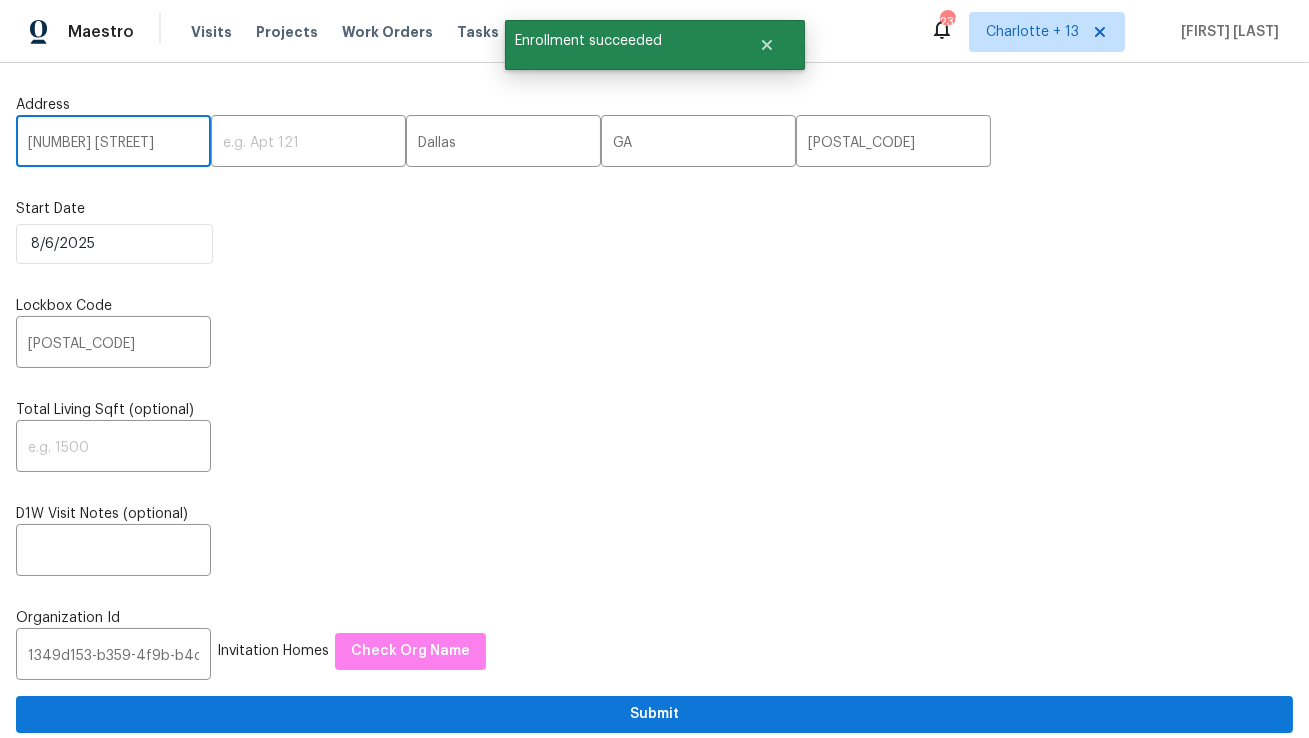 click on "[NUMBER] [STREET]" at bounding box center [113, 143] 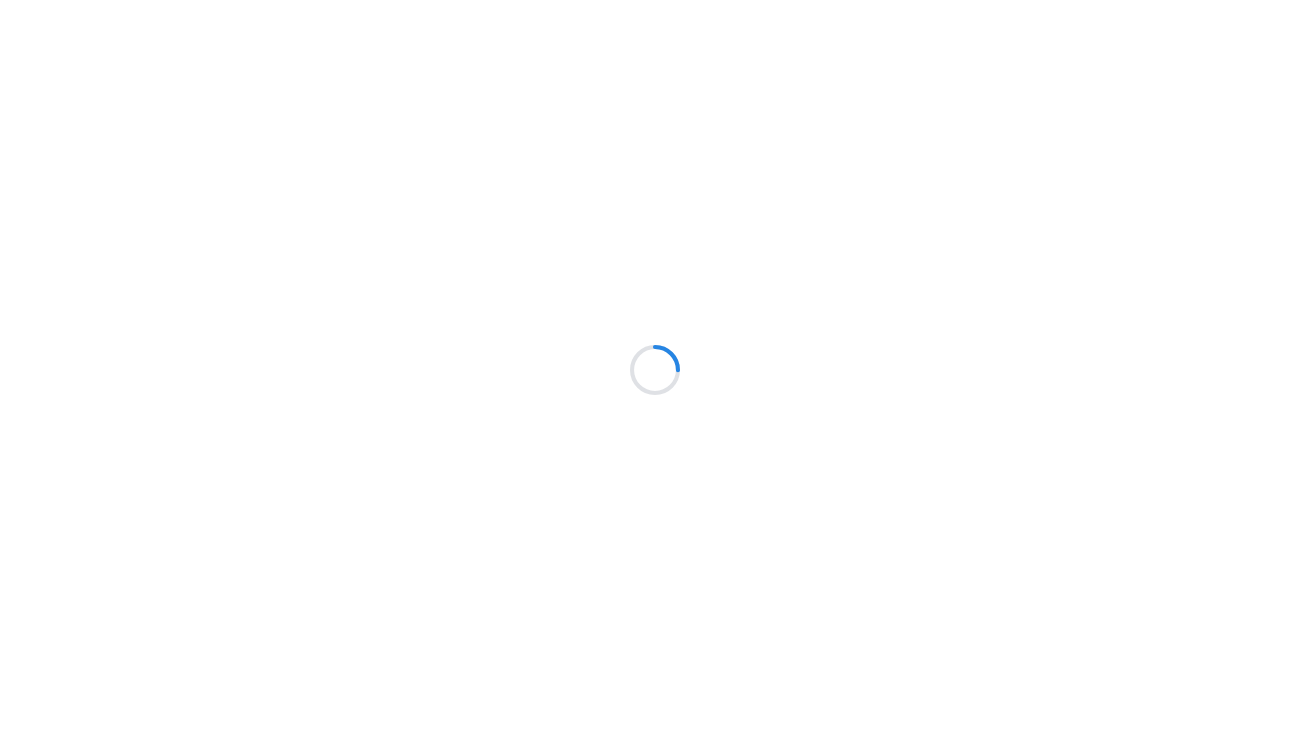 scroll, scrollTop: 0, scrollLeft: 0, axis: both 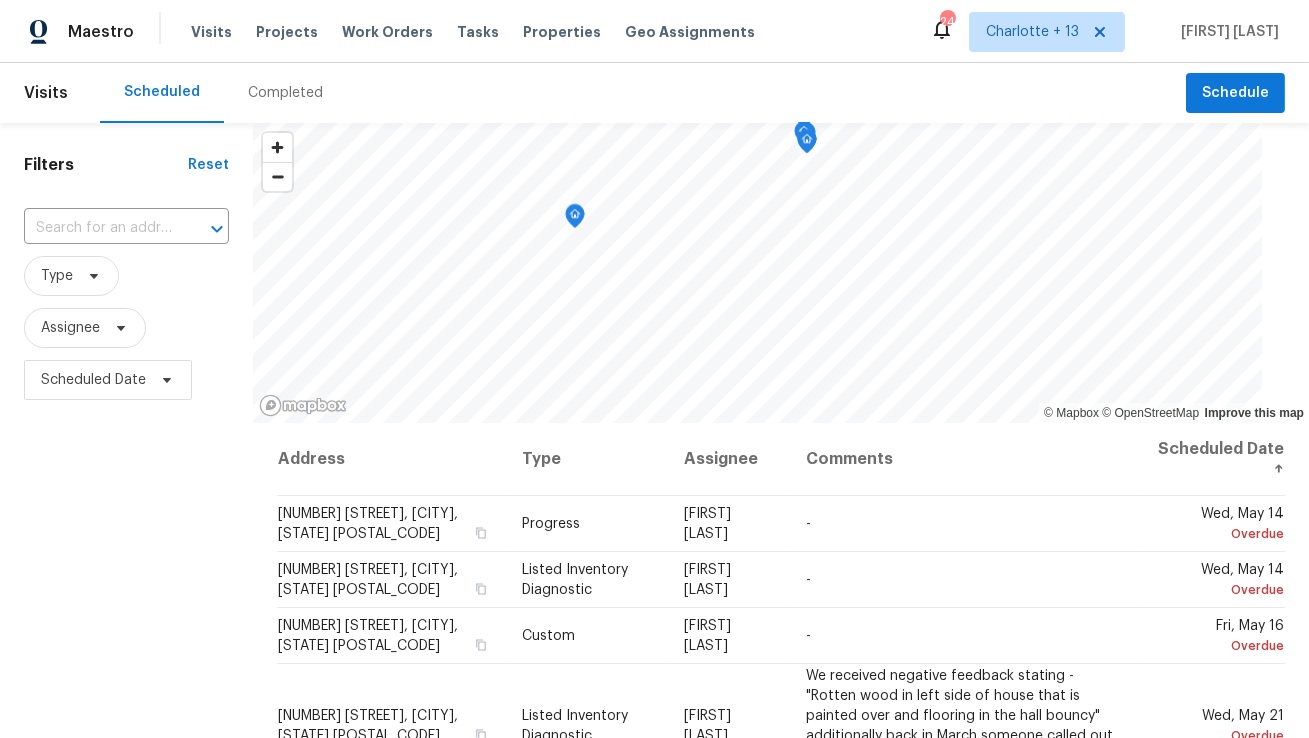 click on "​" at bounding box center (126, 228) 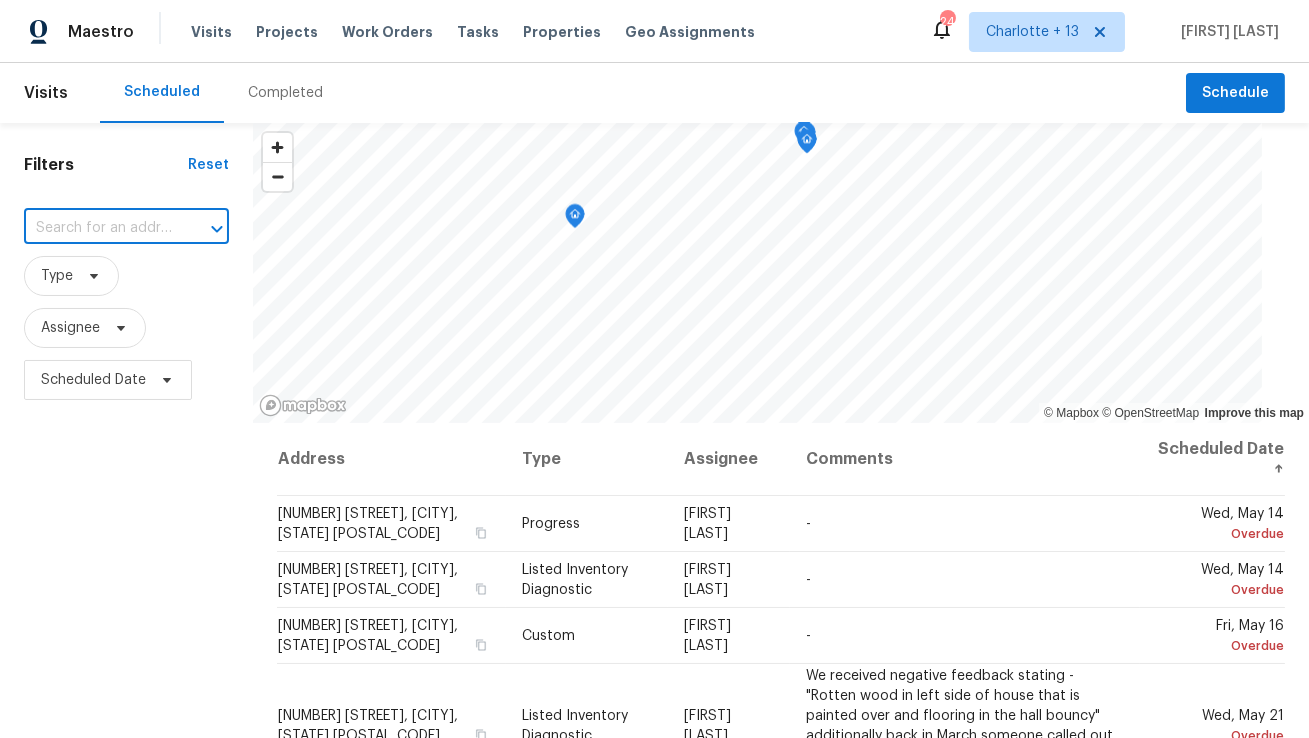 click at bounding box center [98, 228] 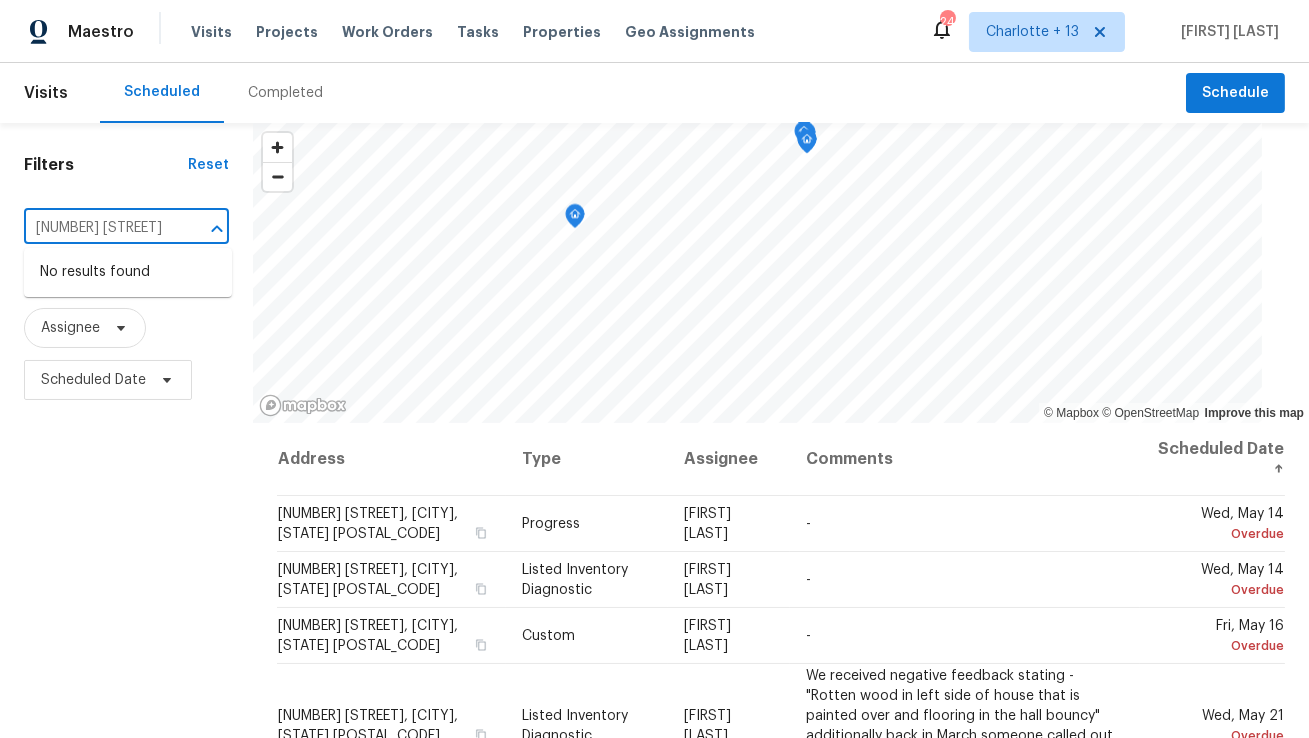 type on "[NUMBER] [STREET]" 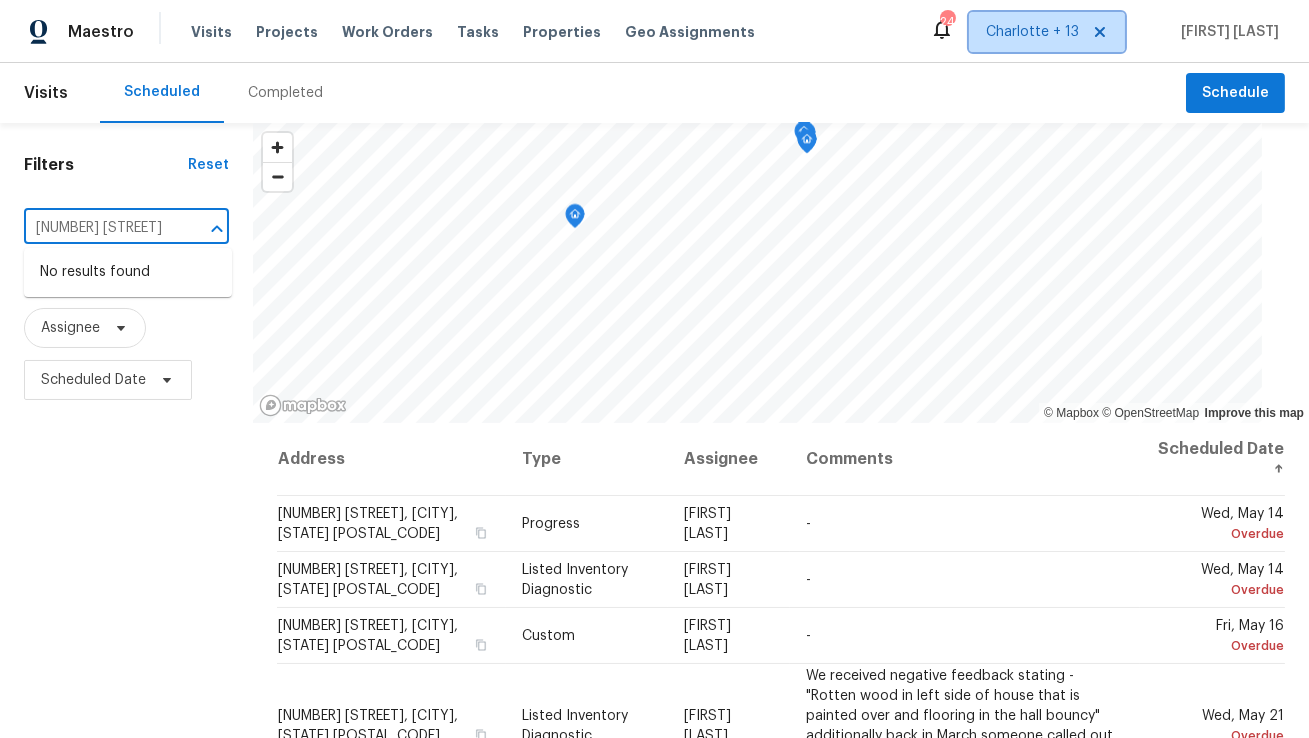 type 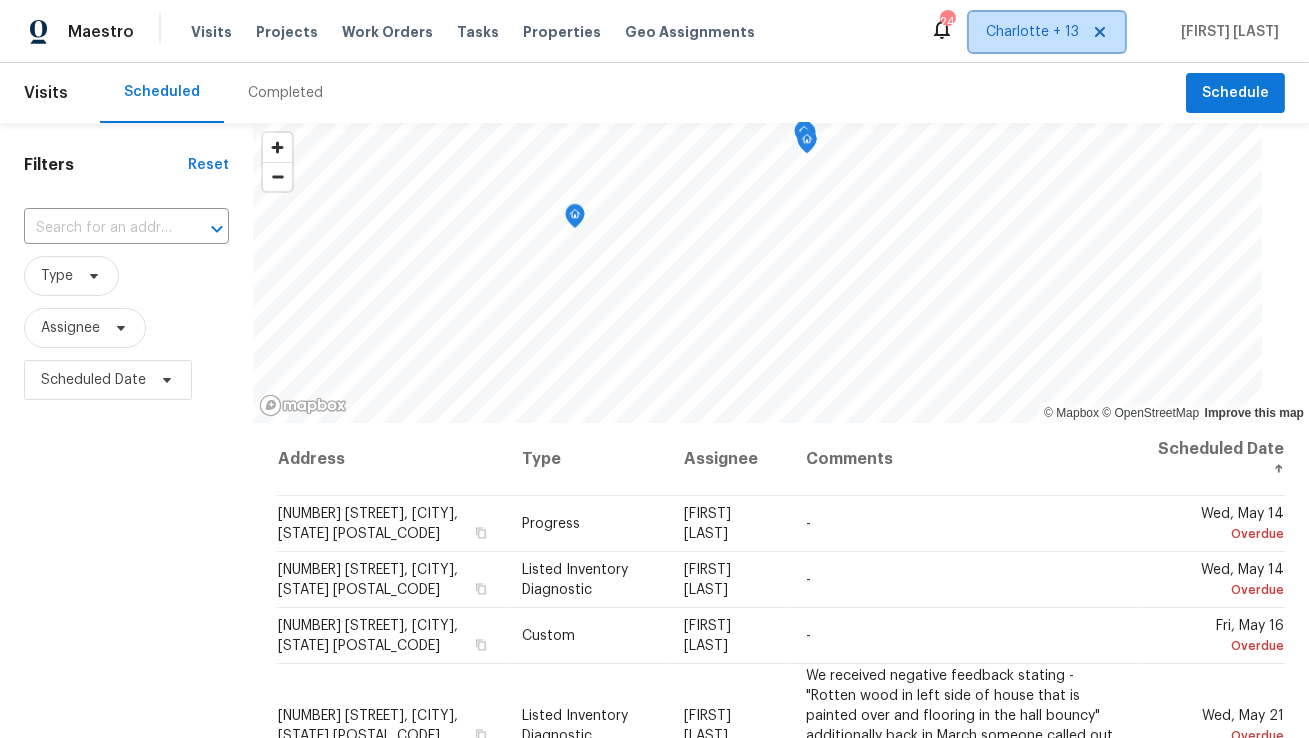 click on "Charlotte + 13" at bounding box center (1032, 32) 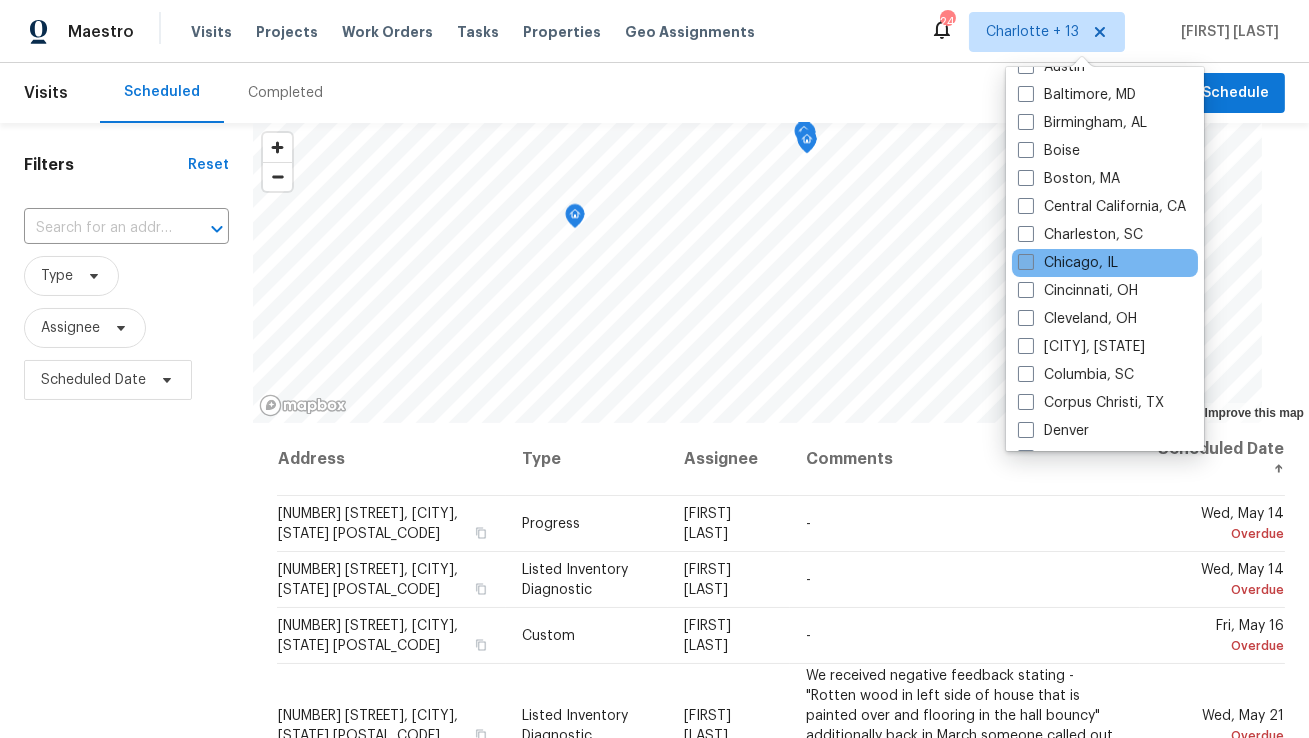 scroll, scrollTop: 460, scrollLeft: 0, axis: vertical 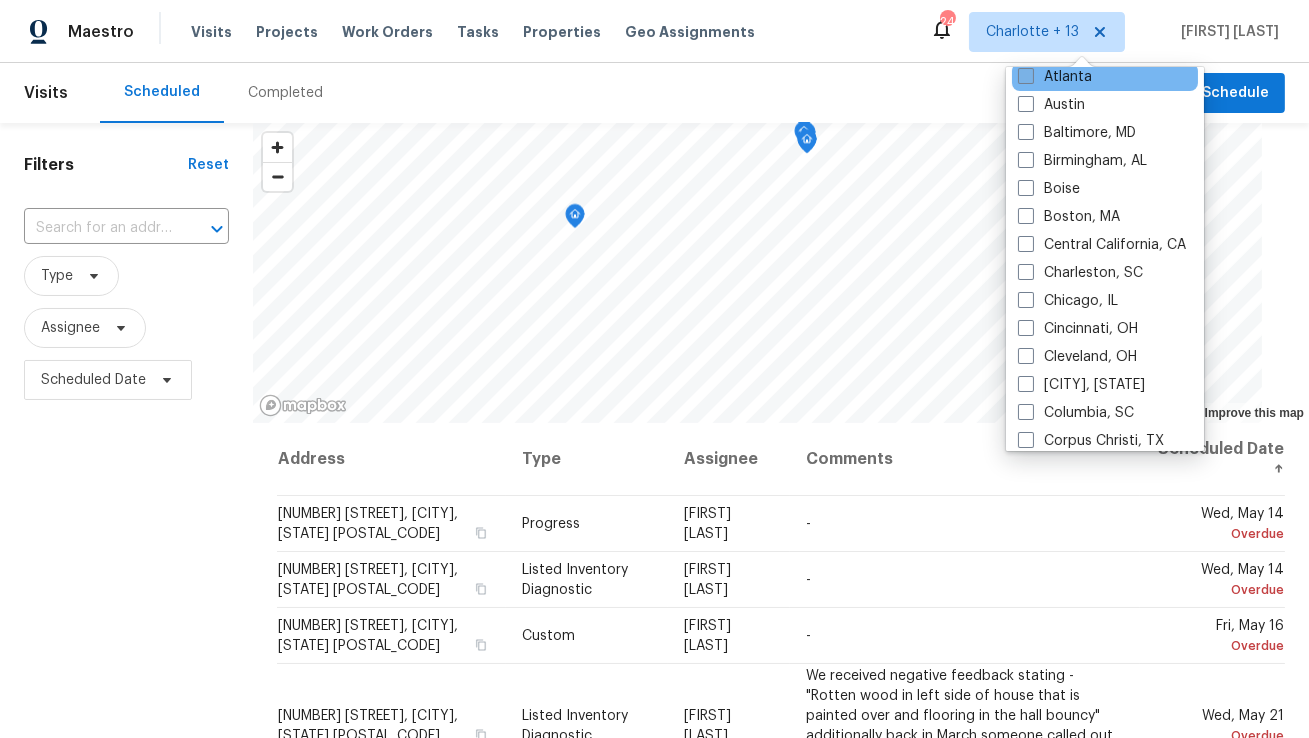 click on "Atlanta" at bounding box center [1055, 77] 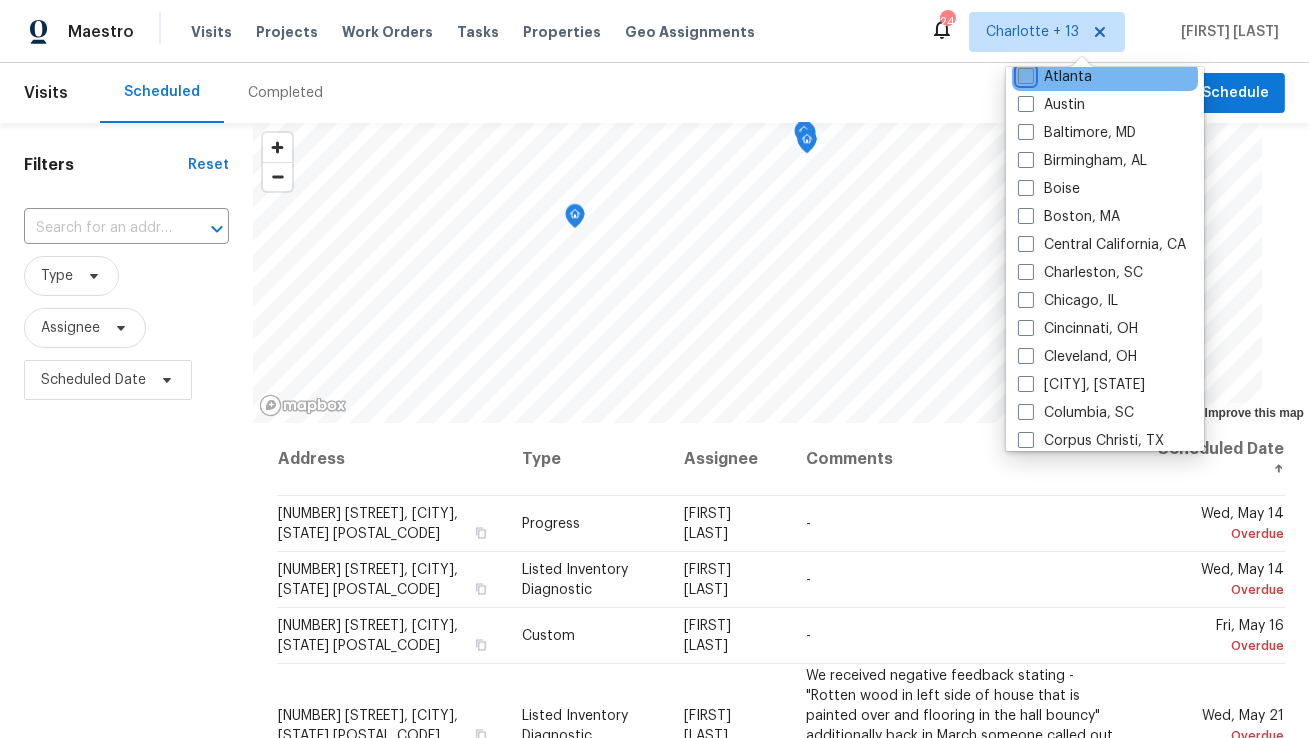 click on "Atlanta" at bounding box center (1024, 73) 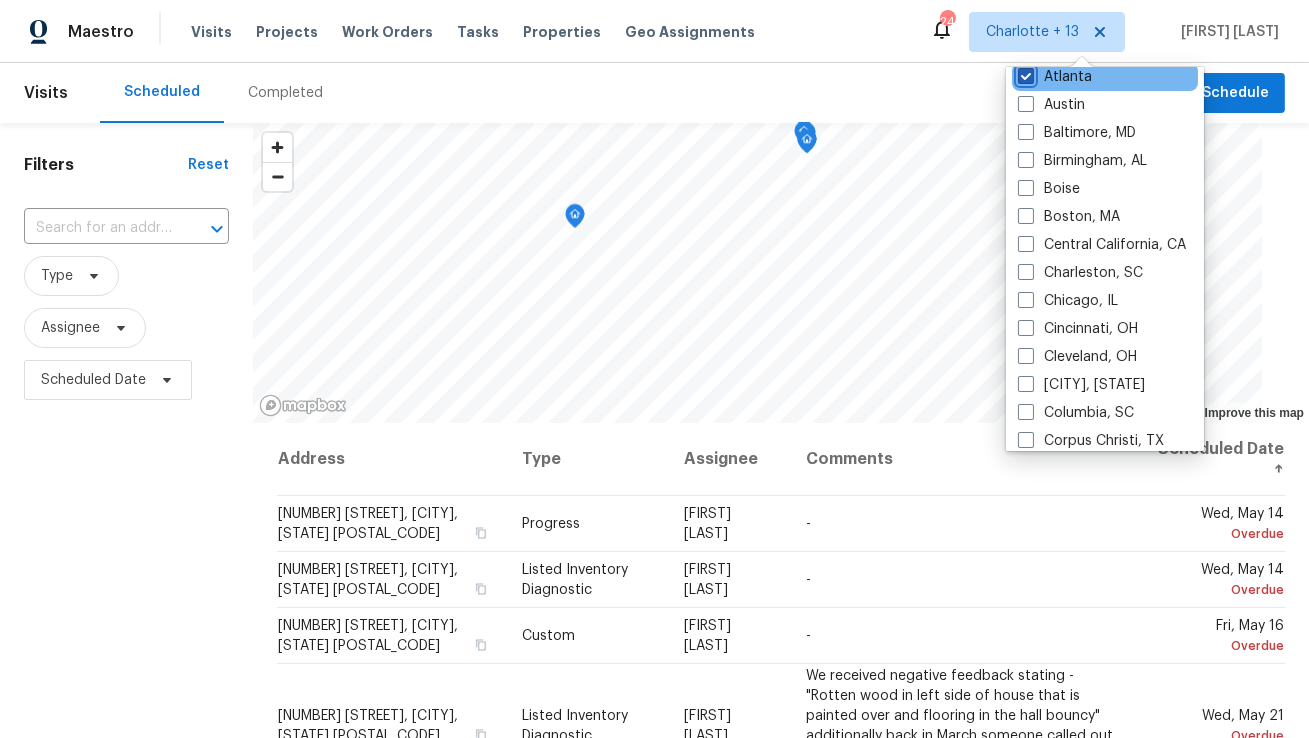 checkbox on "true" 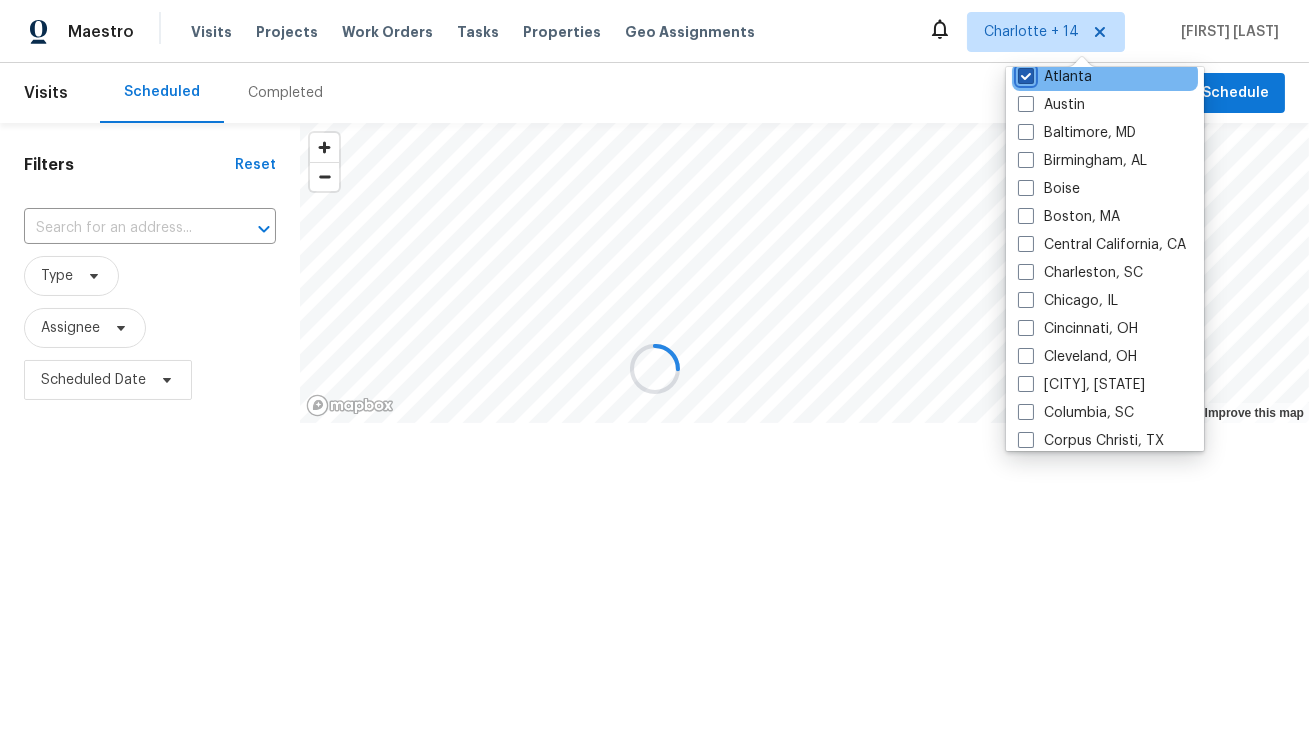 scroll, scrollTop: 460, scrollLeft: 0, axis: vertical 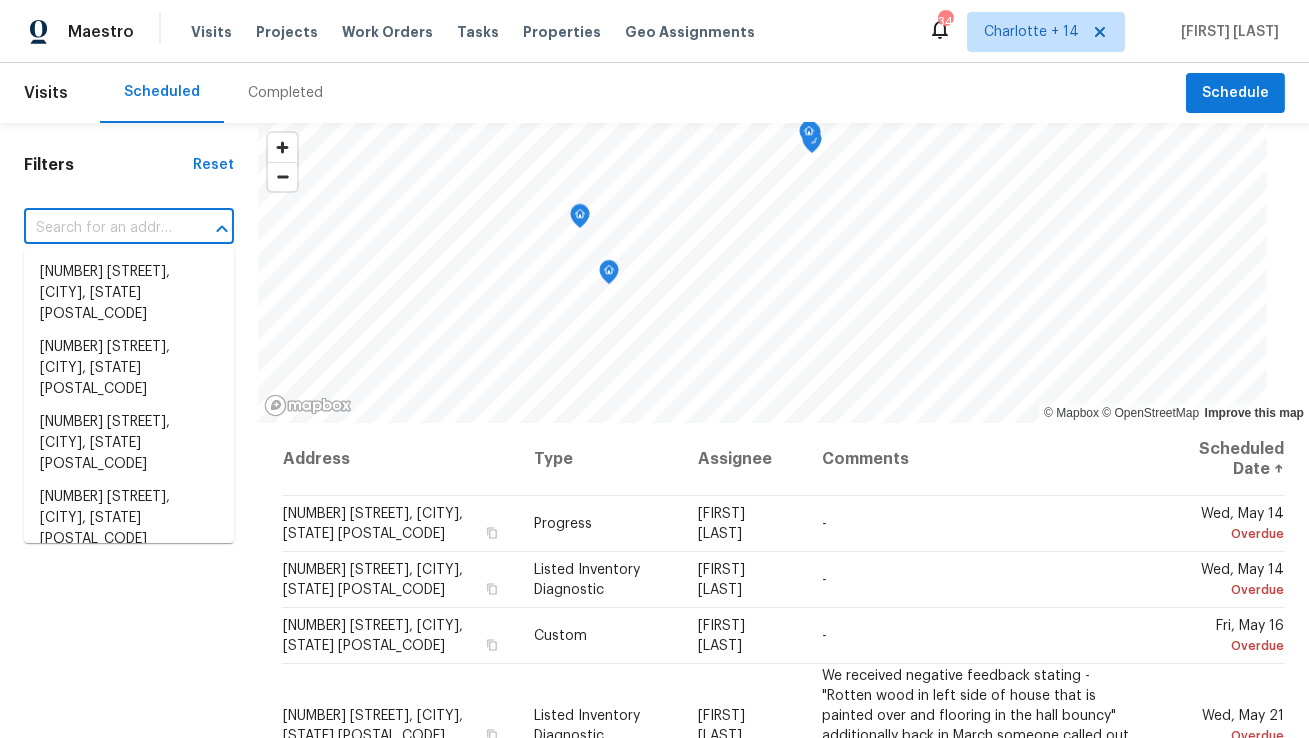 click at bounding box center [101, 228] 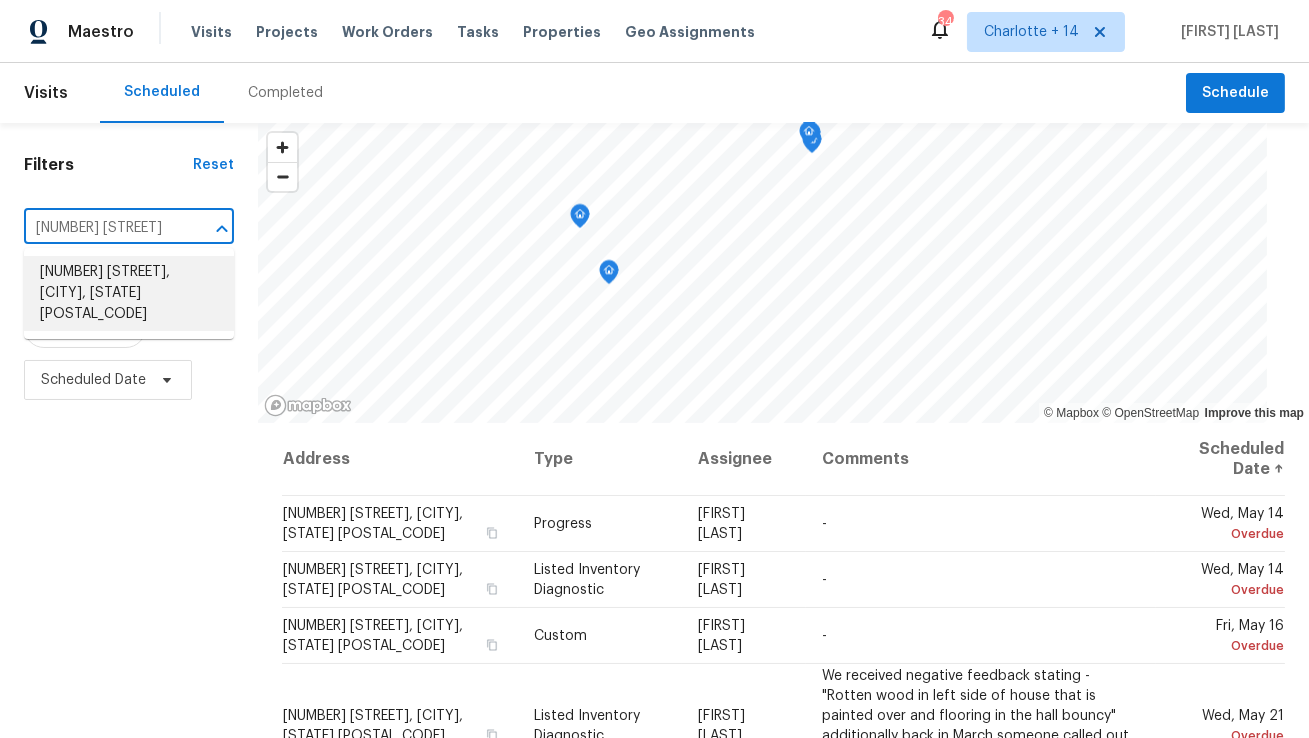 click on "[NUMBER] [STREET], [CITY], [STATE] [POSTAL_CODE]" at bounding box center [129, 293] 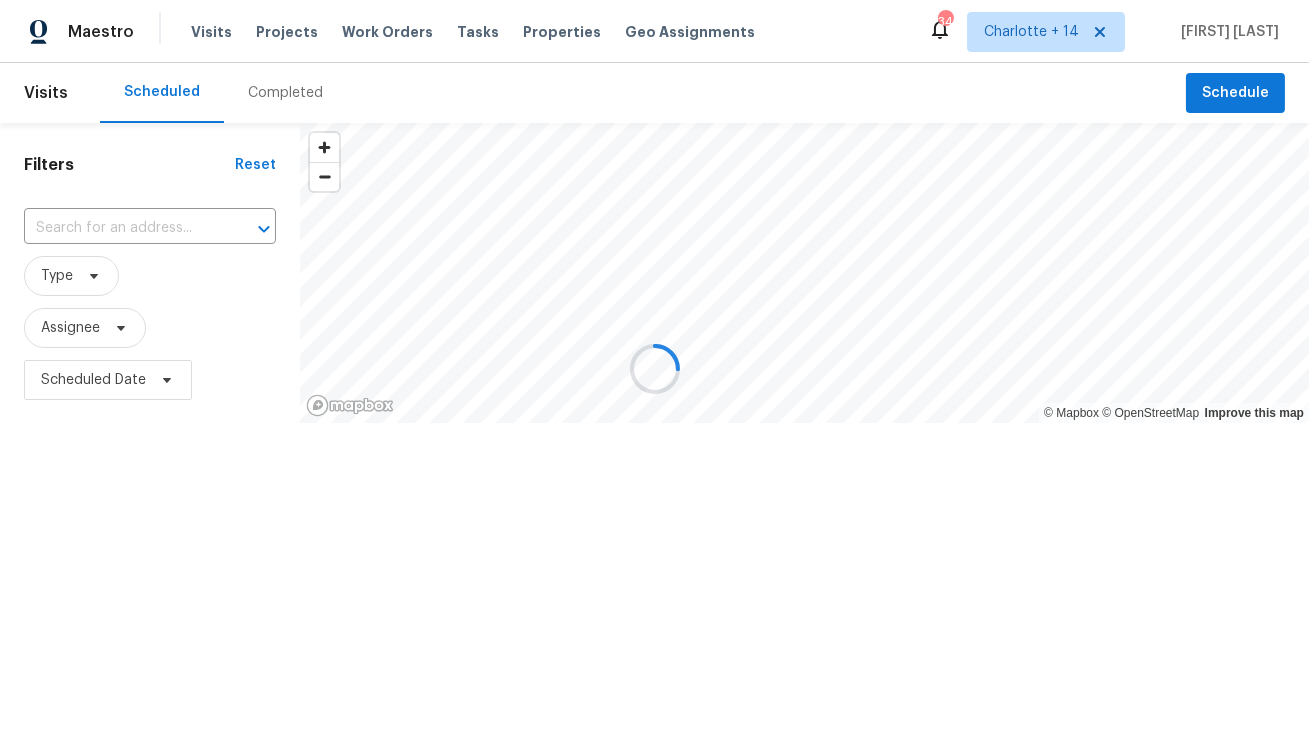 type on "[NUMBER] [STREET], [CITY], [STATE] [POSTAL_CODE]" 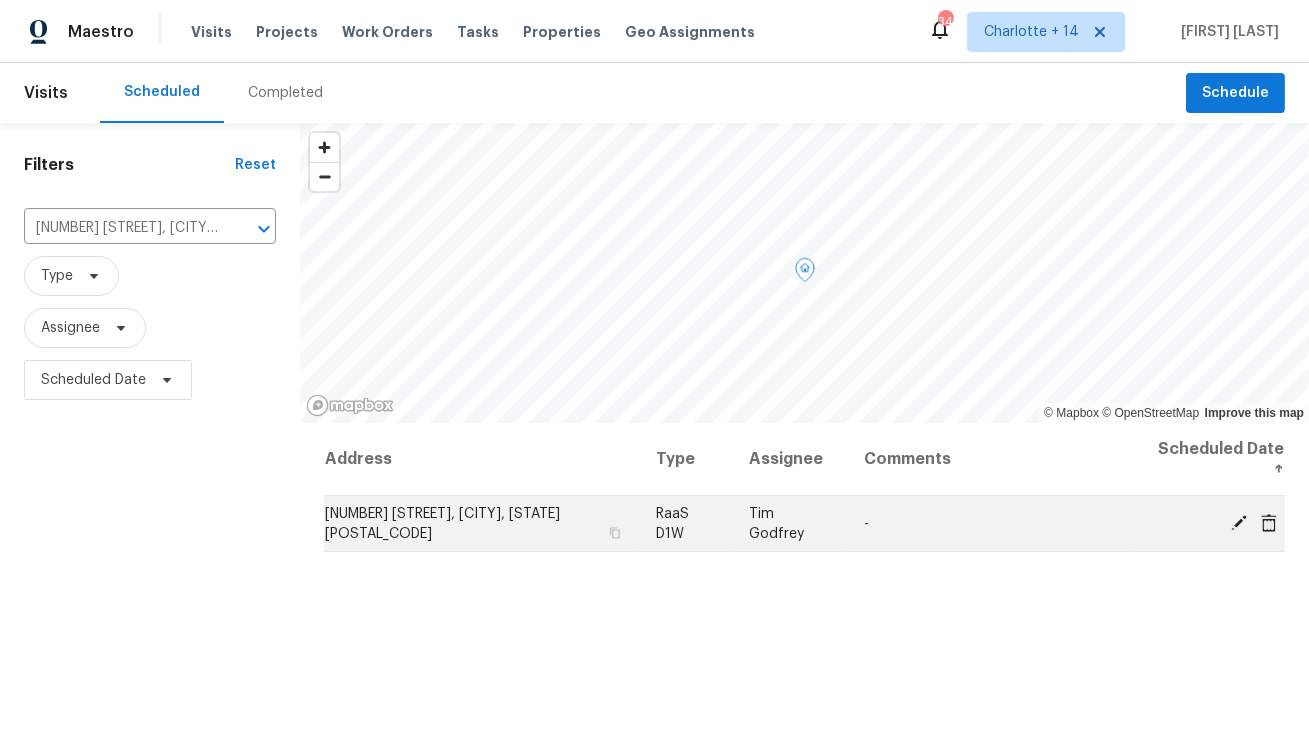 click 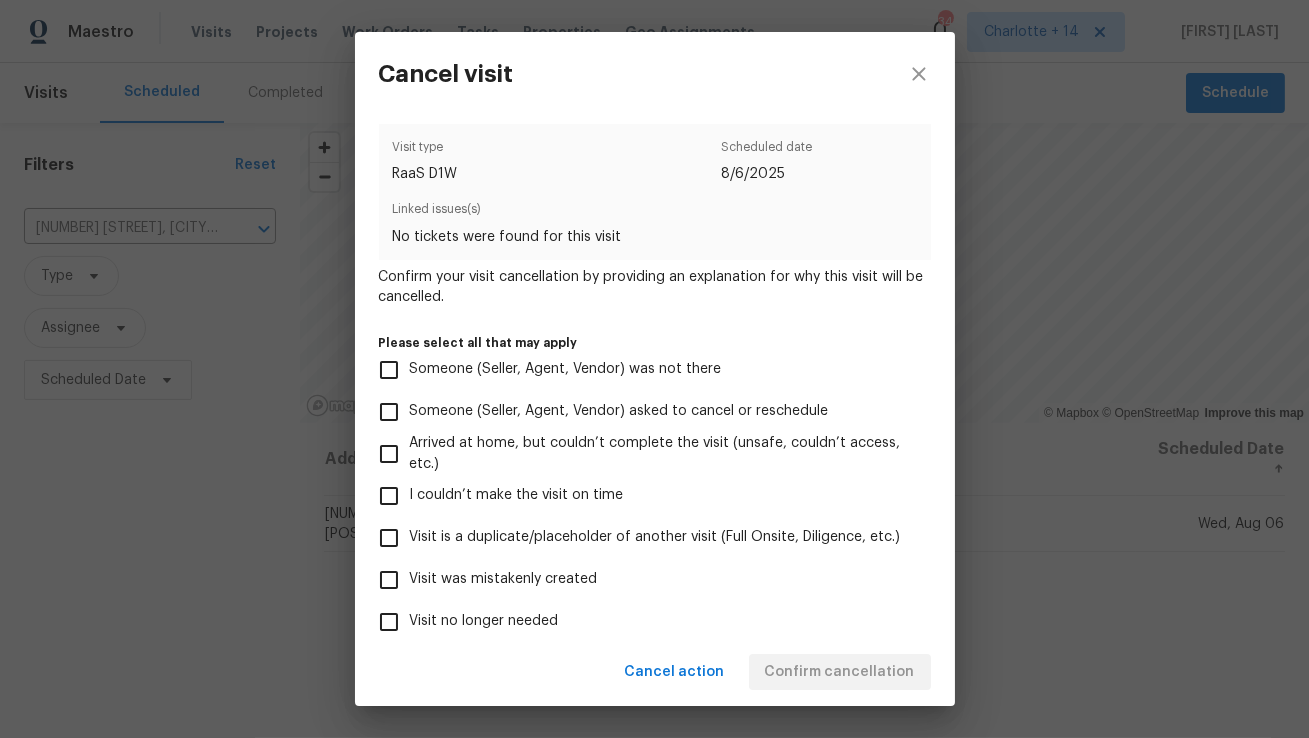 click on "Visit was mistakenly created" at bounding box center [504, 579] 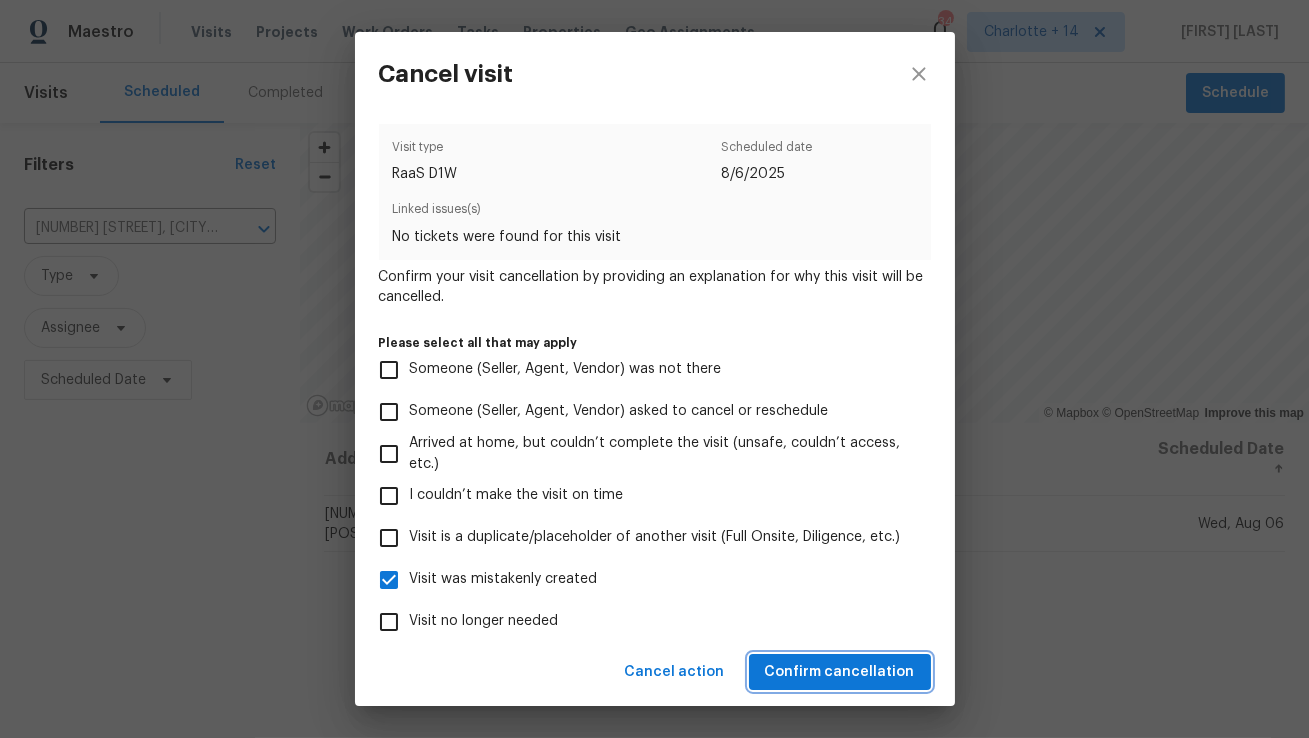 click on "Confirm cancellation" at bounding box center (840, 672) 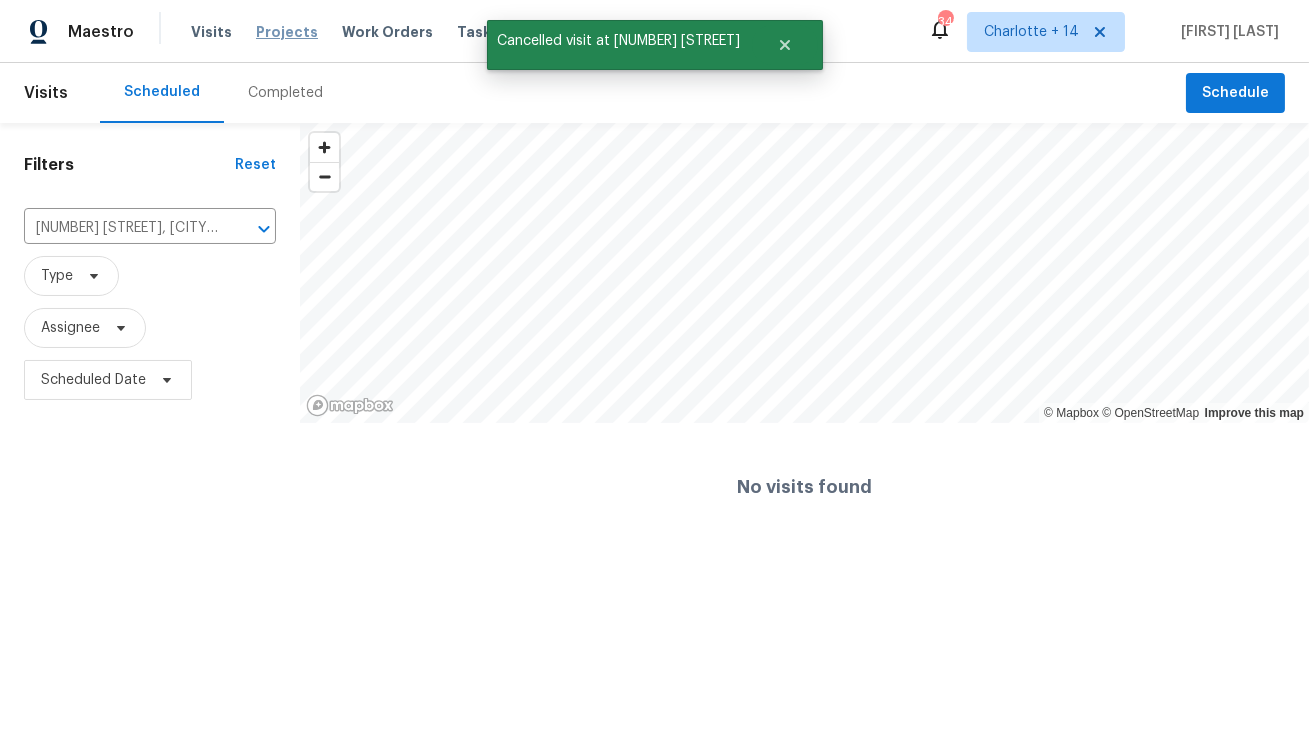 click on "Projects" at bounding box center [287, 32] 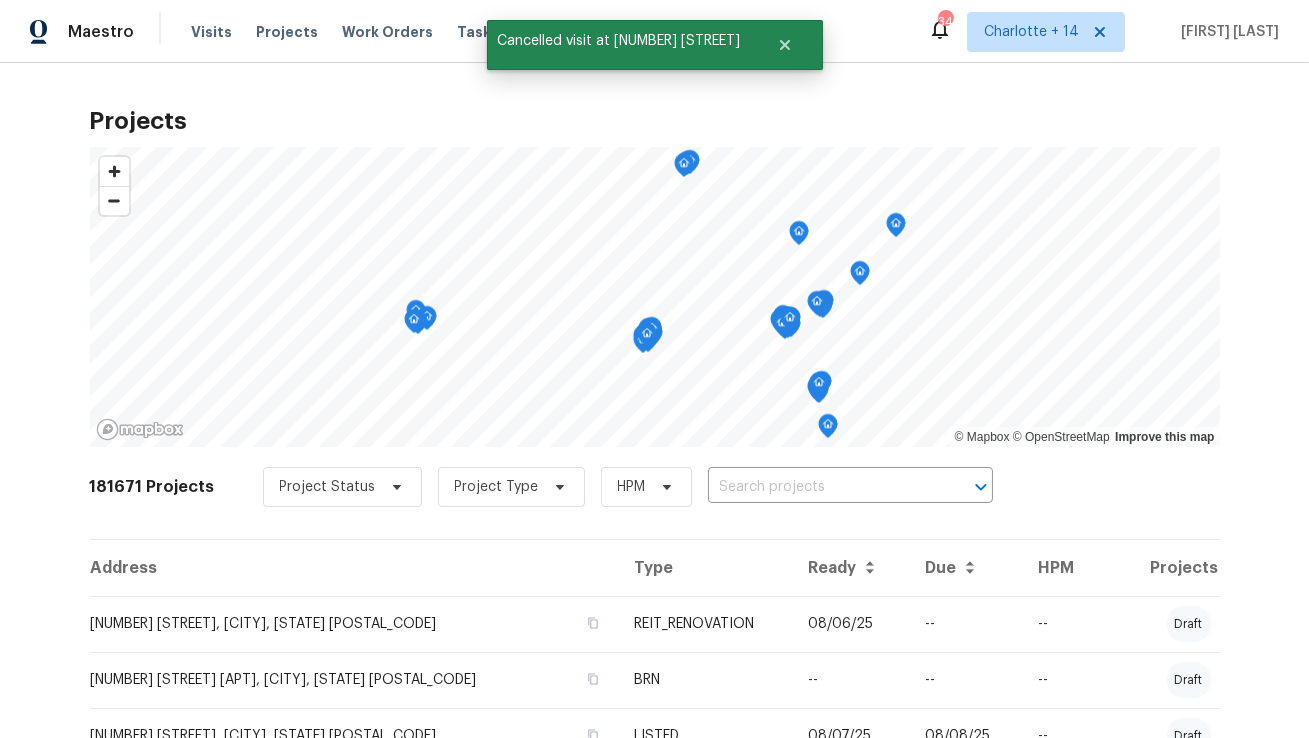 click at bounding box center [822, 487] 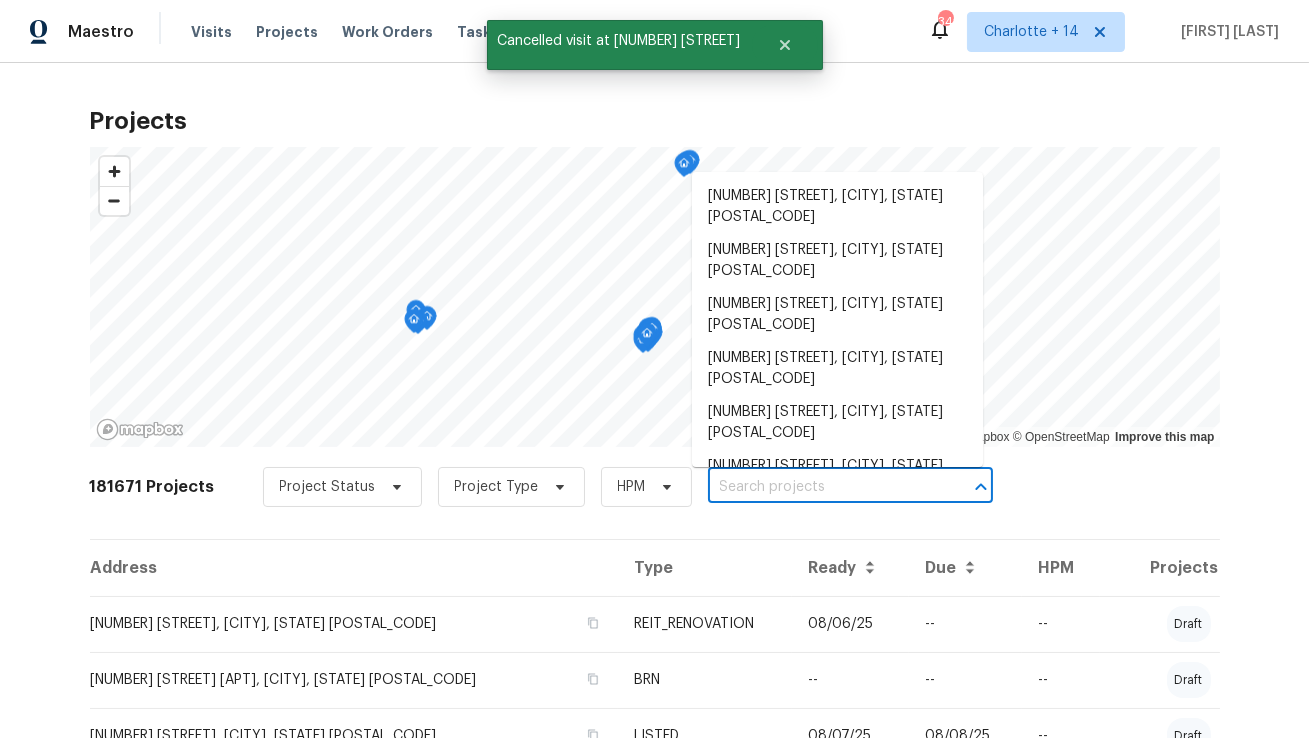 paste on "[NUMBER] [STREET]" 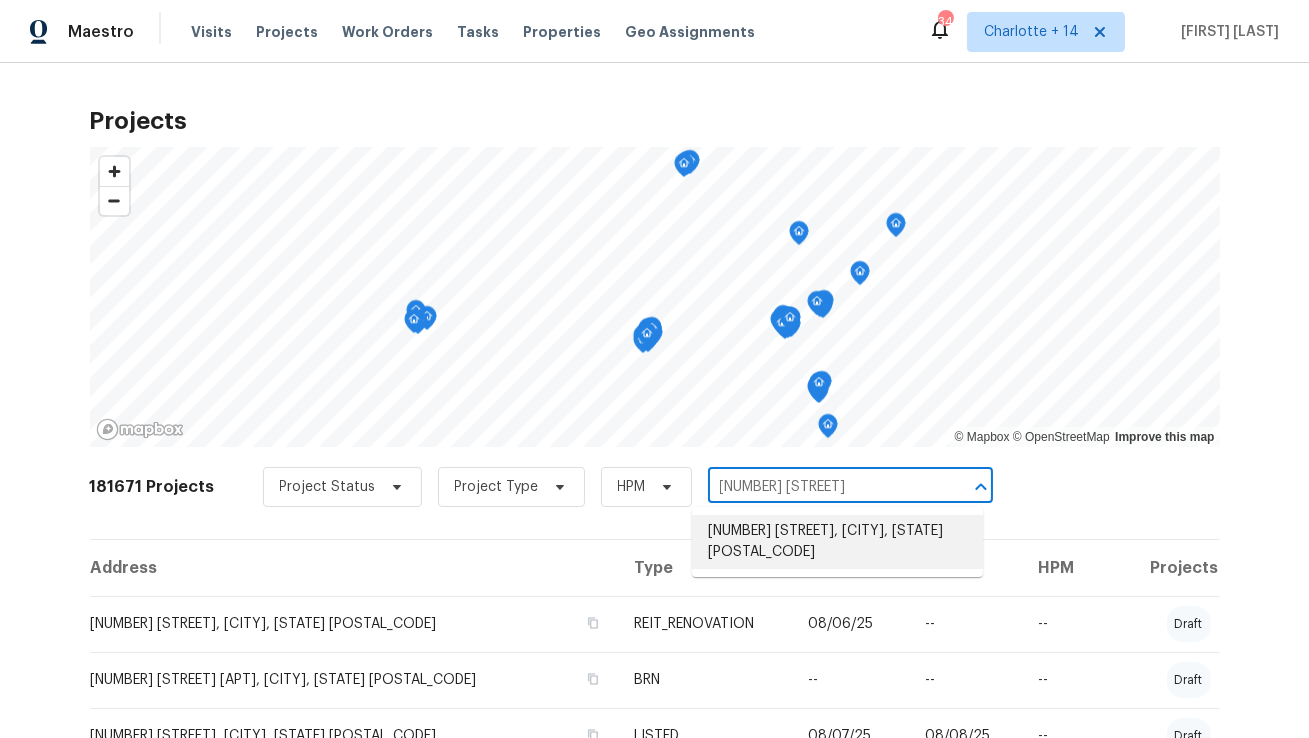 click on "[NUMBER] [STREET], [CITY], [STATE] [POSTAL_CODE]" at bounding box center [837, 542] 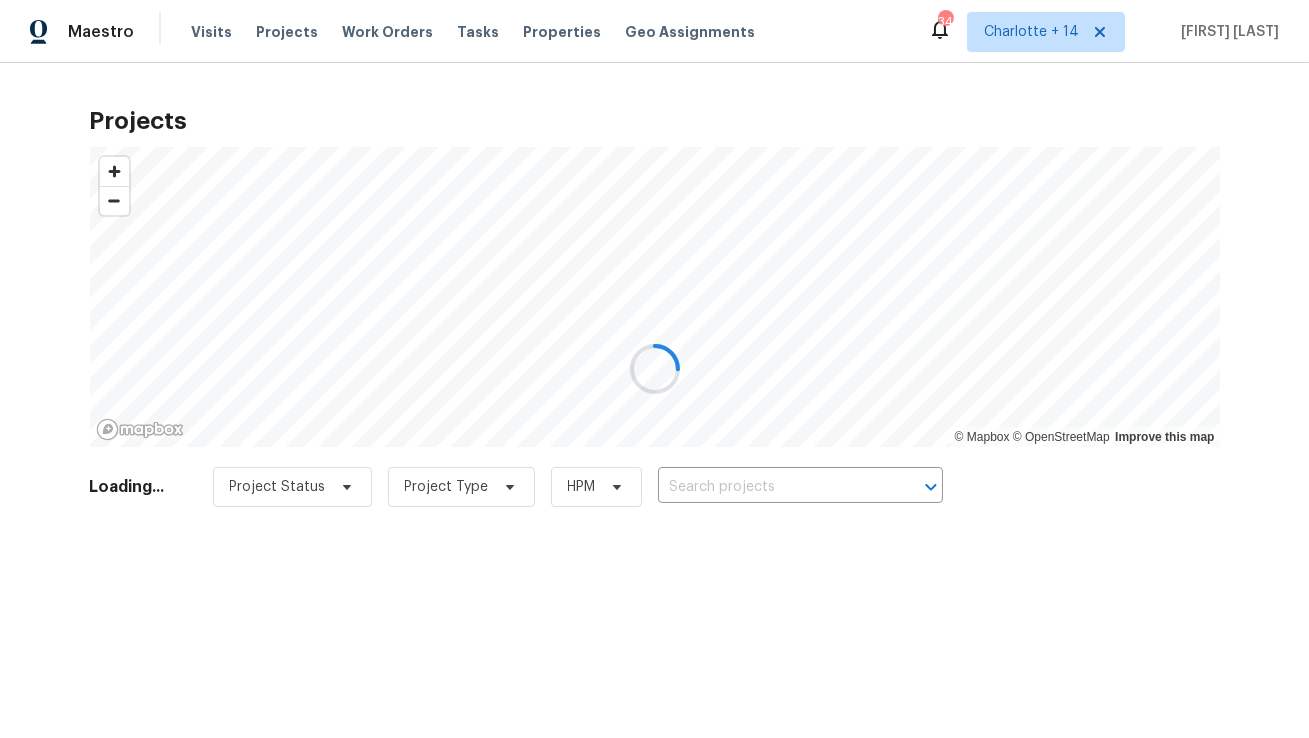 type on "[NUMBER] [STREET], [CITY], [STATE] [POSTAL_CODE]" 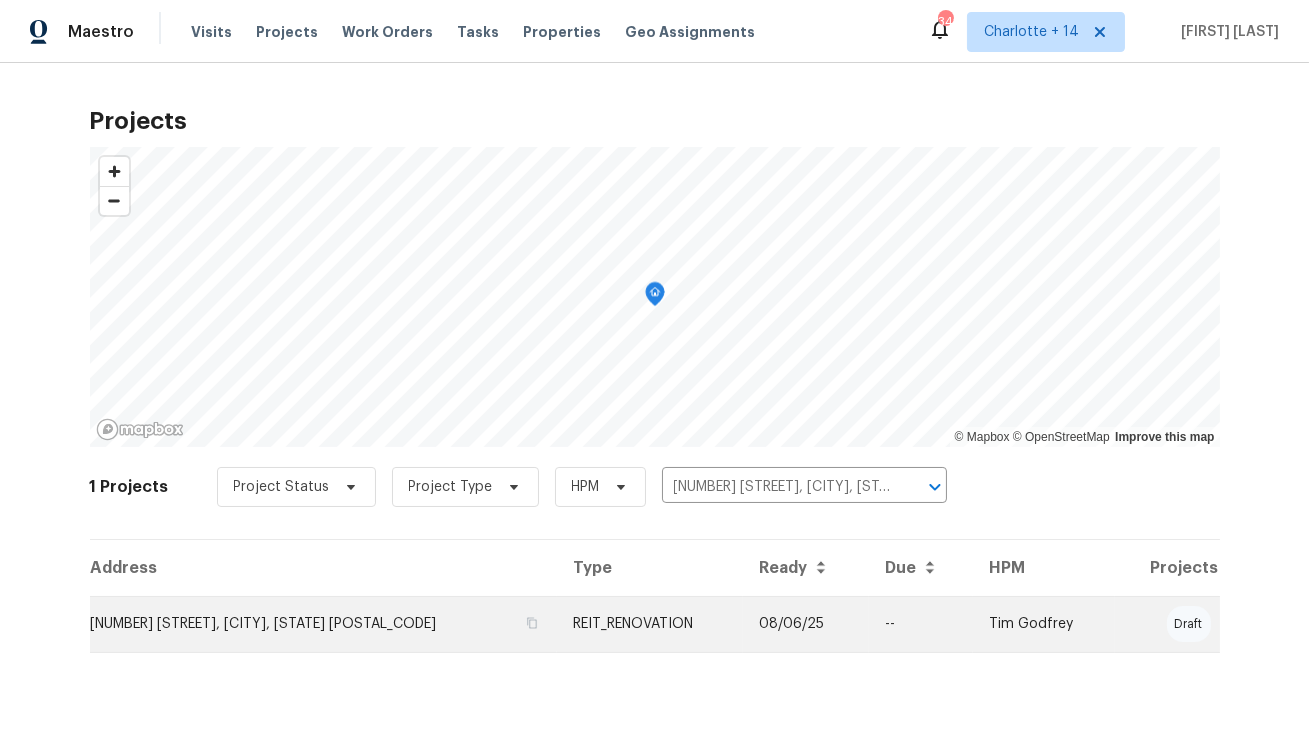 click on "[NUMBER] [STREET], [CITY], [STATE] [POSTAL_CODE]" at bounding box center (323, 624) 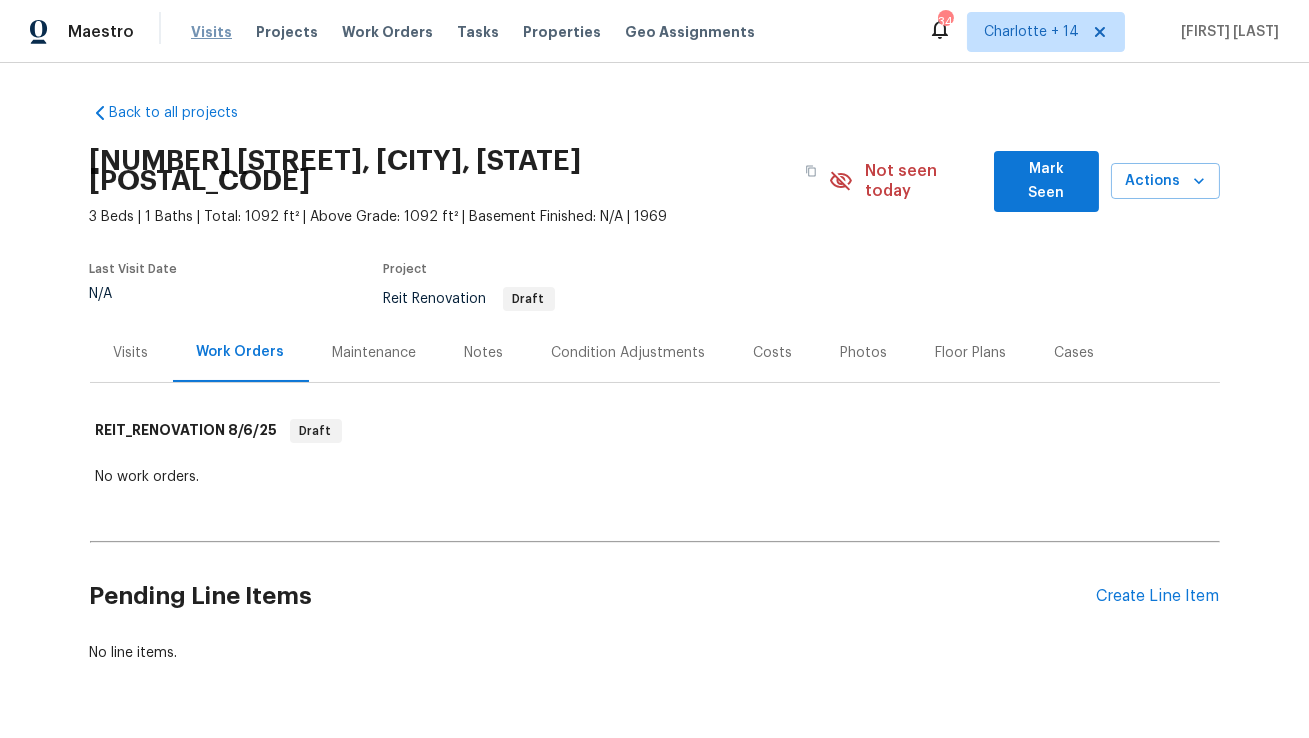 click on "Visits" at bounding box center [211, 32] 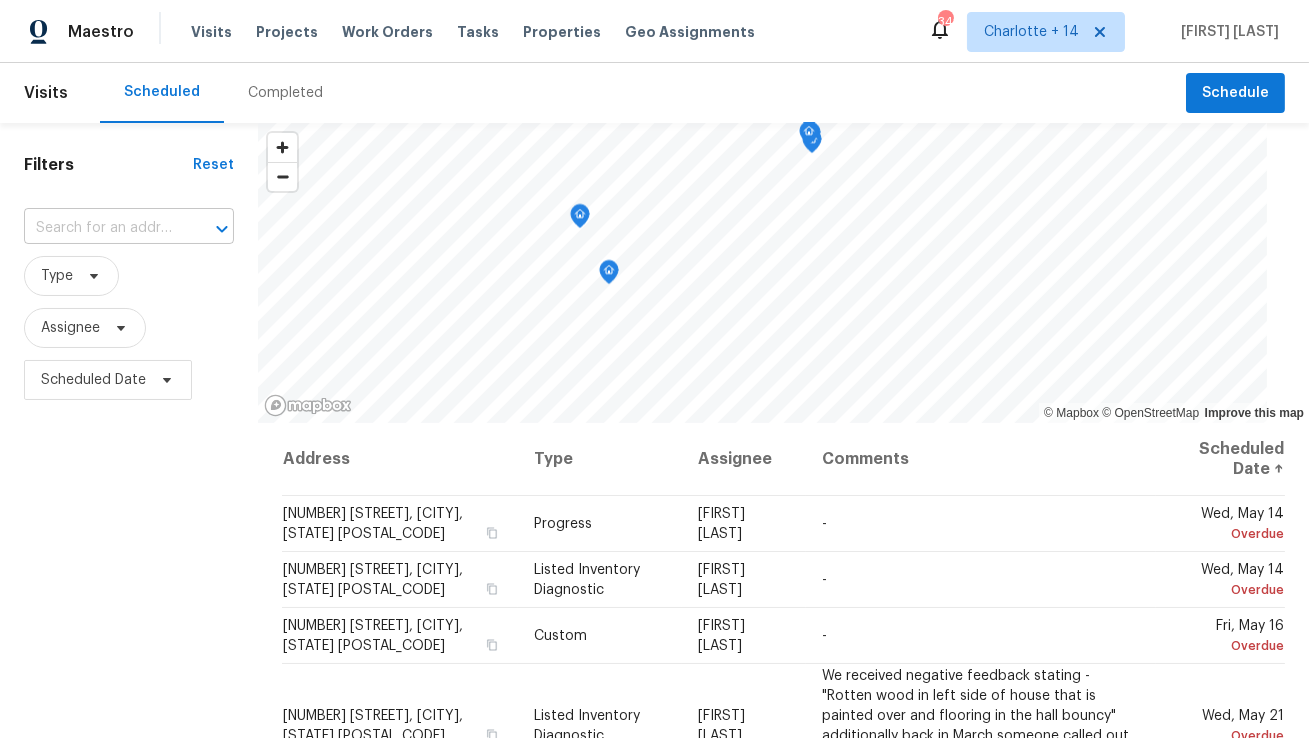 click at bounding box center [101, 228] 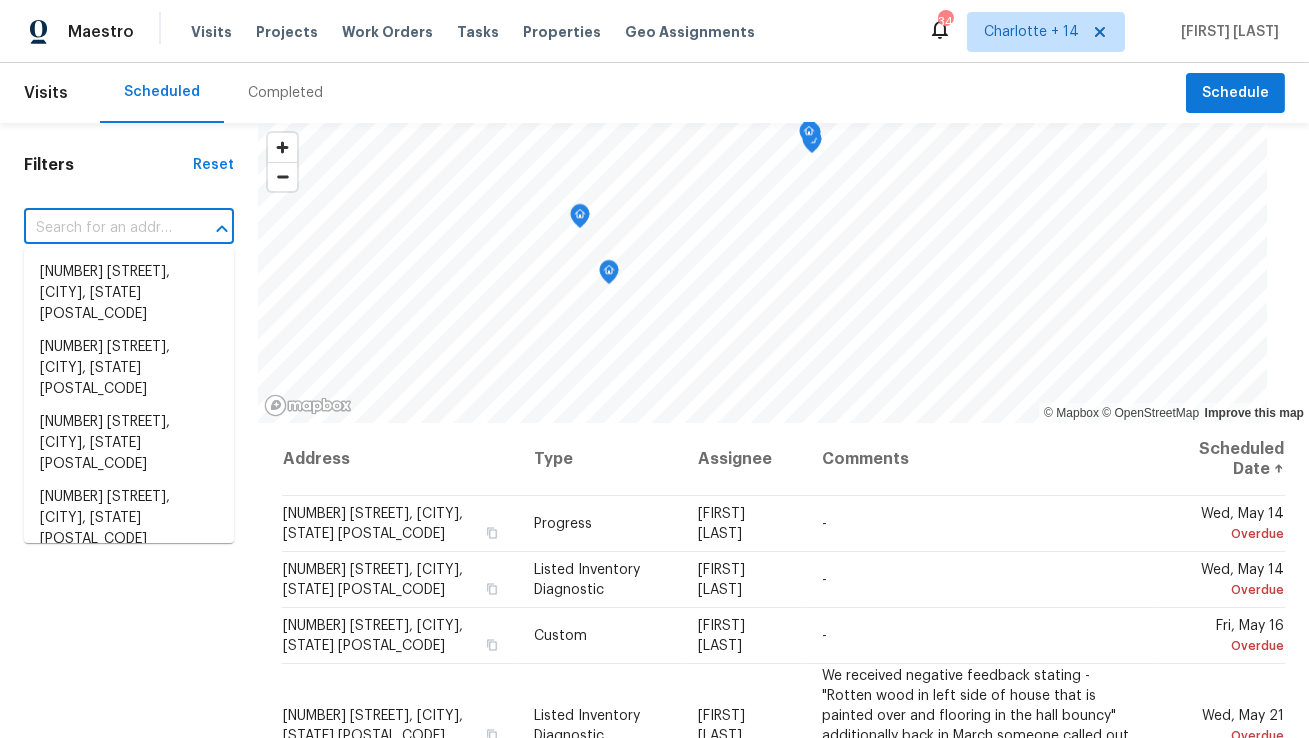 paste on "[NUMBER] [STREET]" 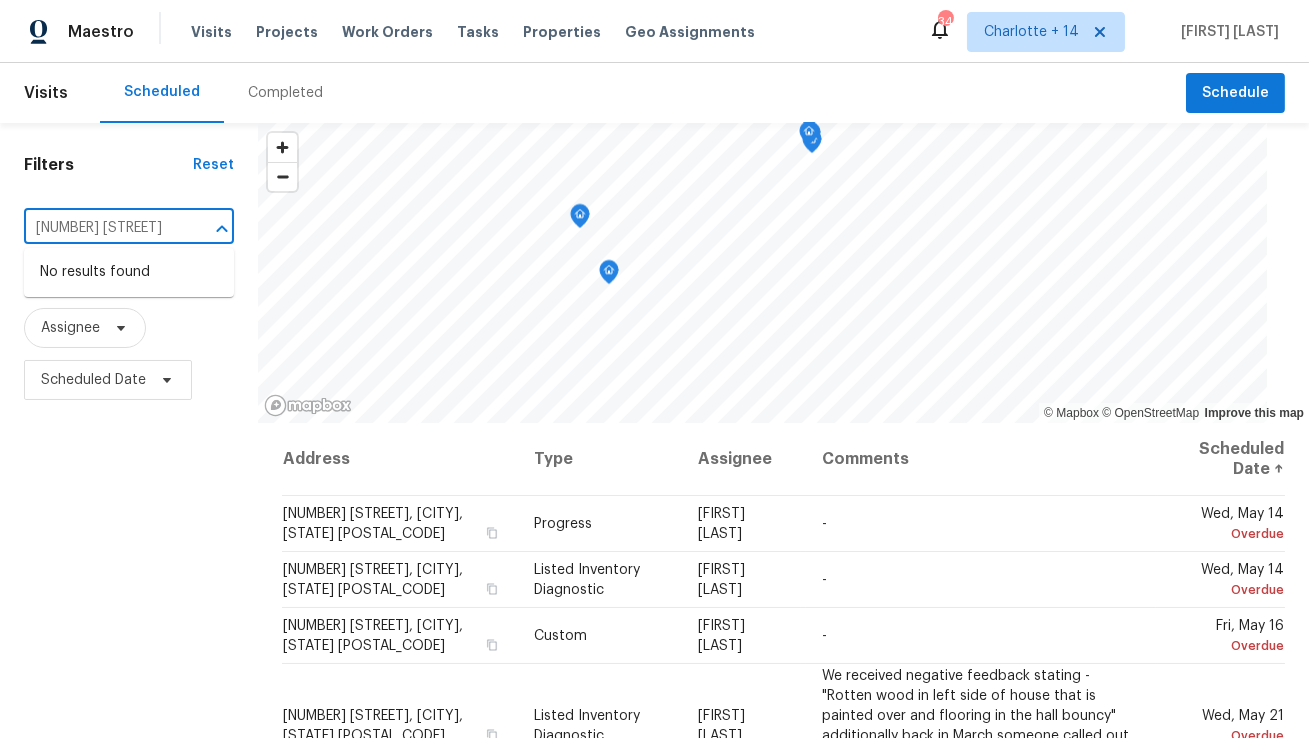 type on "[NUMBER] [STREET]" 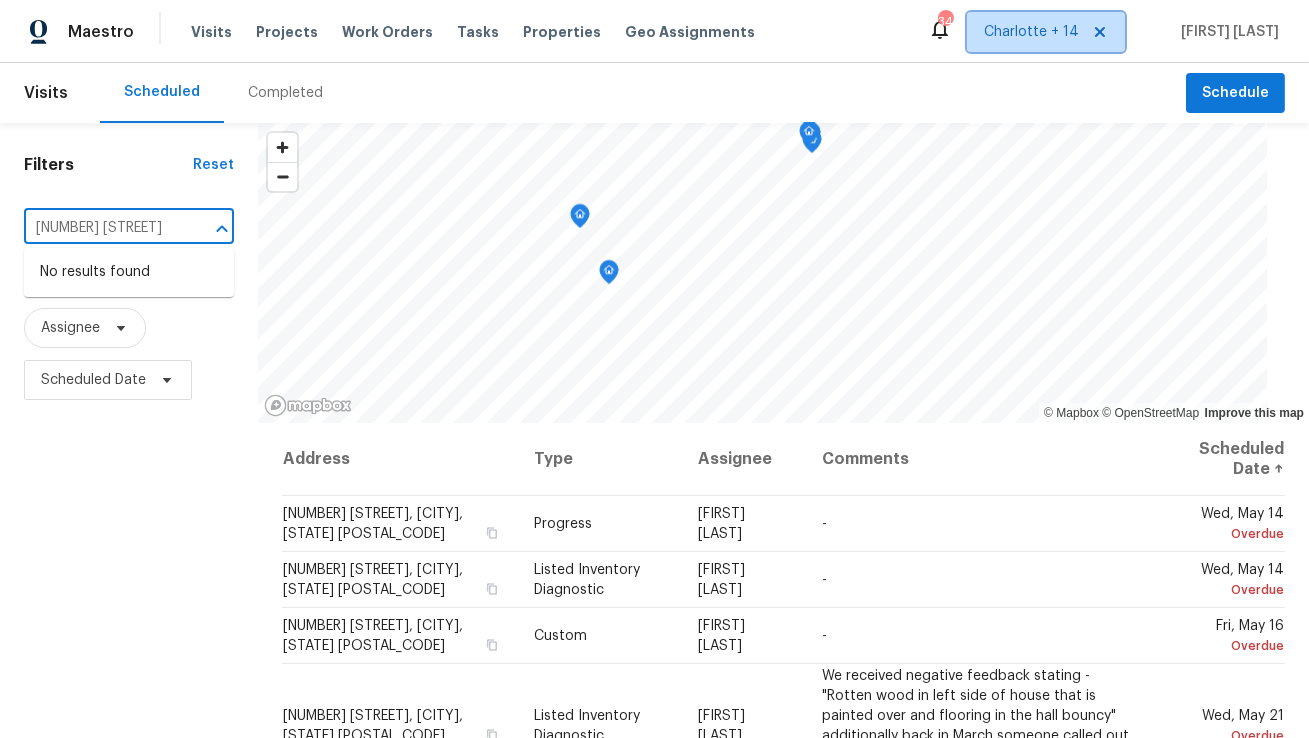 type 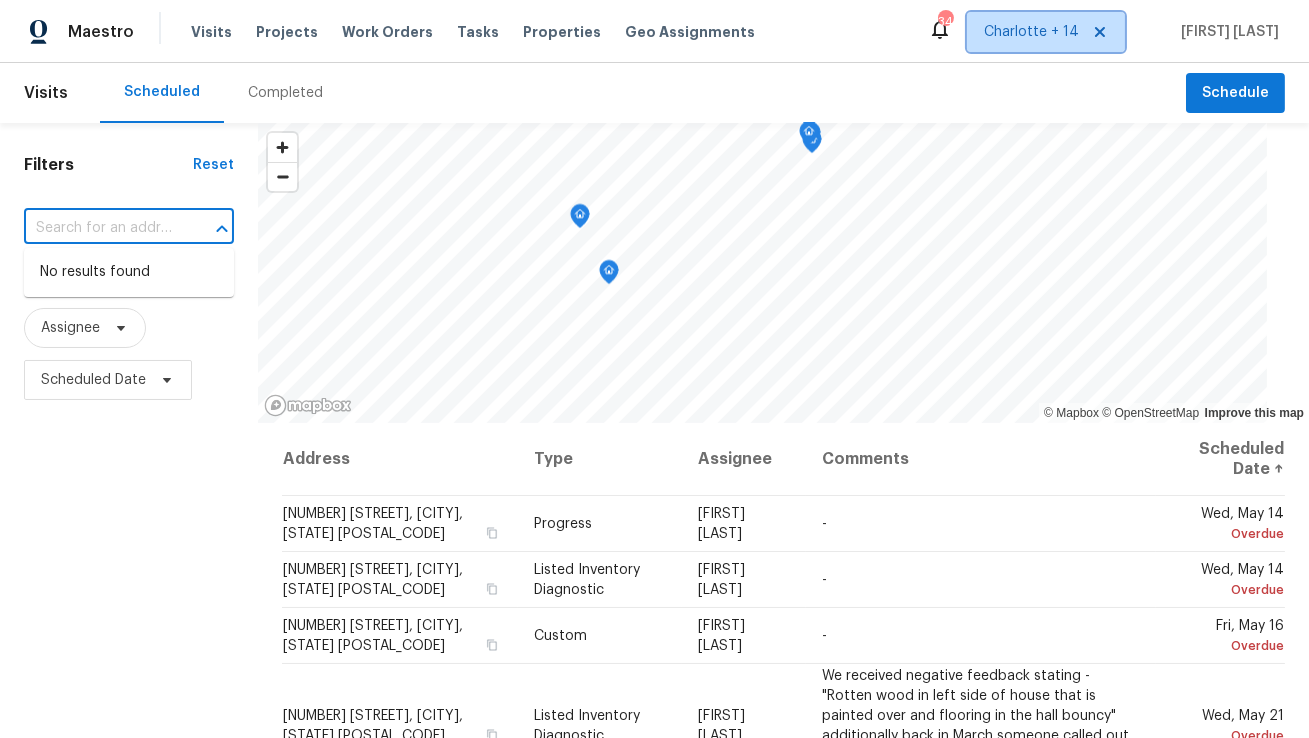 click on "Charlotte + 14" at bounding box center (1046, 32) 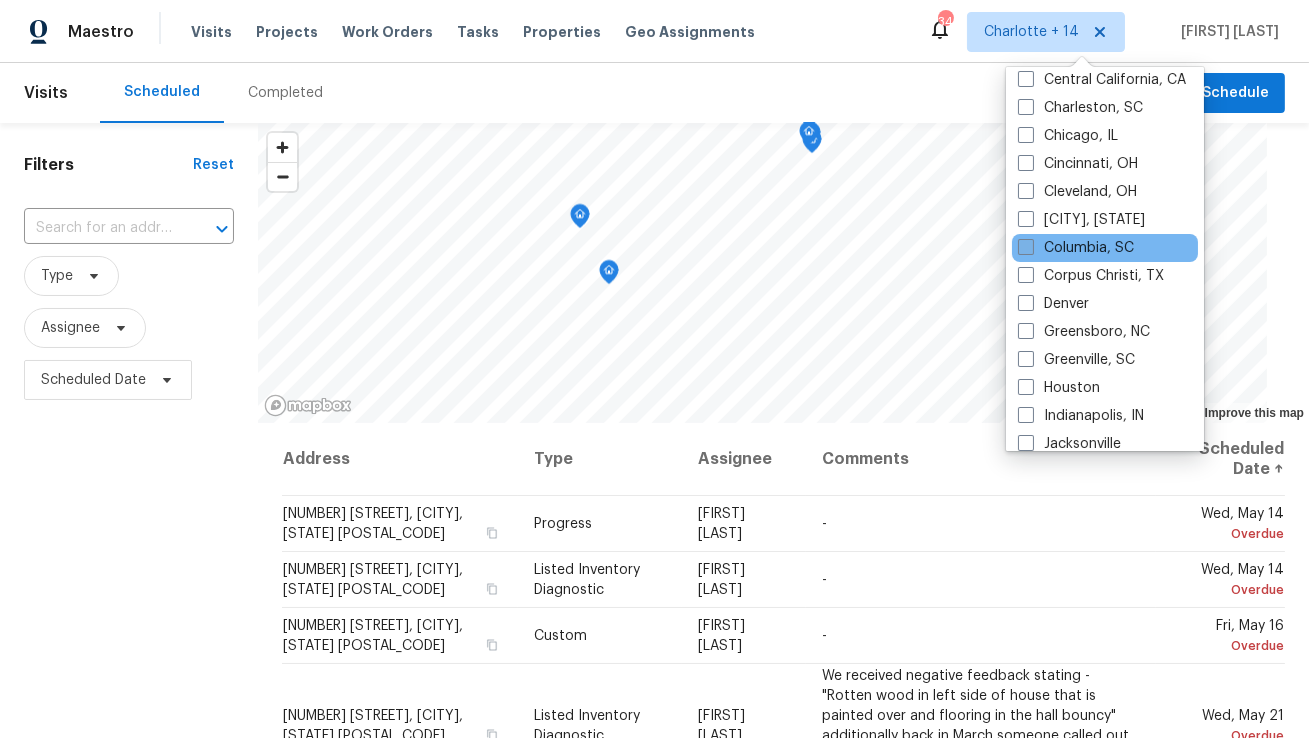 scroll, scrollTop: 627, scrollLeft: 0, axis: vertical 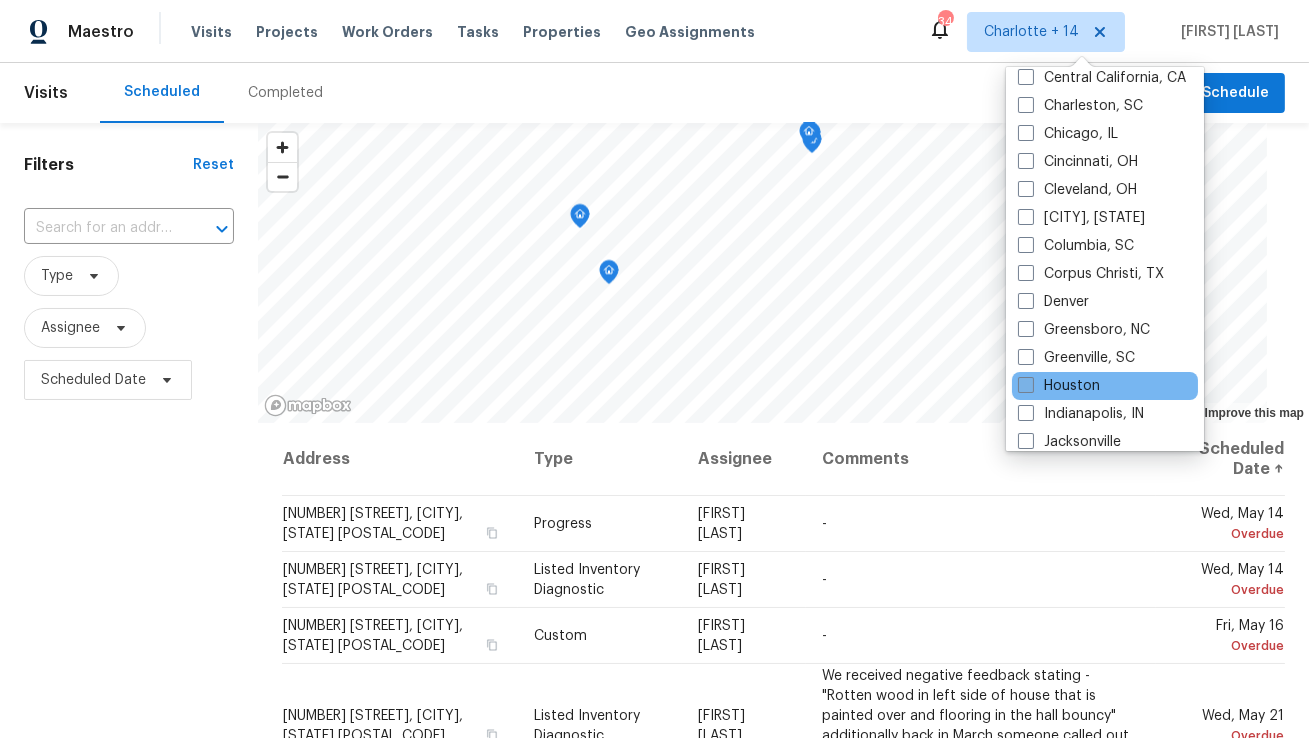 click on "Houston" at bounding box center (1059, 386) 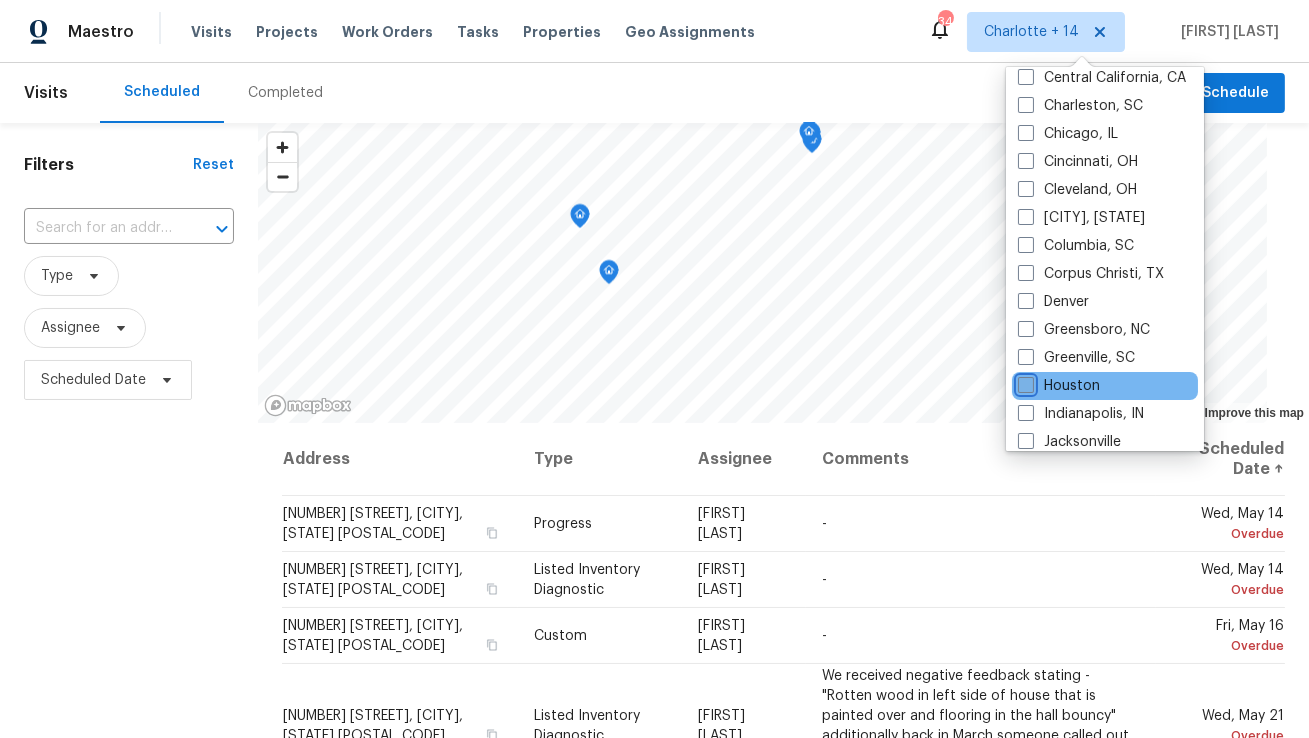 click on "Houston" at bounding box center [1024, 382] 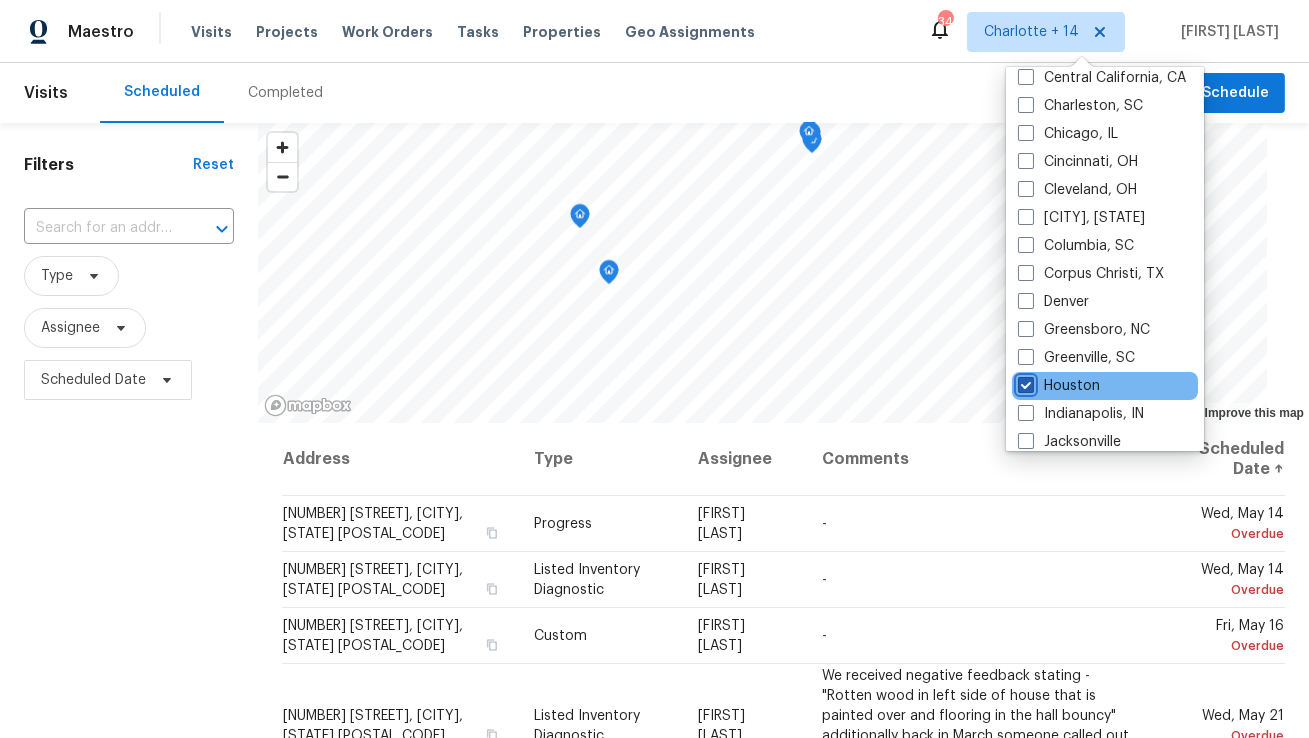 checkbox on "true" 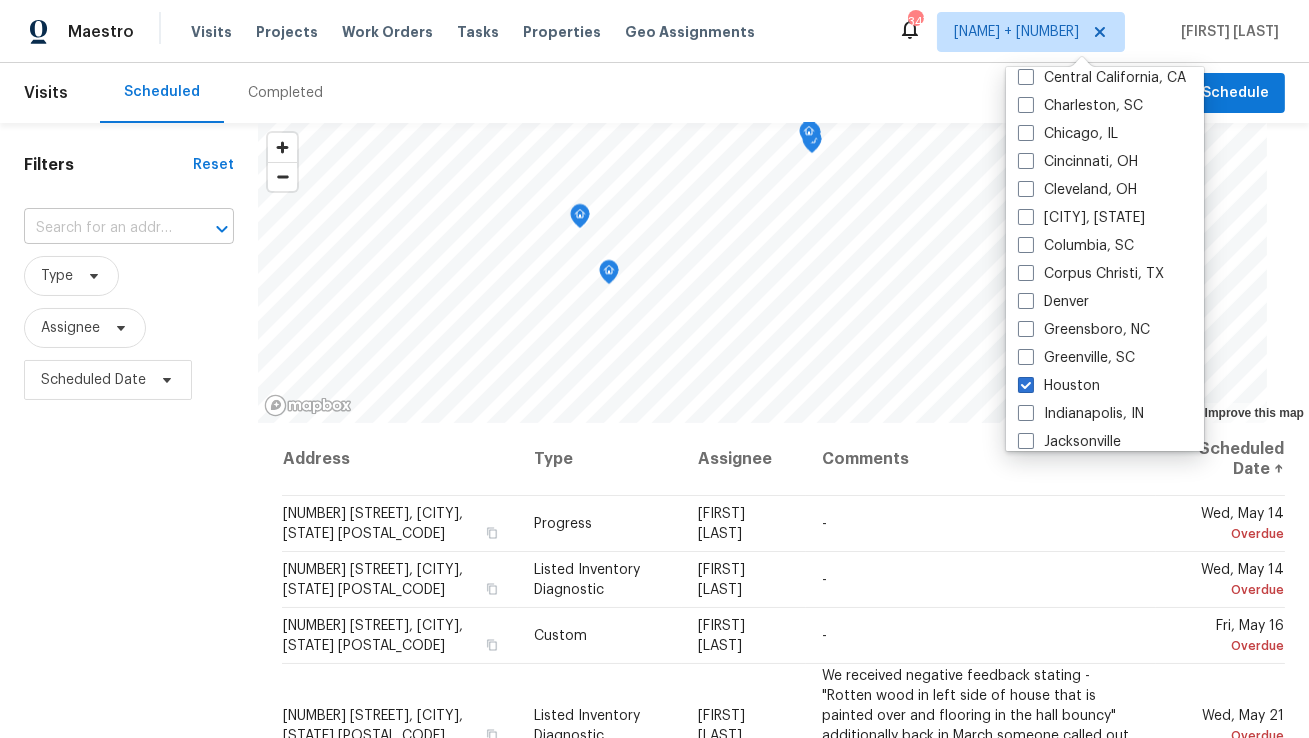 click at bounding box center [101, 228] 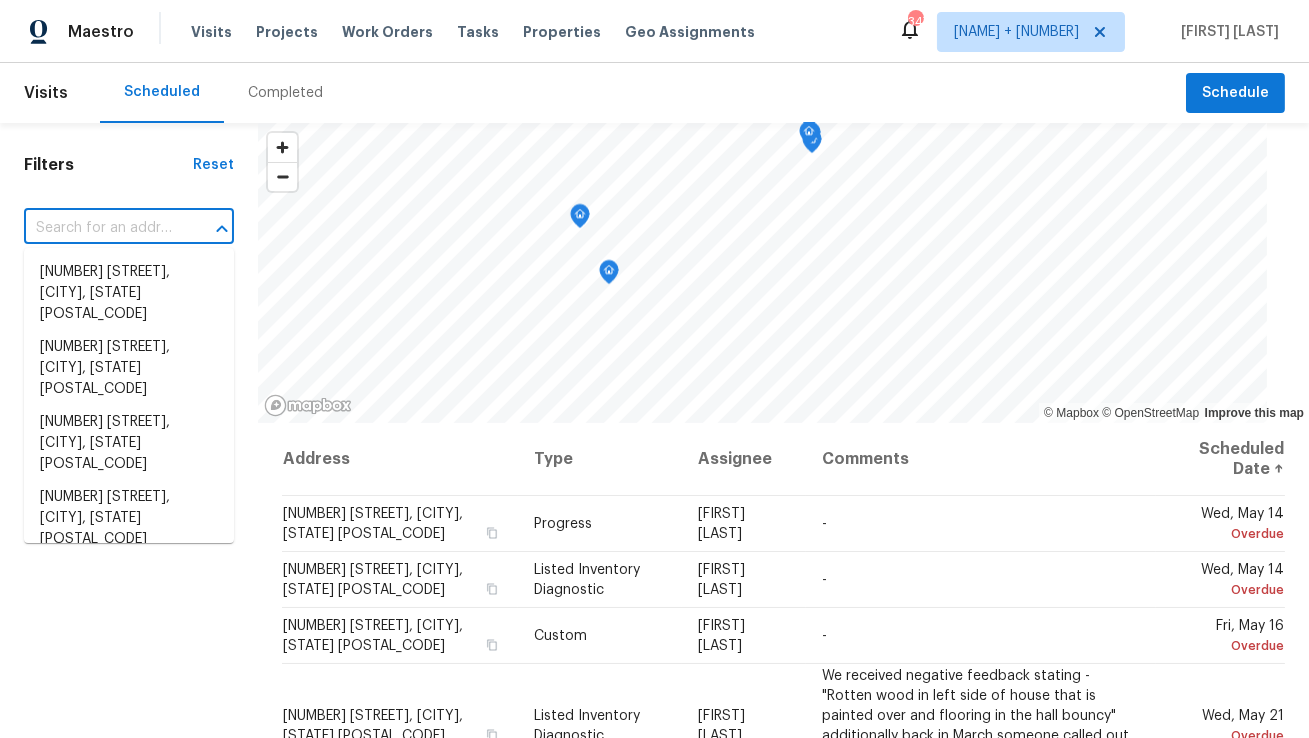 paste on "[NUMBER] [STREET]" 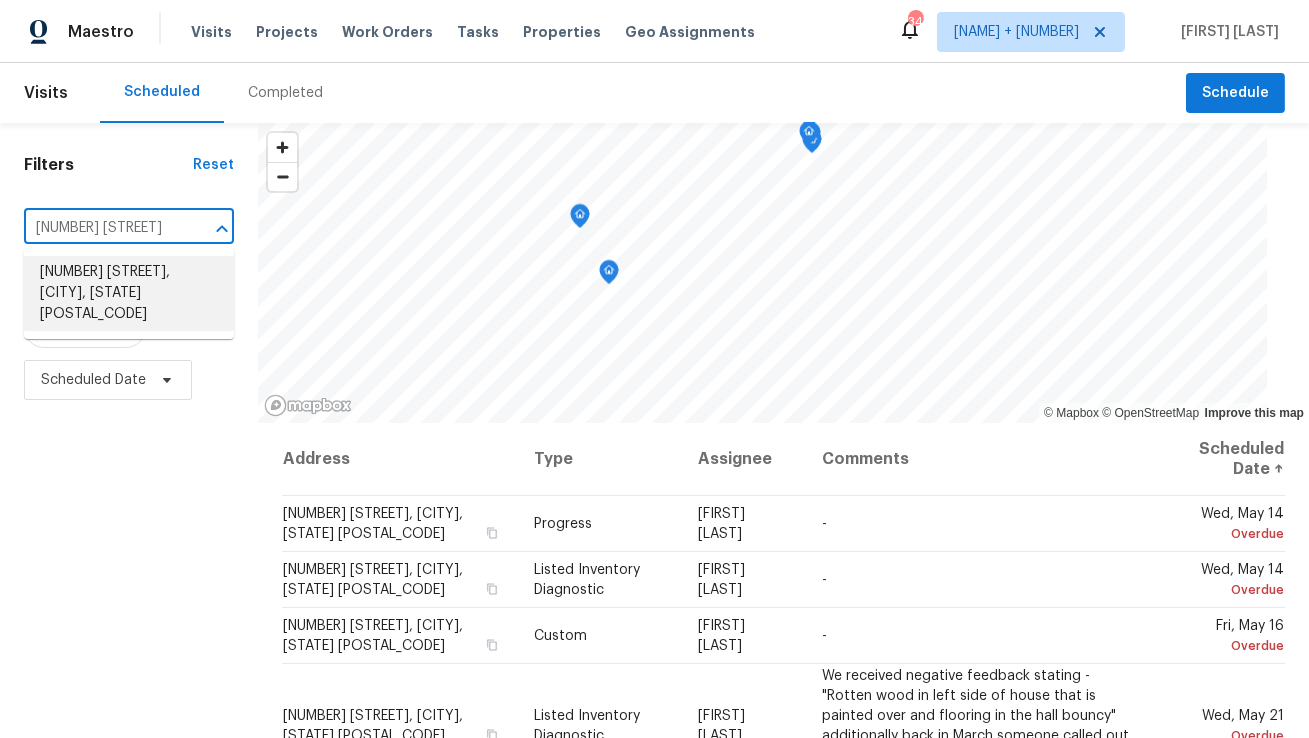 click on "[NUMBER] [STREET], [CITY], [STATE] [POSTAL_CODE]" at bounding box center [129, 293] 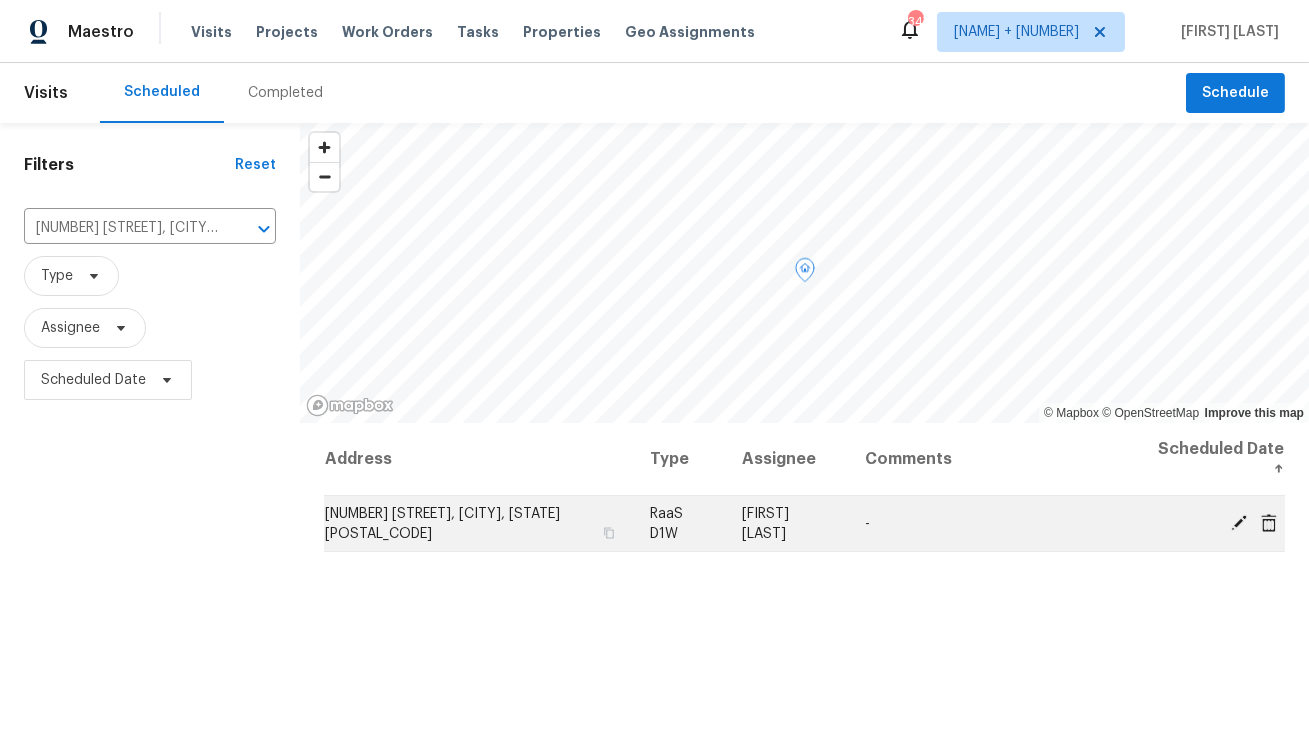click 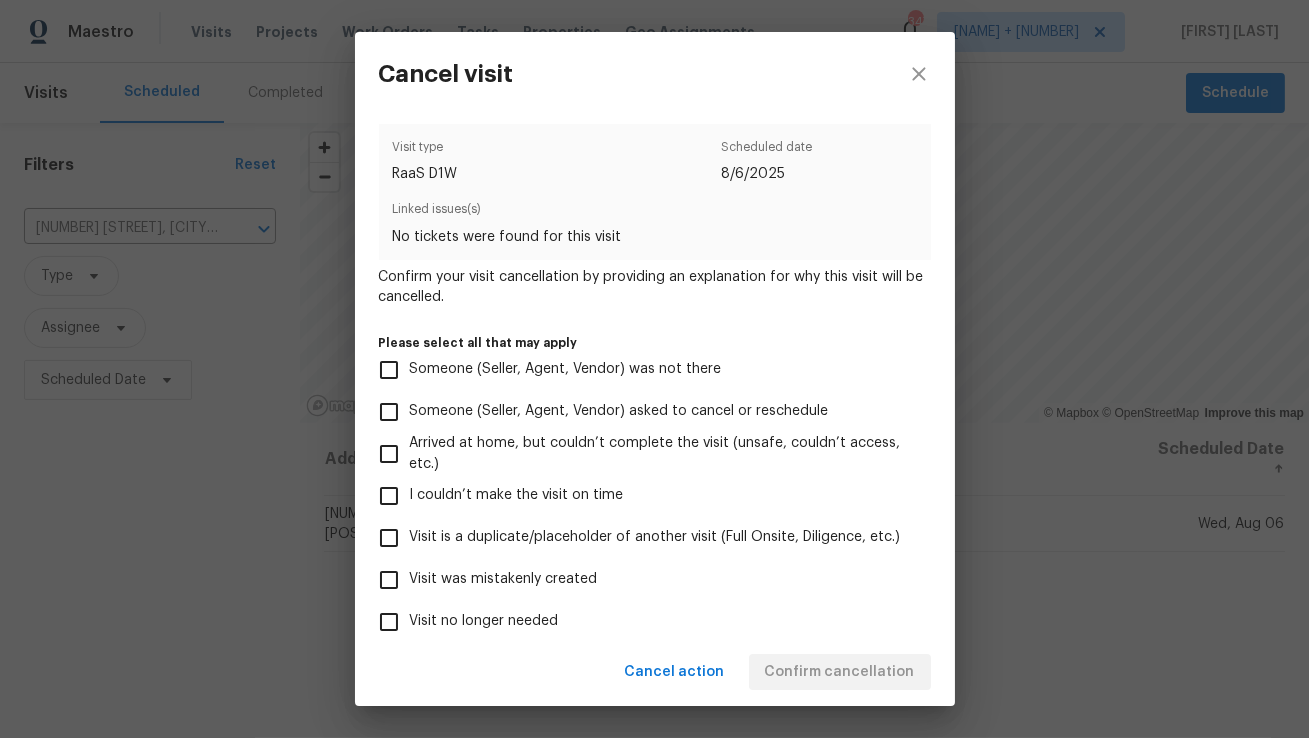 click on "Visit was mistakenly created" at bounding box center (504, 579) 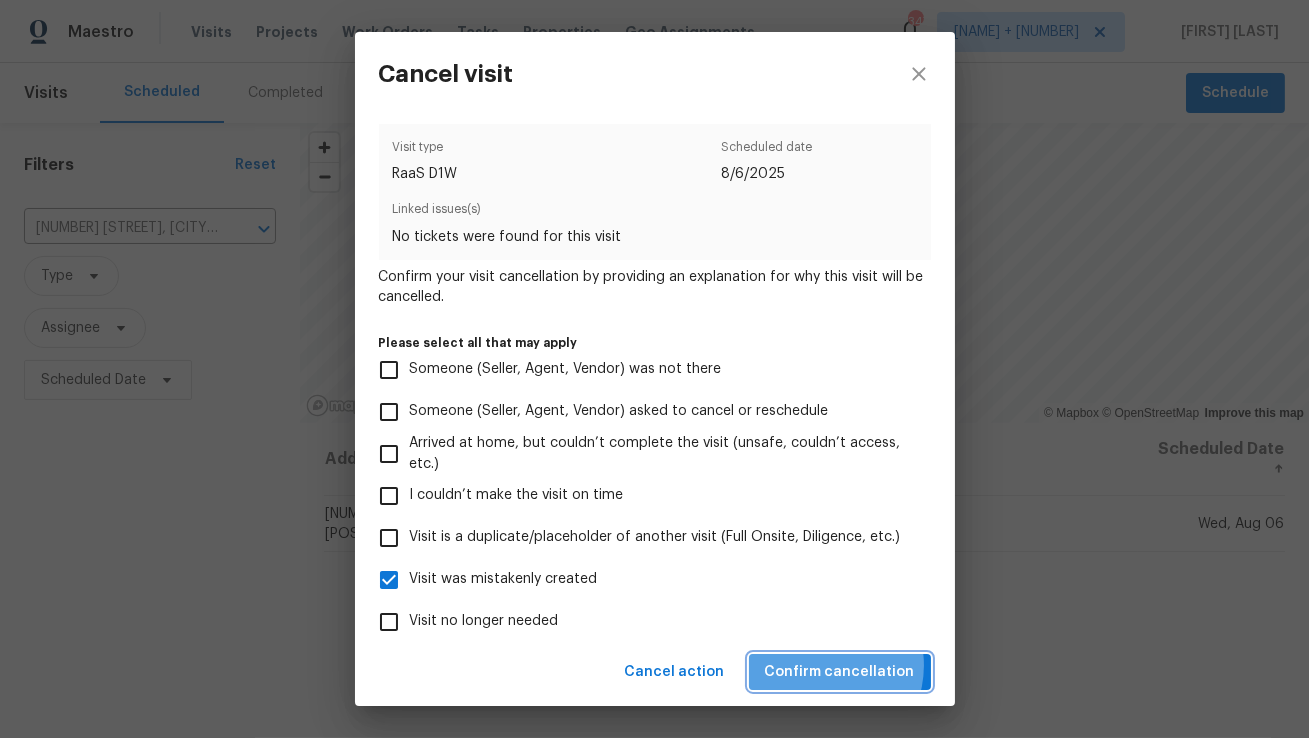 click on "Confirm cancellation" at bounding box center (840, 672) 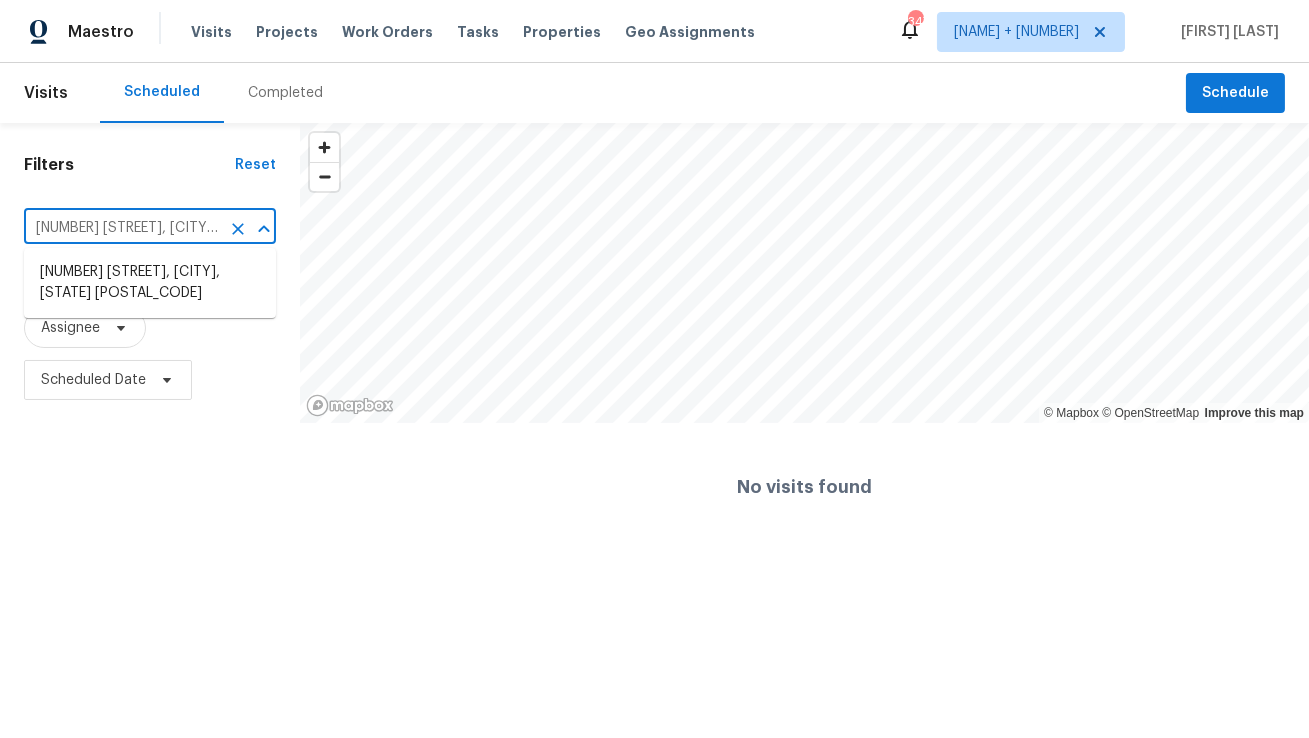 click on "[NUMBER] [STREET], [CITY], [STATE] [POSTAL_CODE]" at bounding box center [122, 228] 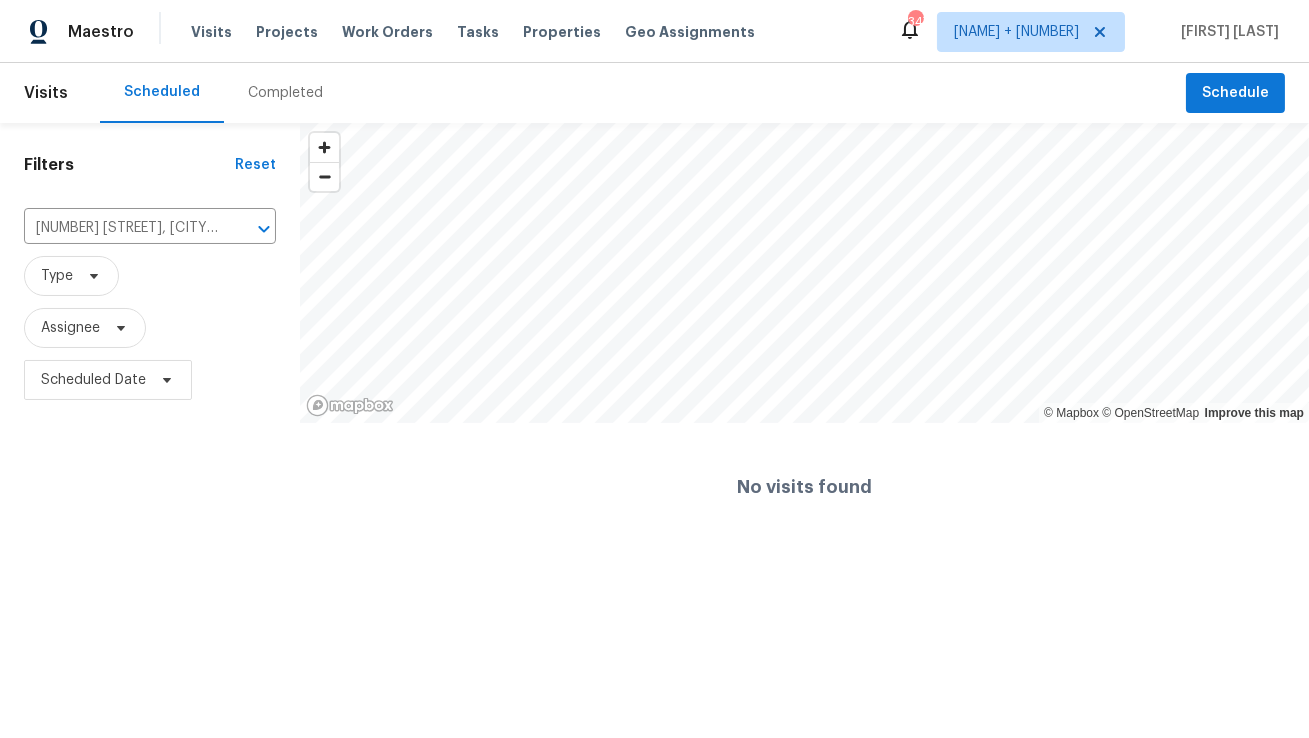 click on "Visits Projects Work Orders Tasks Properties Geo Assignments" at bounding box center [485, 32] 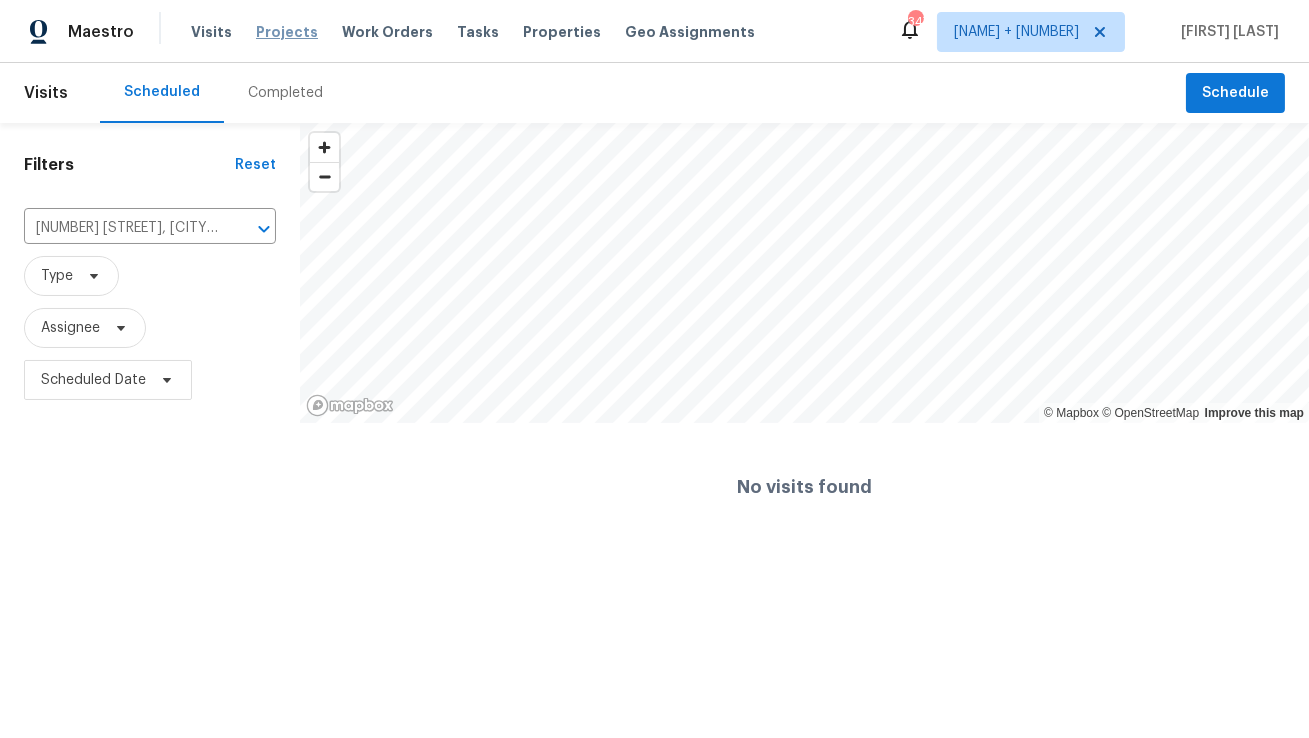 click on "Projects" at bounding box center [287, 32] 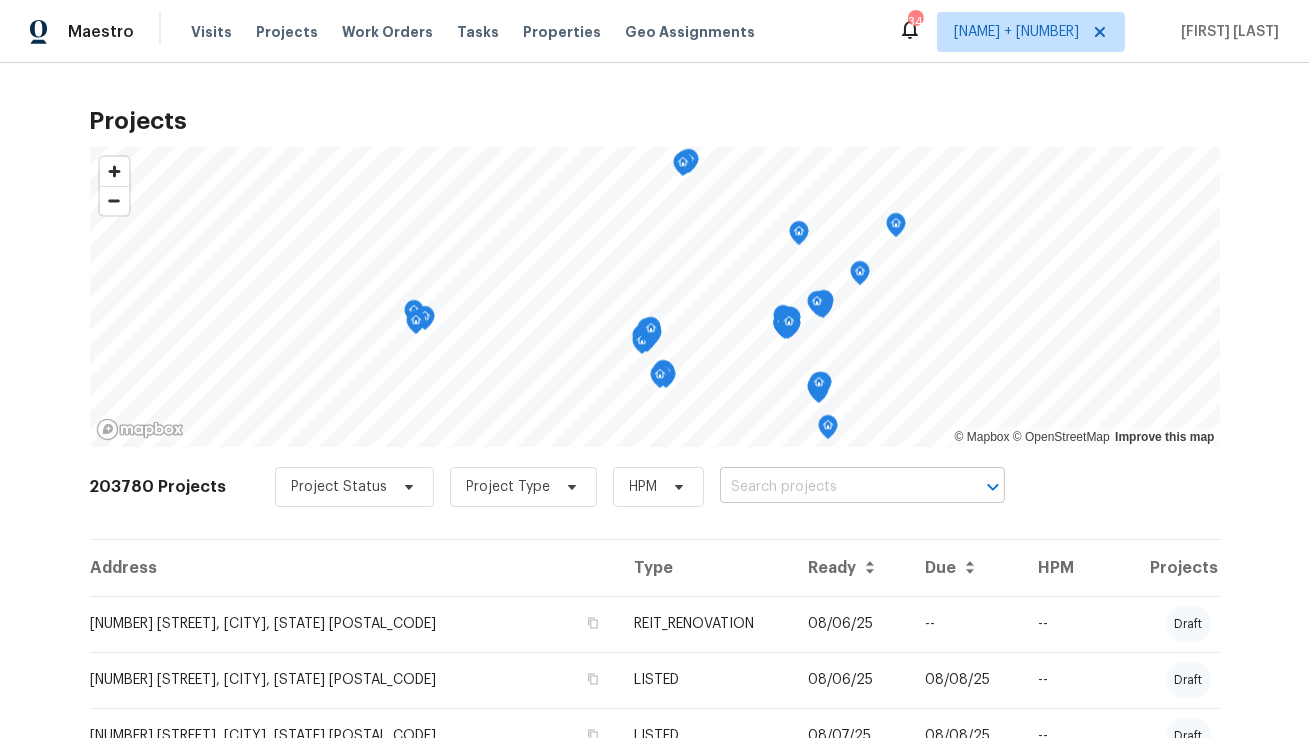 click at bounding box center [834, 487] 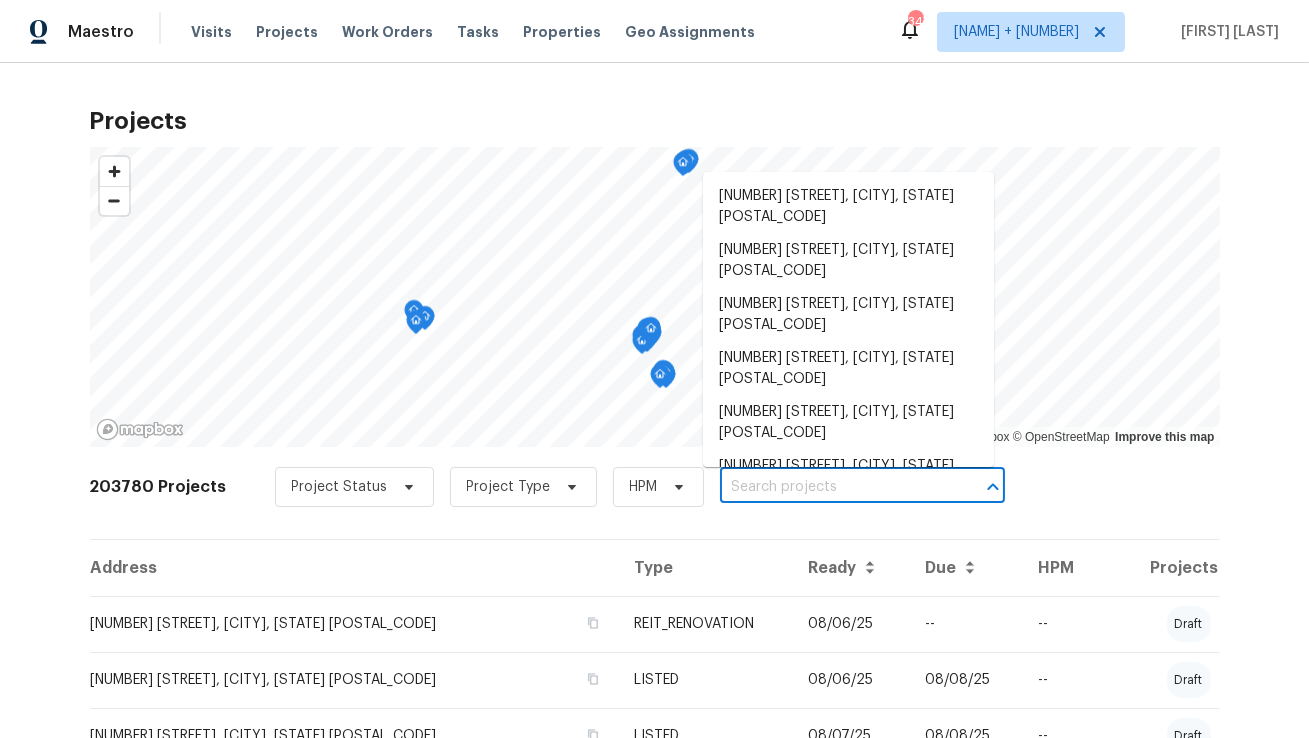 paste on "[NUMBER] [STREET], [CITY], [STATE] [POSTAL_CODE]" 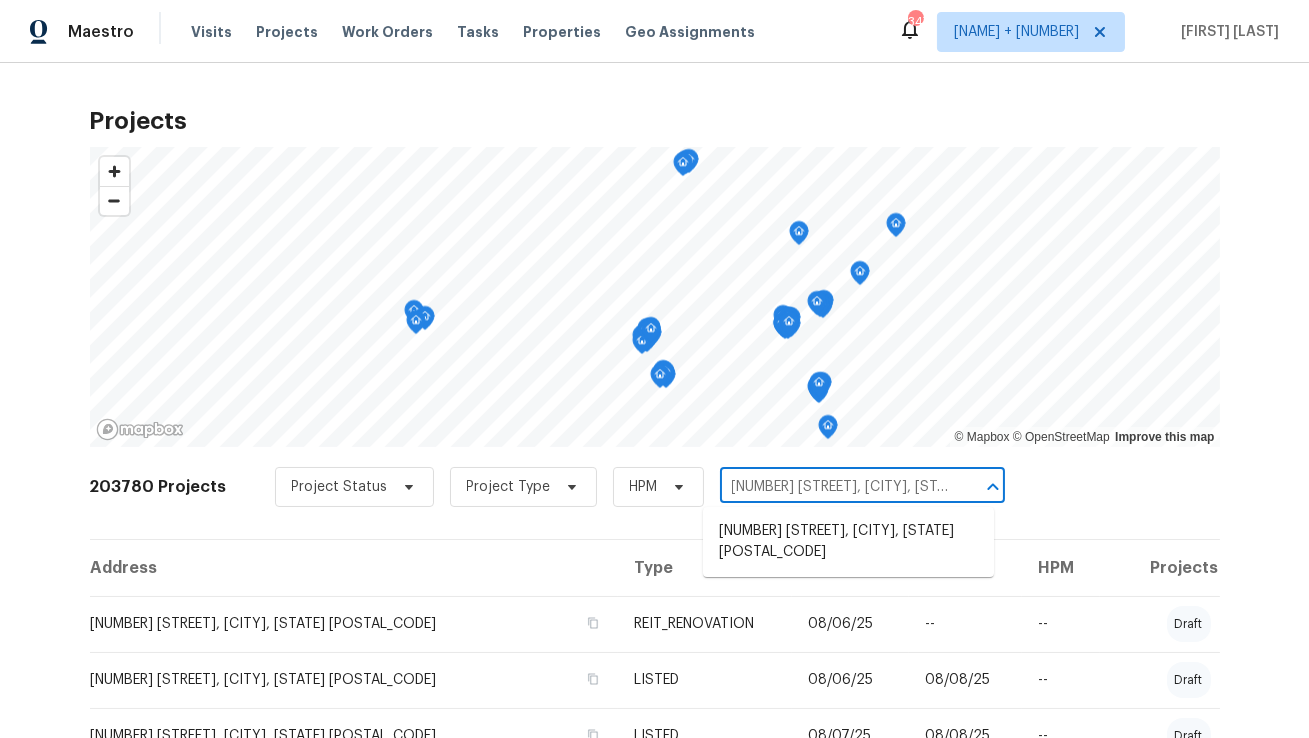scroll, scrollTop: 0, scrollLeft: 29, axis: horizontal 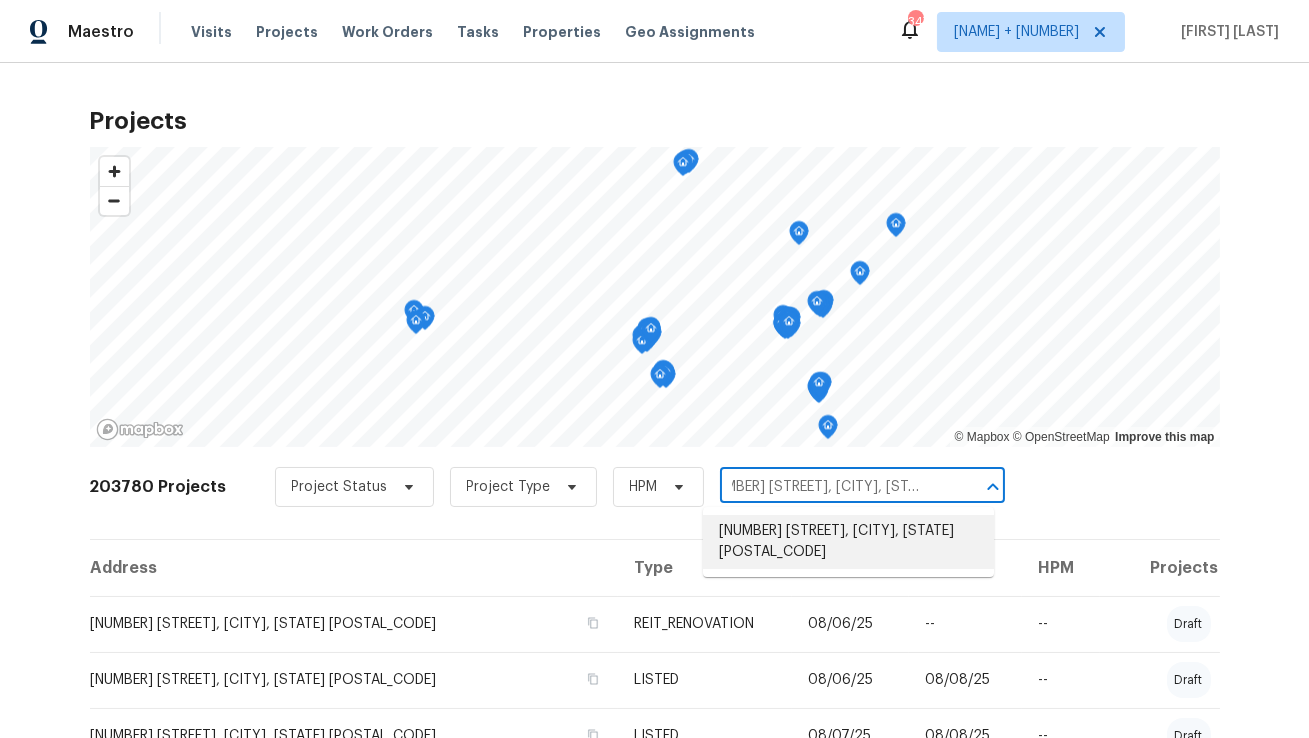 click on "[NUMBER] [STREET], [CITY], [STATE] [POSTAL_CODE]" at bounding box center [848, 542] 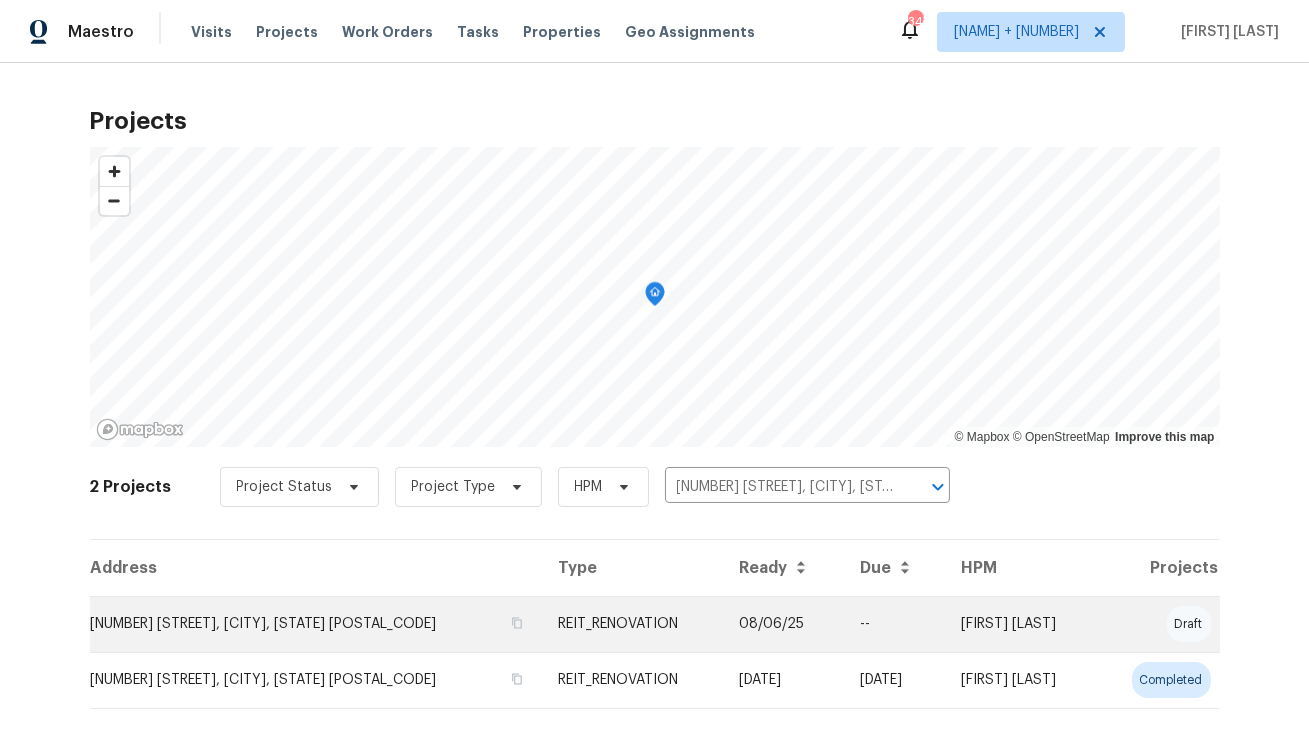 click on "[NUMBER] [STREET], [CITY], [STATE] [POSTAL_CODE]" at bounding box center [316, 624] 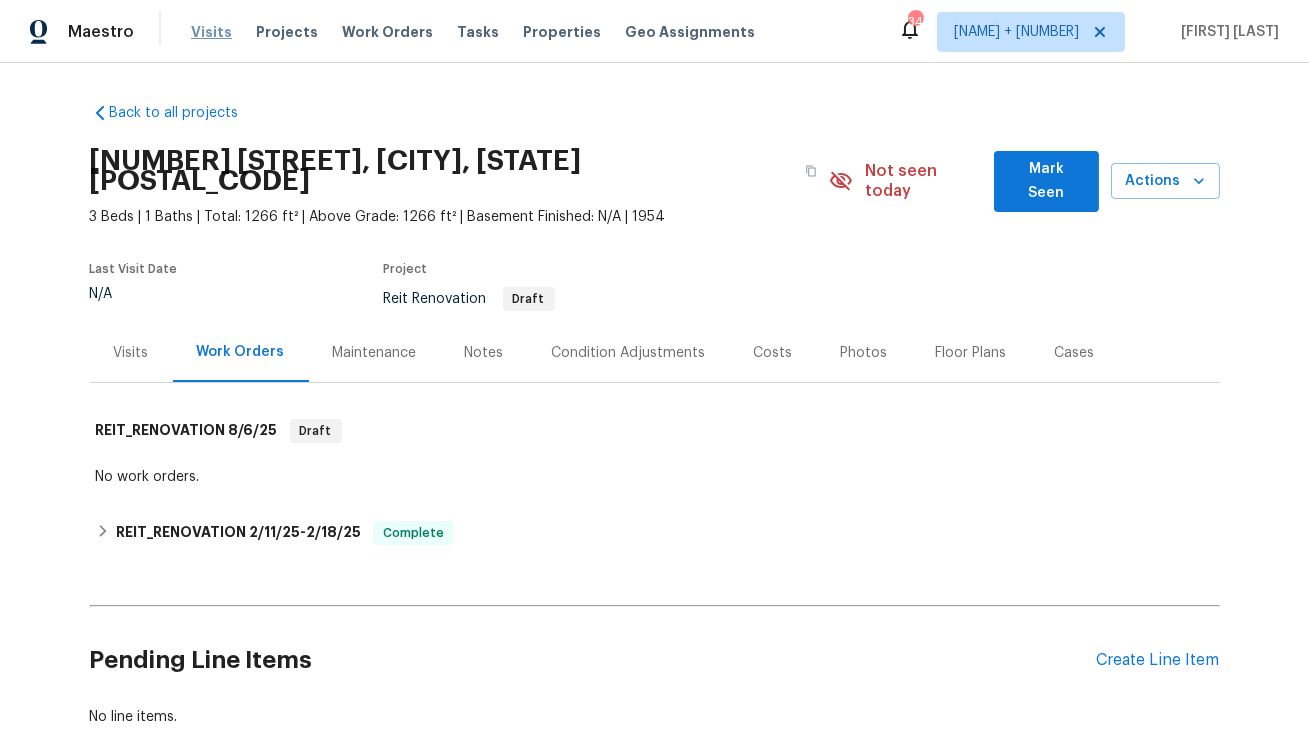 click on "Visits" at bounding box center [211, 32] 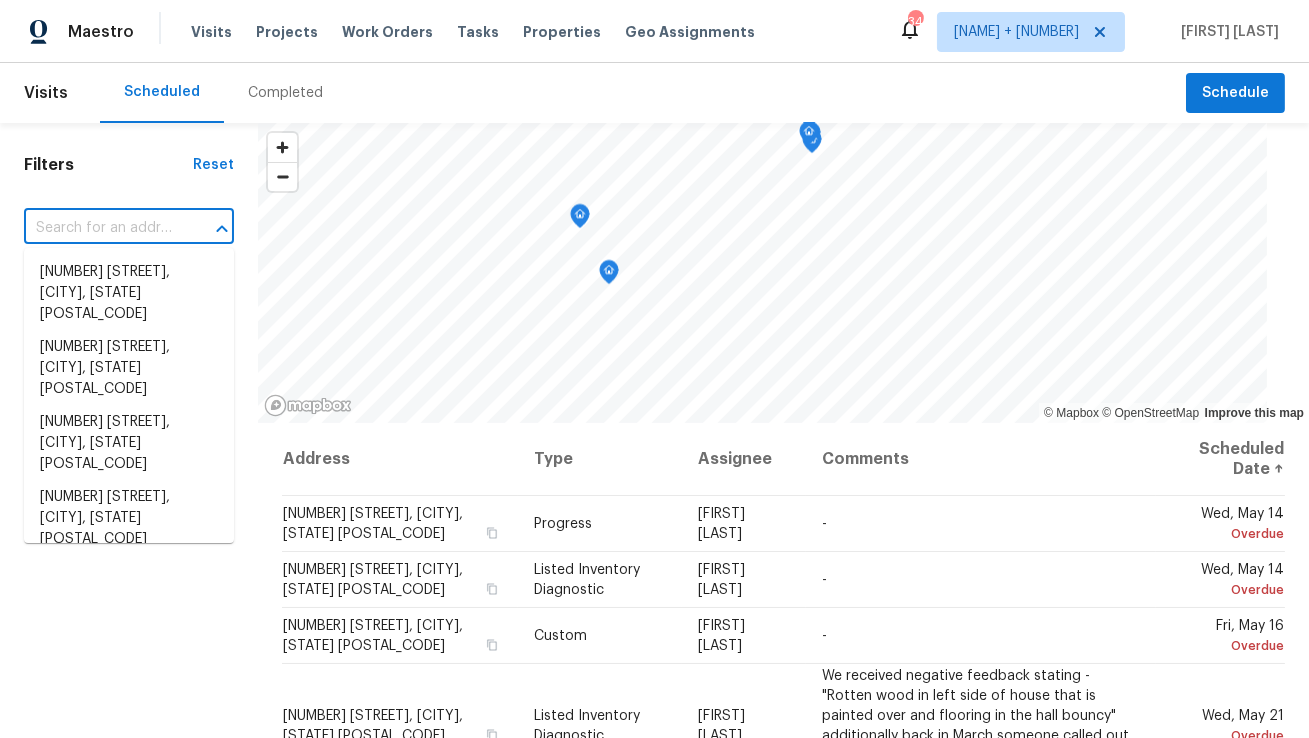 click at bounding box center (101, 228) 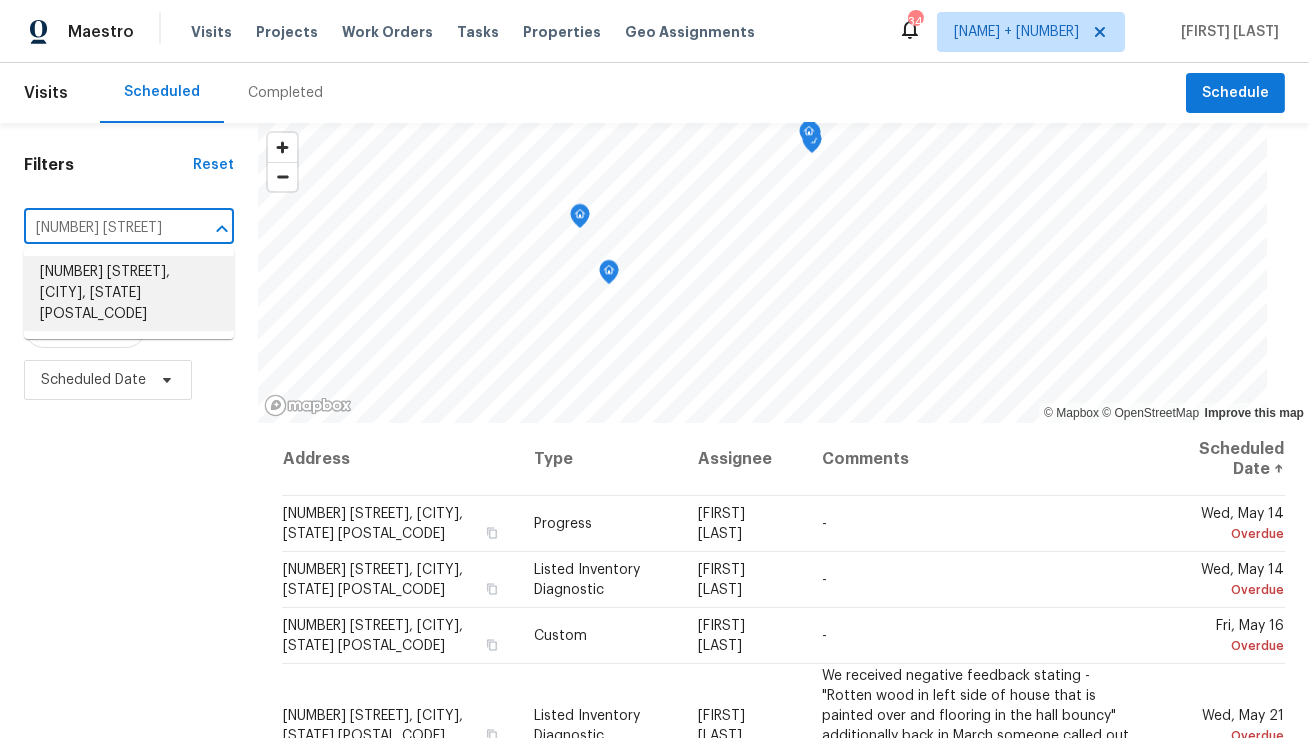 click on "[NUMBER] [STREET], [CITY], [STATE] [POSTAL_CODE]" at bounding box center (129, 293) 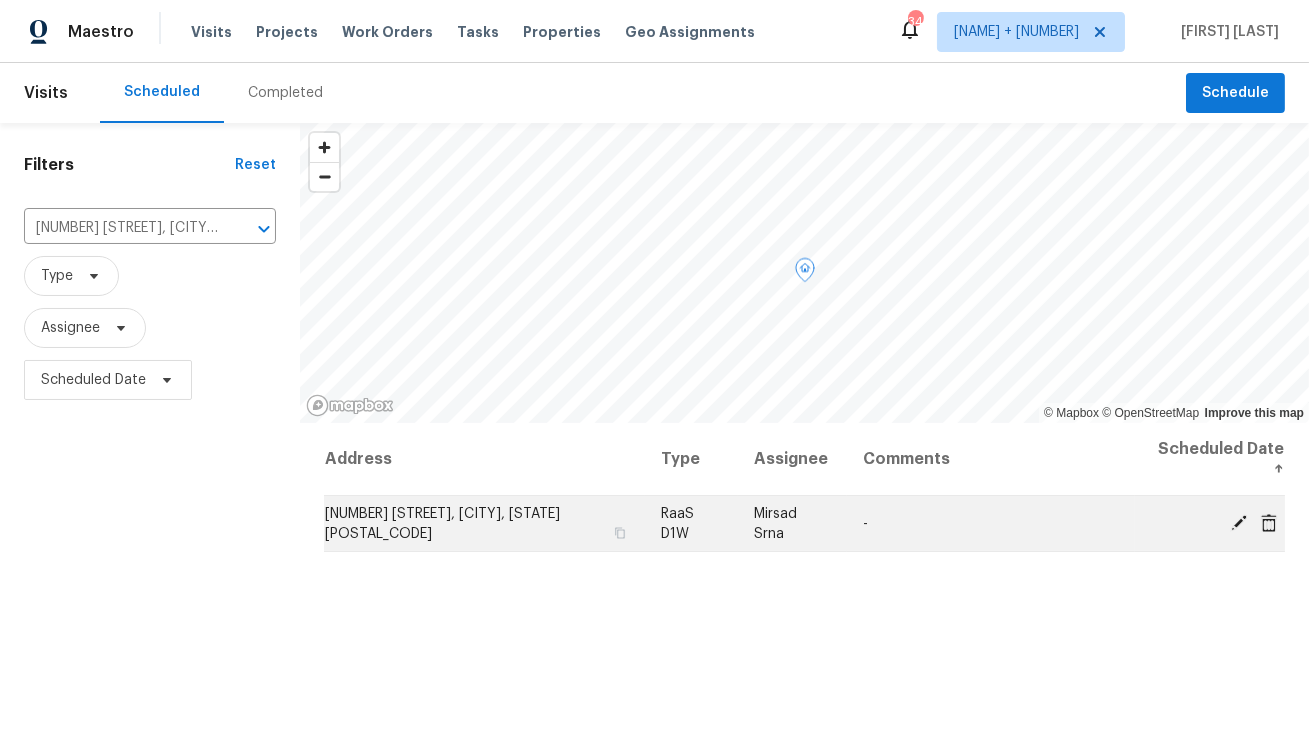 click 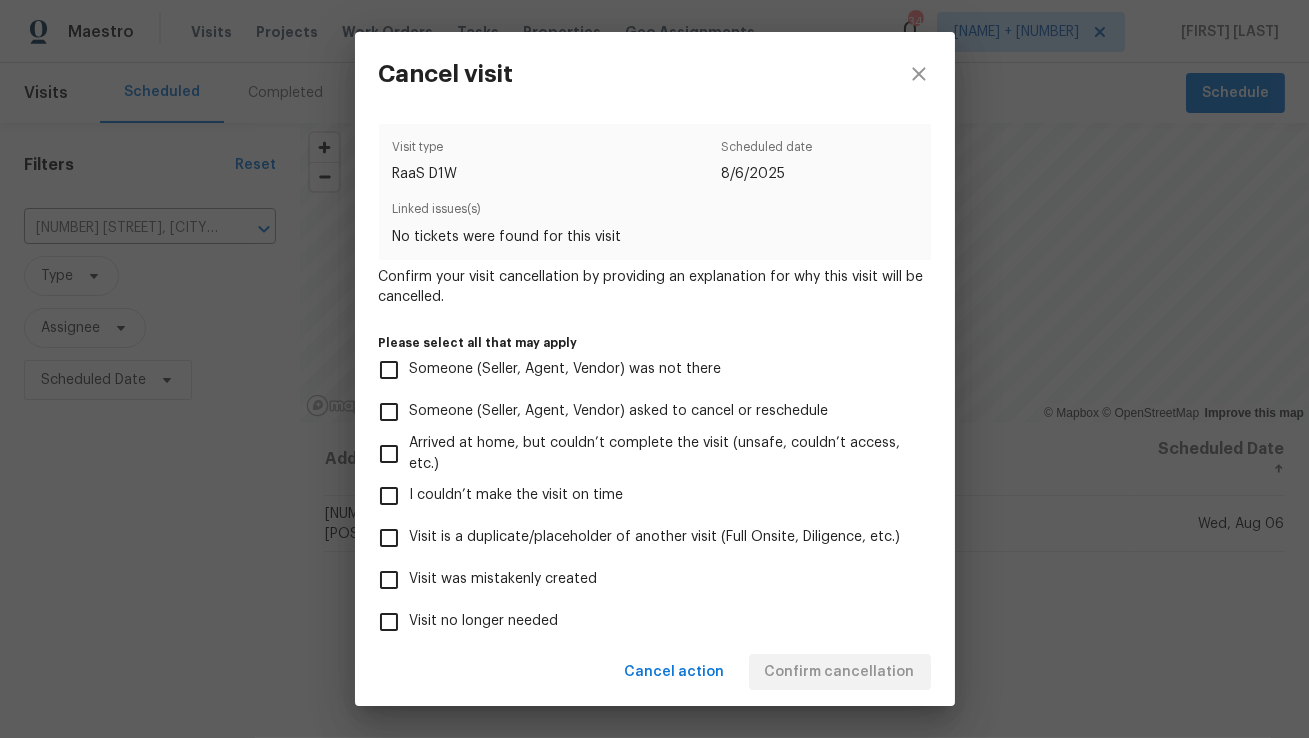 click on "Visit was mistakenly created" at bounding box center (504, 579) 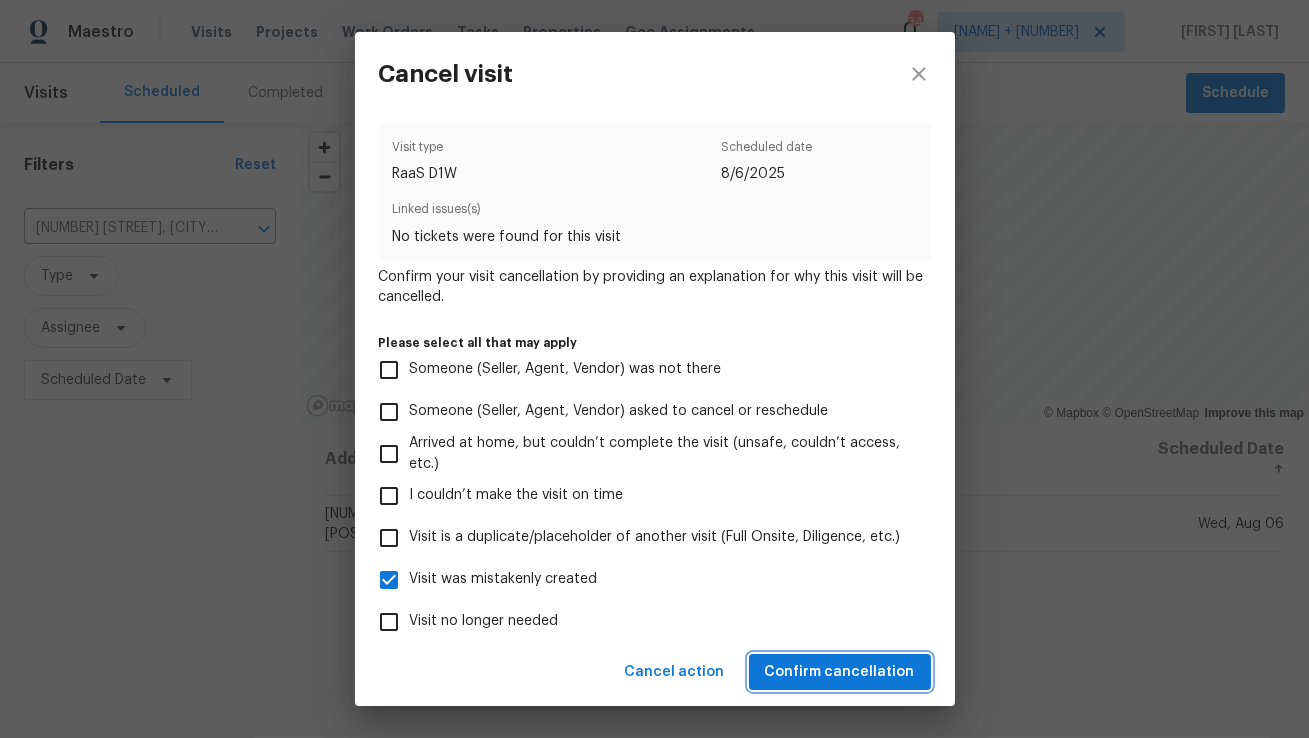 click on "Confirm cancellation" at bounding box center (840, 672) 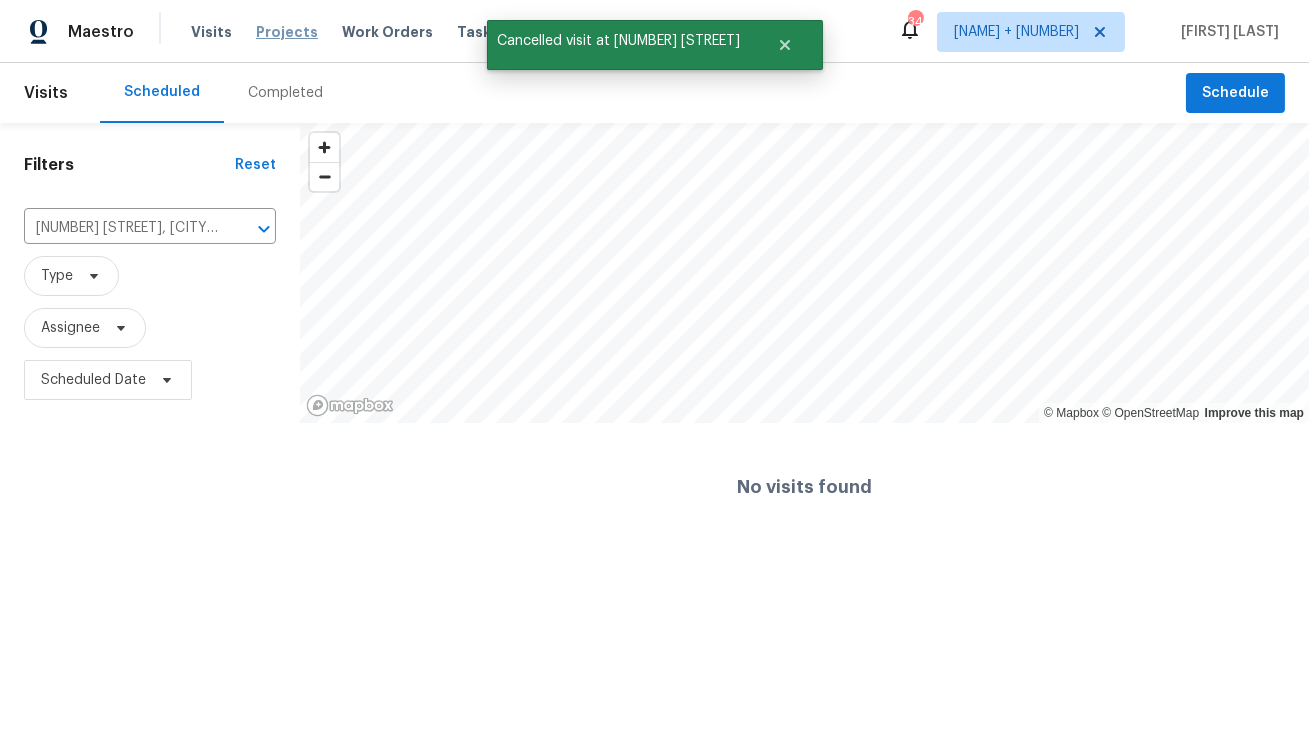 click on "Projects" at bounding box center (287, 32) 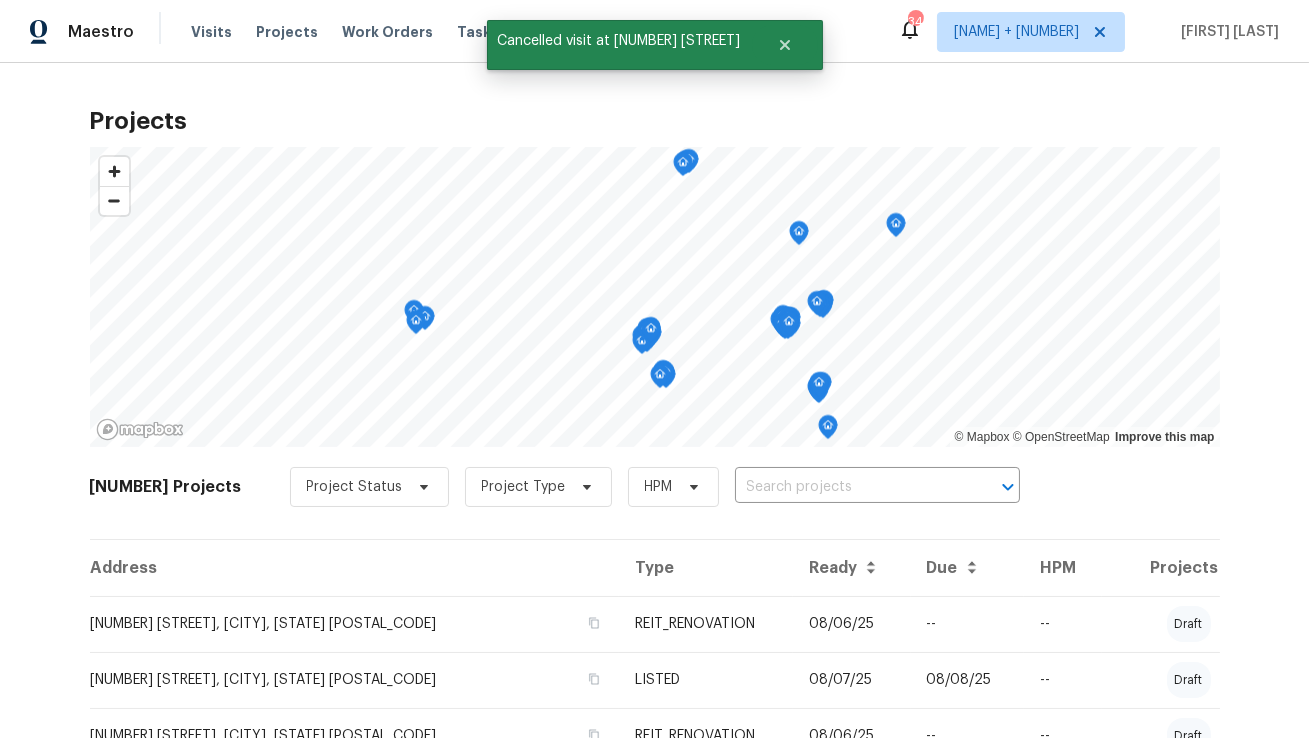 click at bounding box center [849, 487] 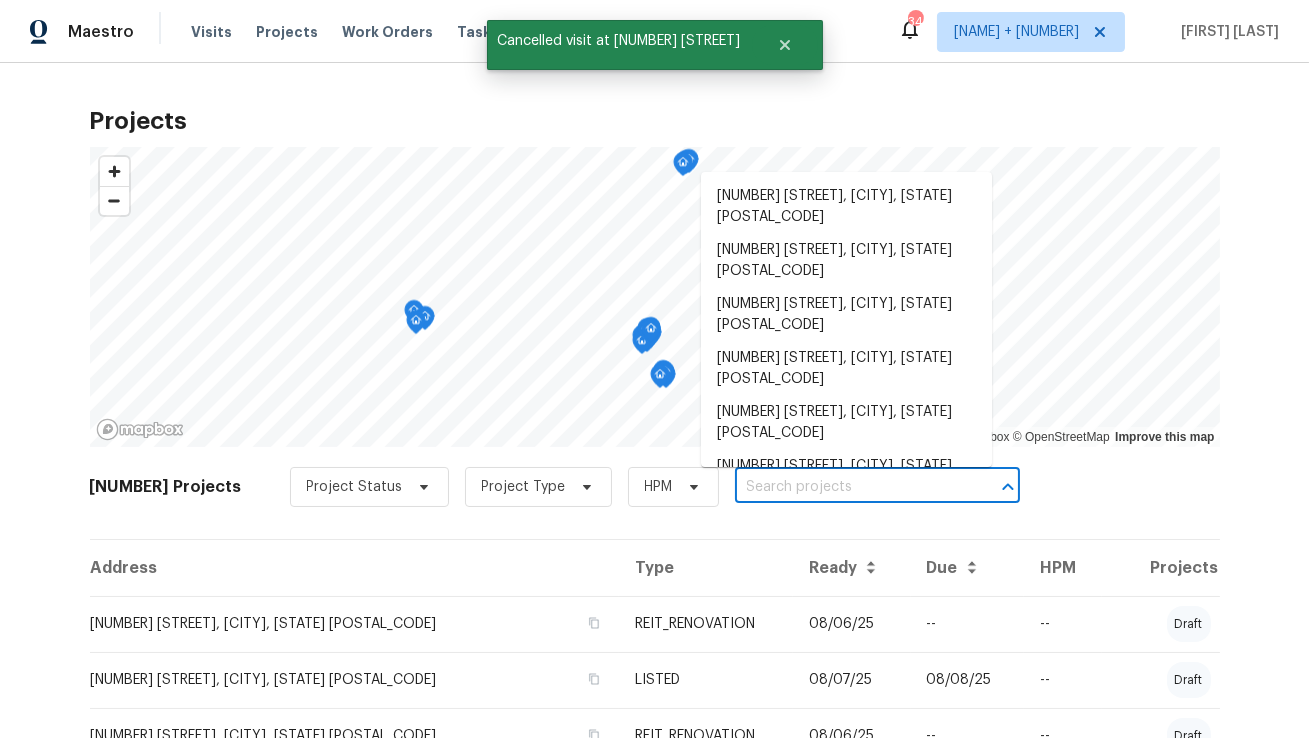 paste on "[NUMBER] [STREET]" 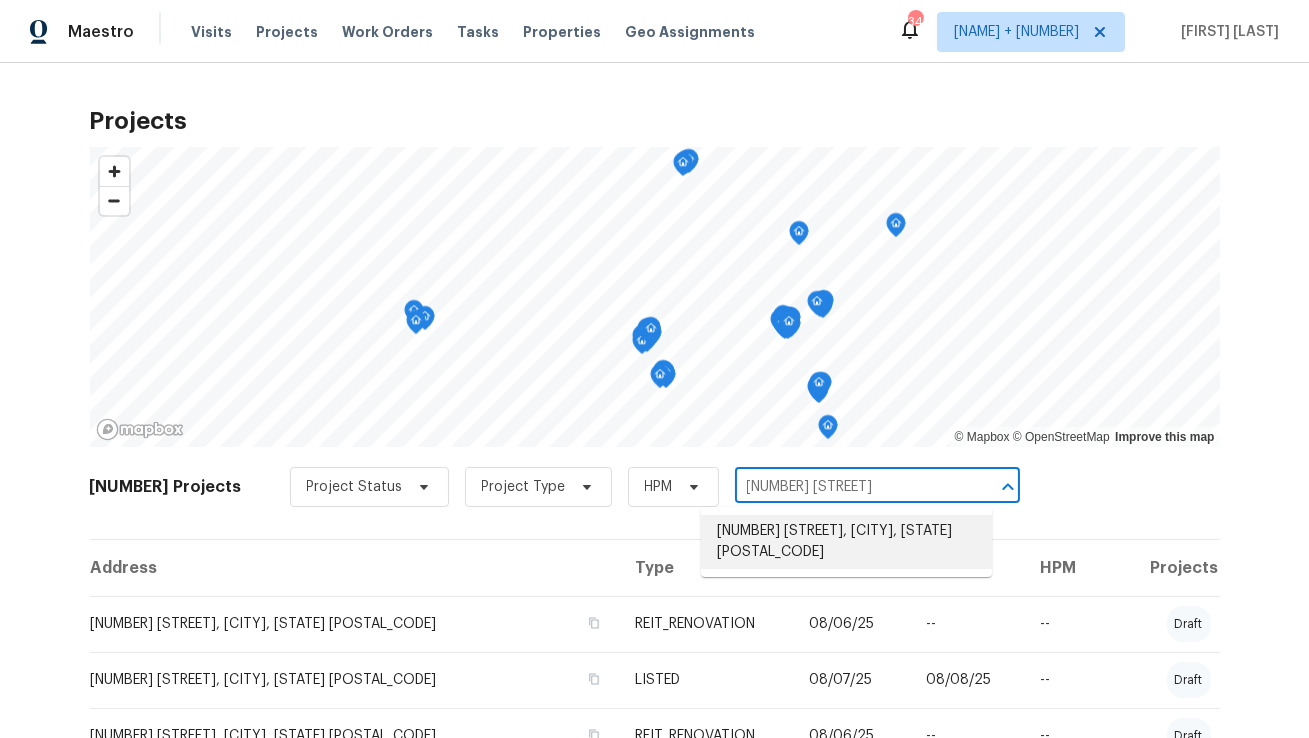 click on "[NUMBER] [STREET], [CITY], [STATE] [POSTAL_CODE]" at bounding box center [846, 542] 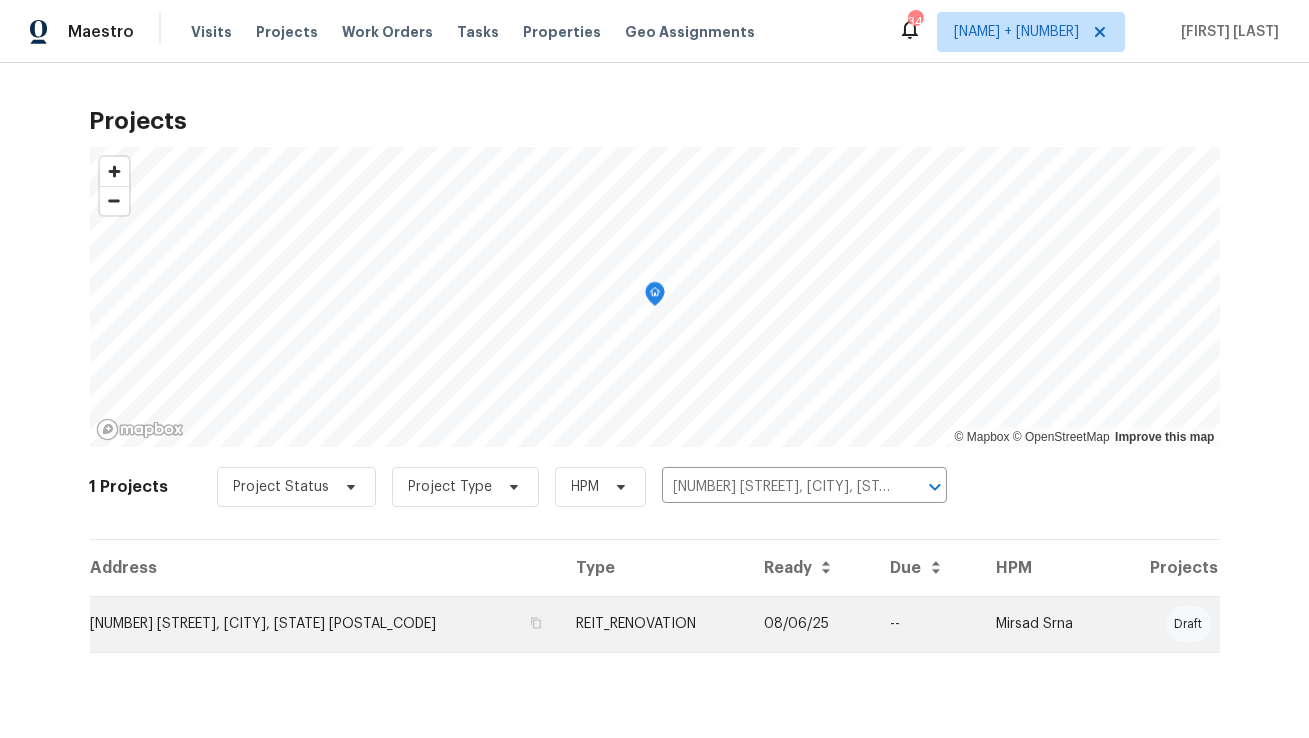 click on "[NUMBER] [STREET], [CITY], [STATE] [POSTAL_CODE]" at bounding box center [325, 624] 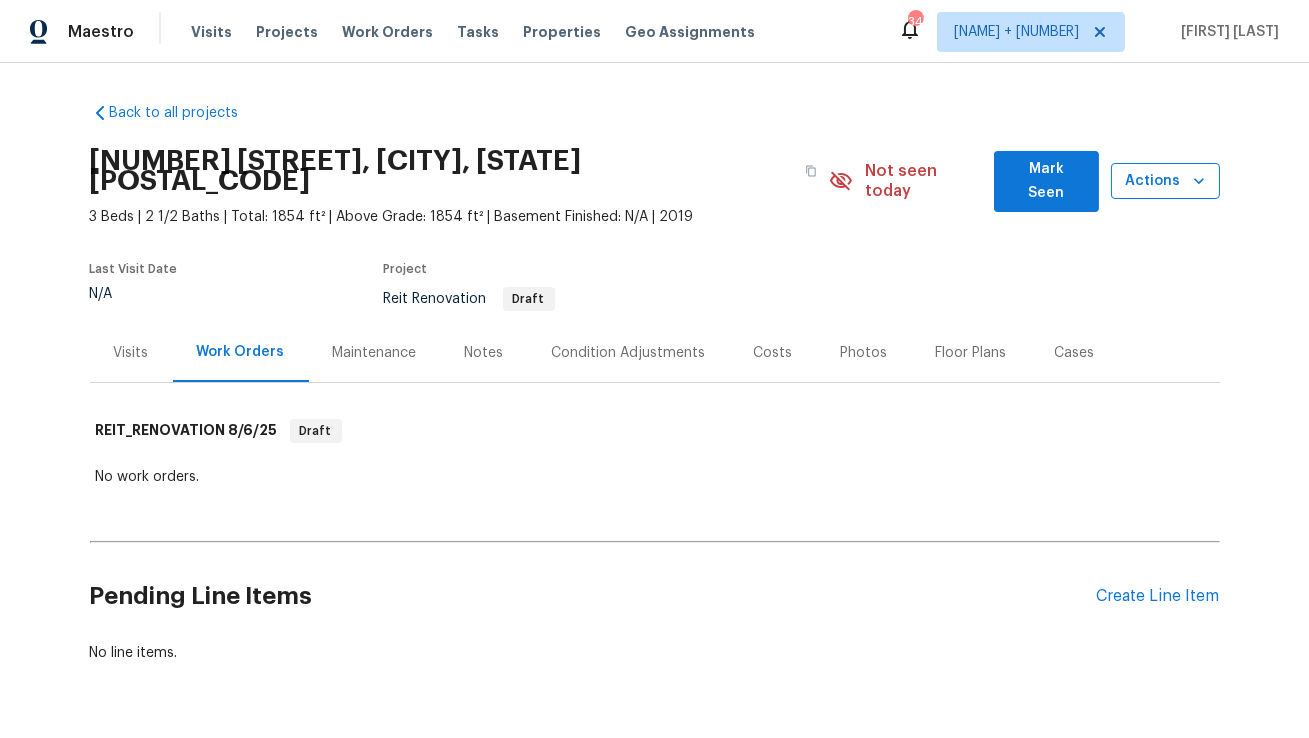 click on "Actions" at bounding box center [1165, 181] 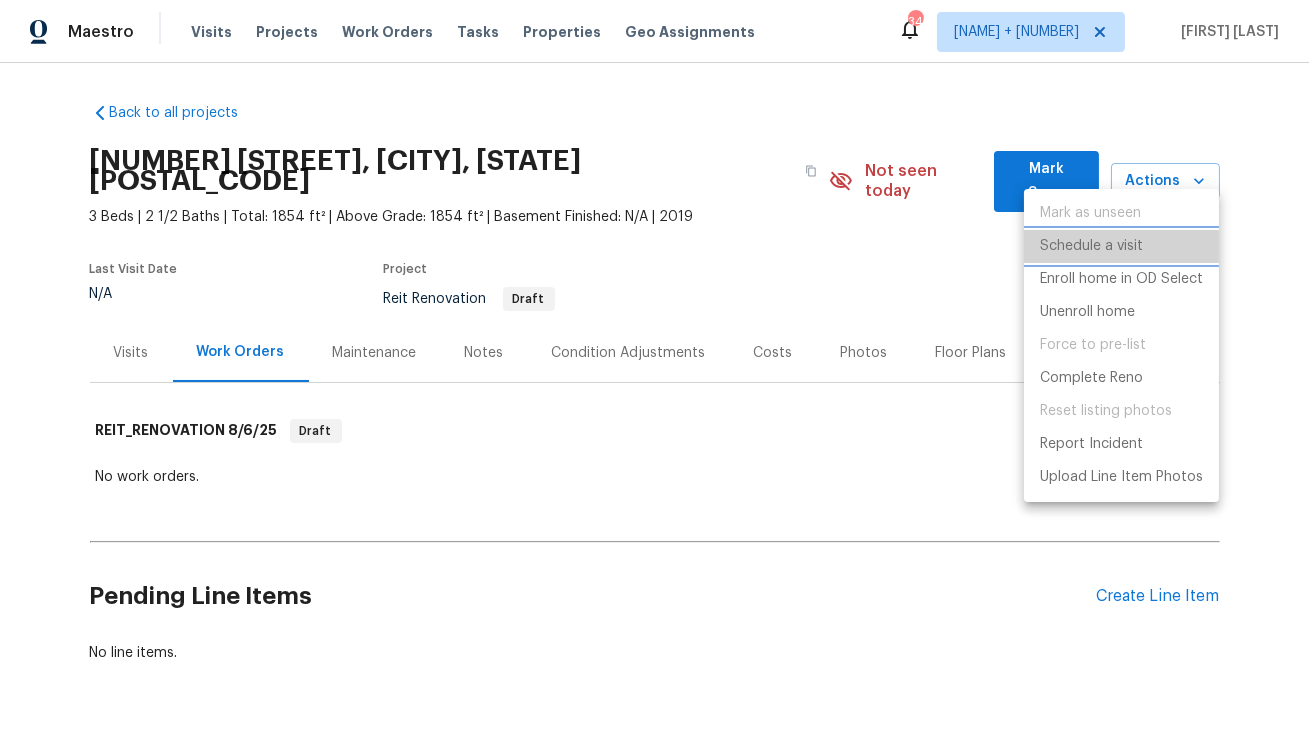 click on "Schedule a visit" at bounding box center (1091, 246) 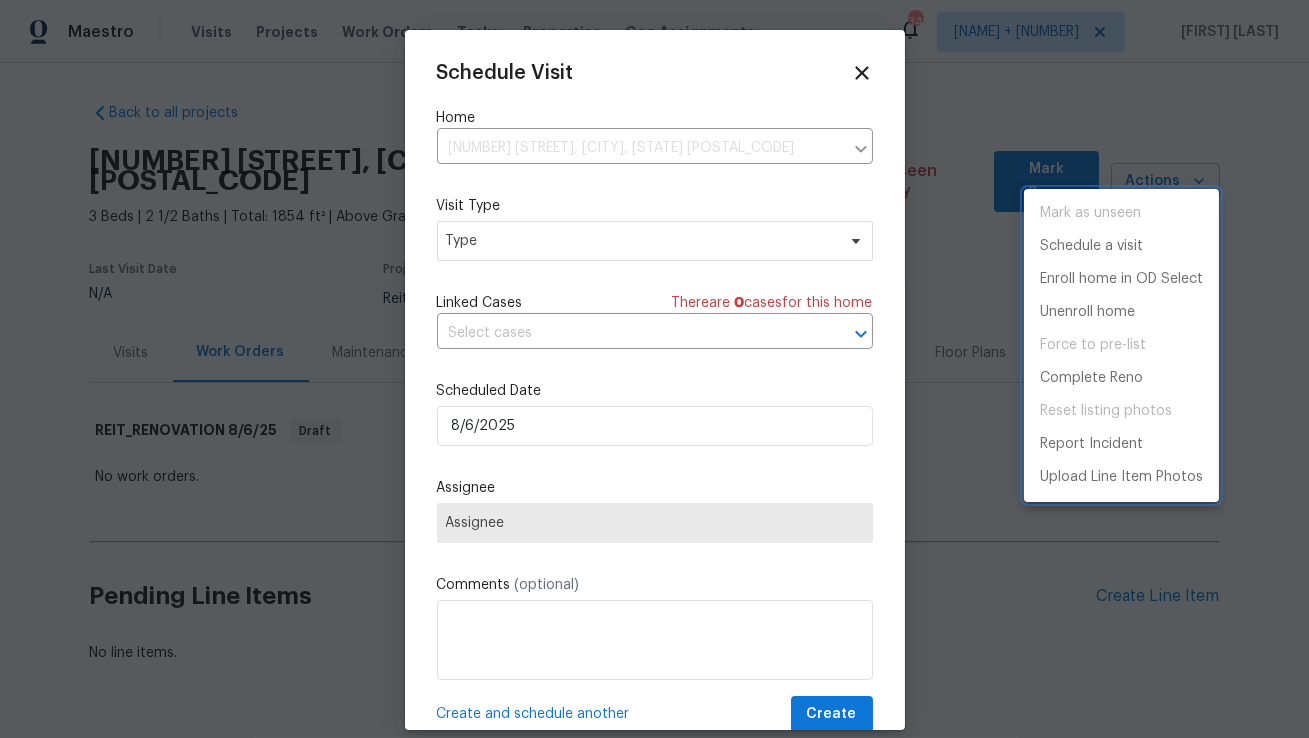 click at bounding box center [654, 369] 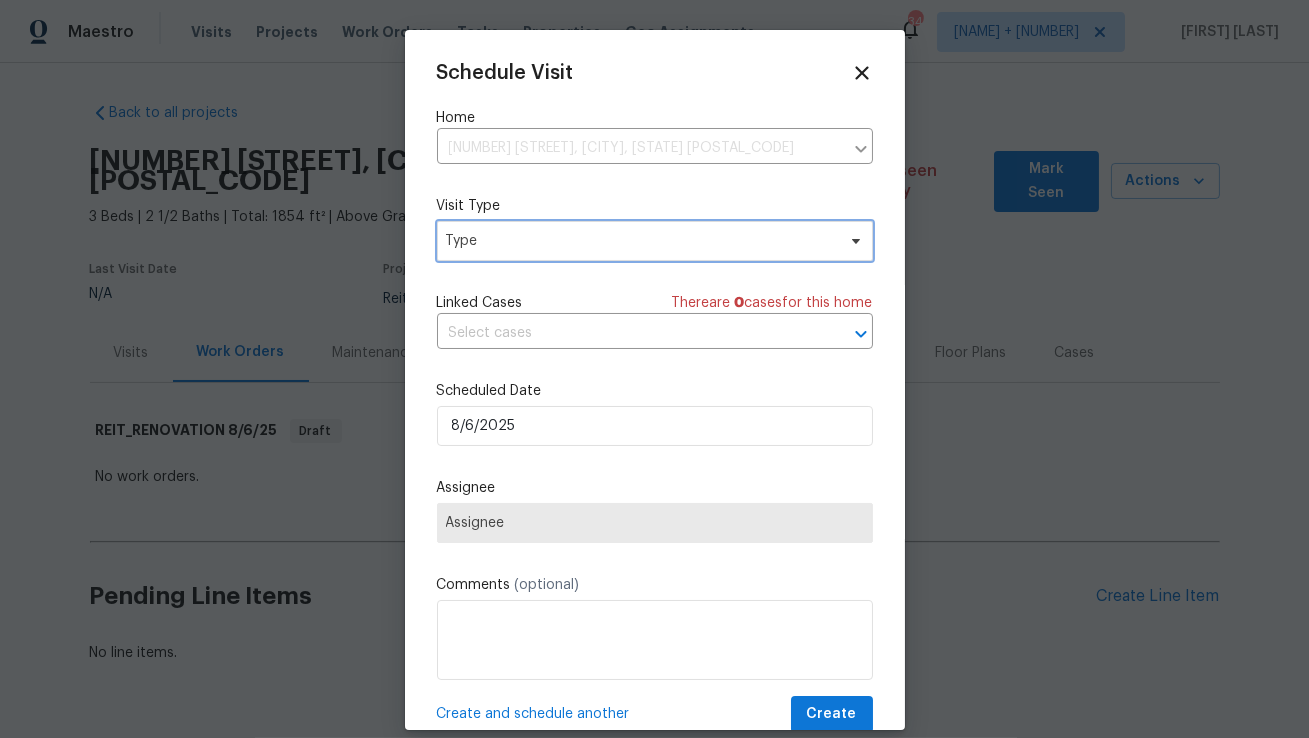 click on "Type" at bounding box center (655, 241) 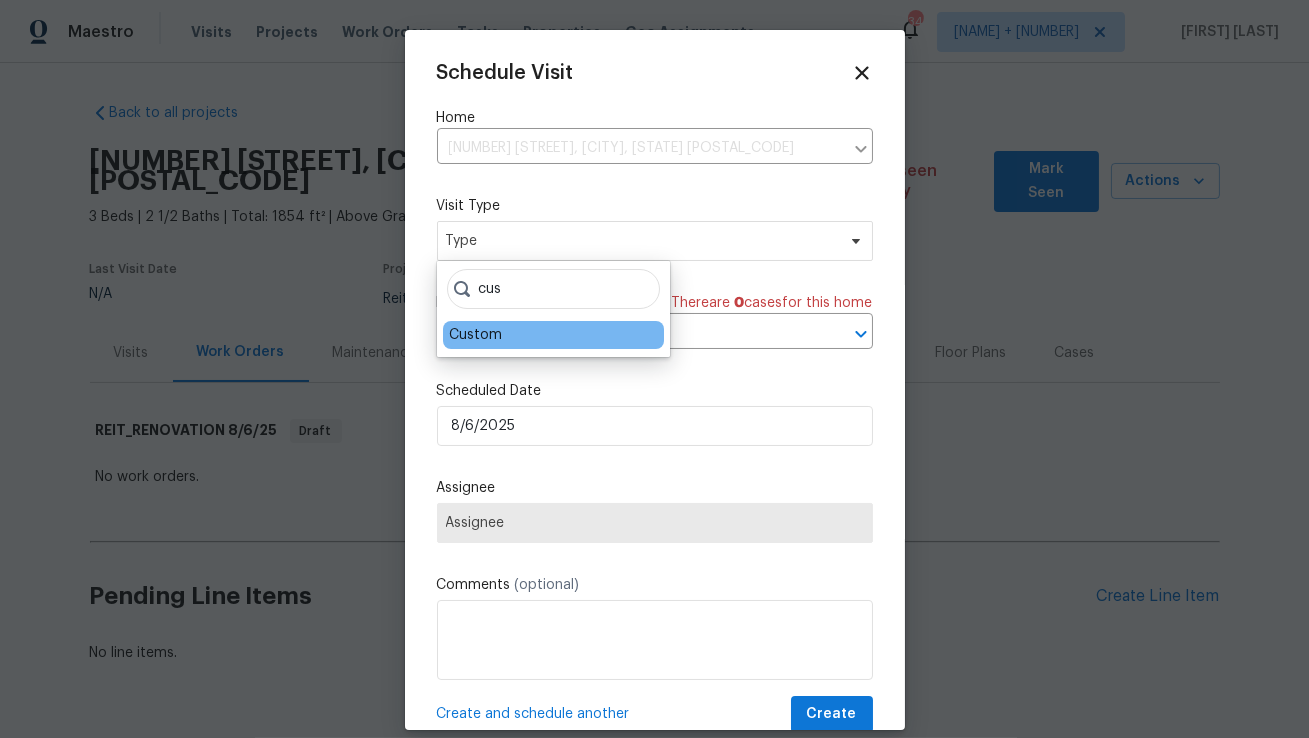 type on "cus" 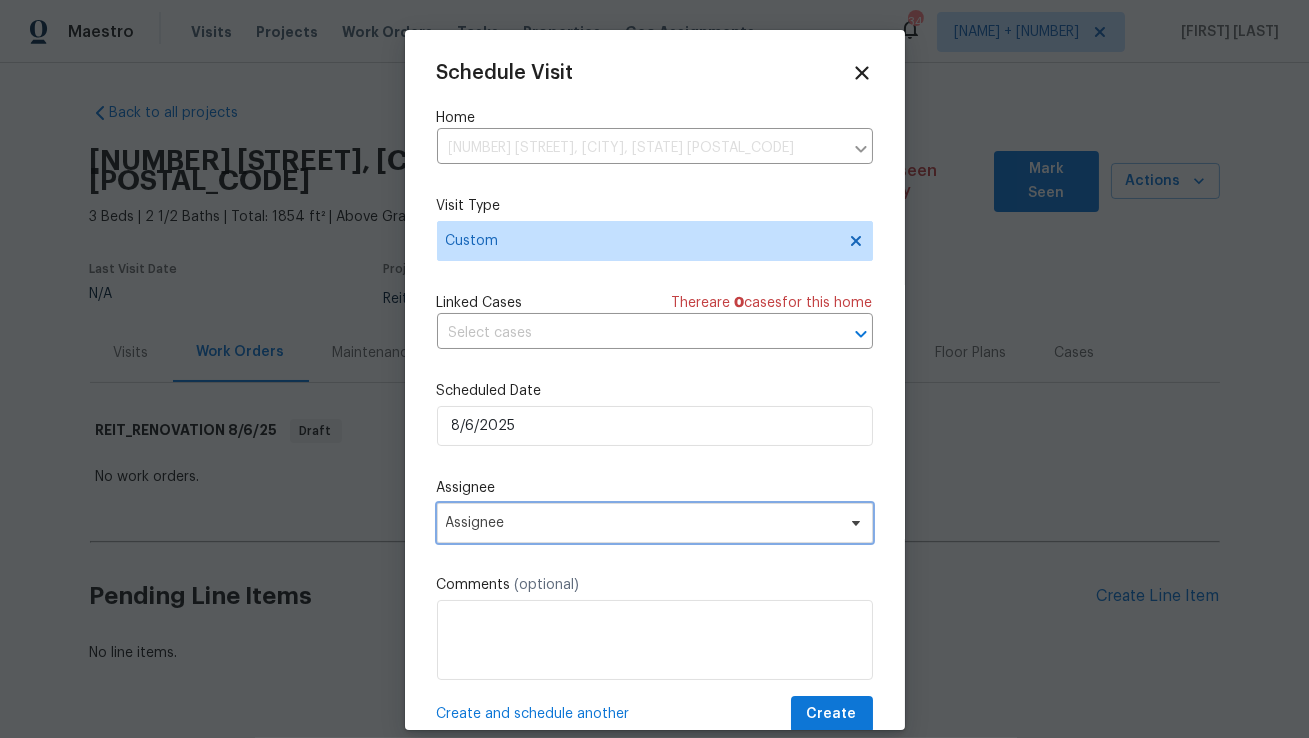 click on "Assignee" at bounding box center (642, 523) 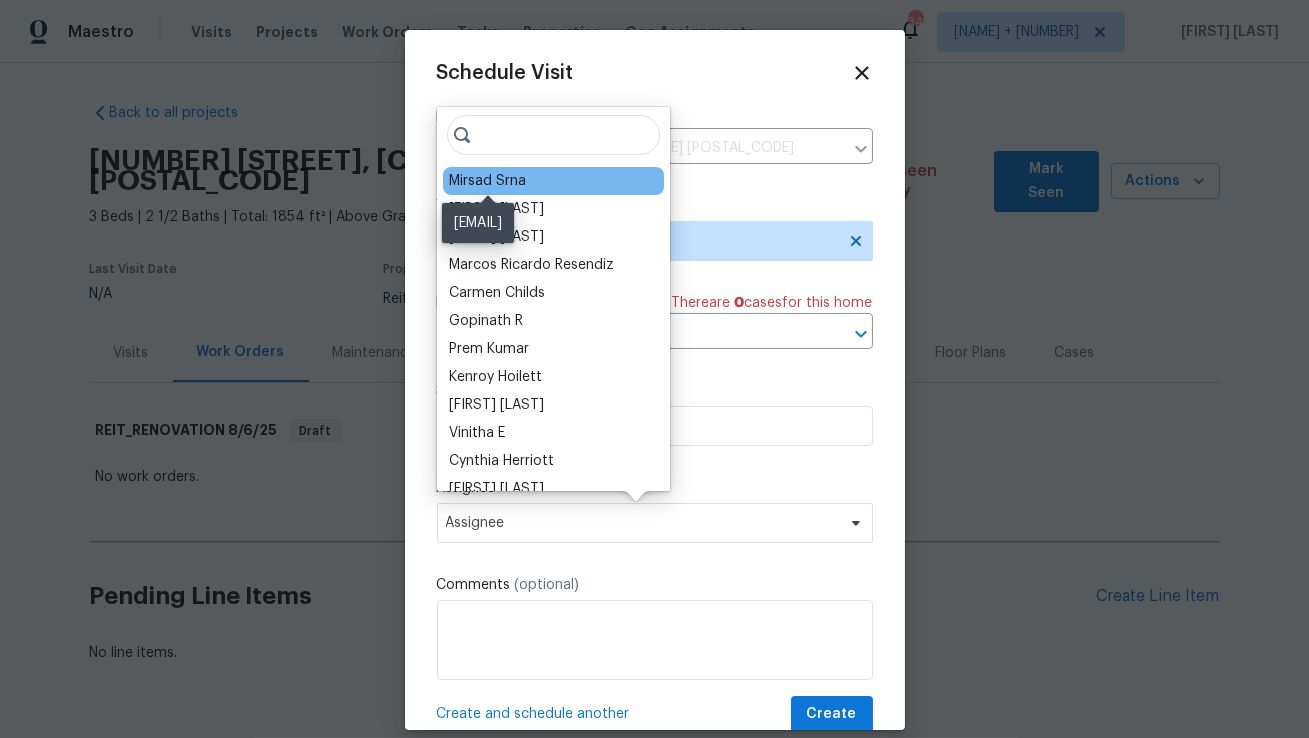 click on "Mirsad Srna" at bounding box center [487, 181] 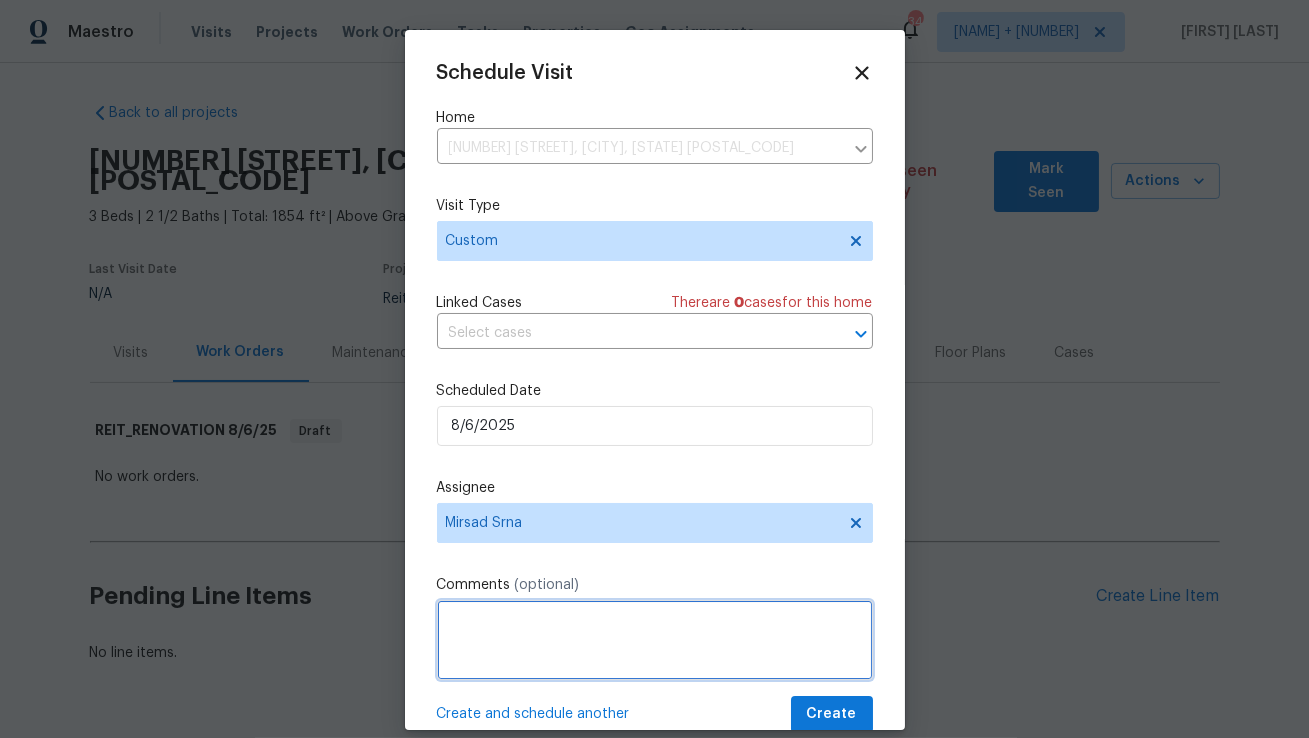 click at bounding box center [655, 640] 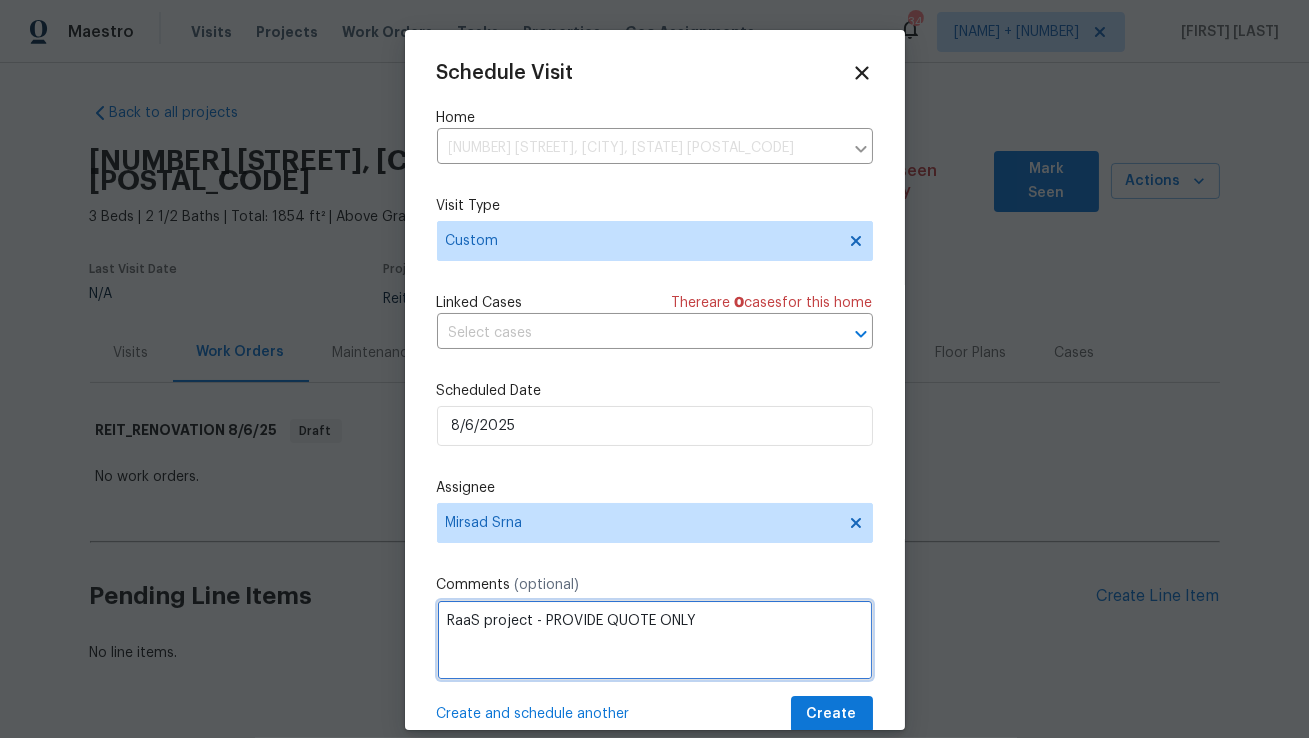 paste on "Access instructions: Igloo: [PHONE]; Combo: [NUMBER] or [NUMBER] ; [NUMBER] ; [NUMBER] ; [NUMBER]" 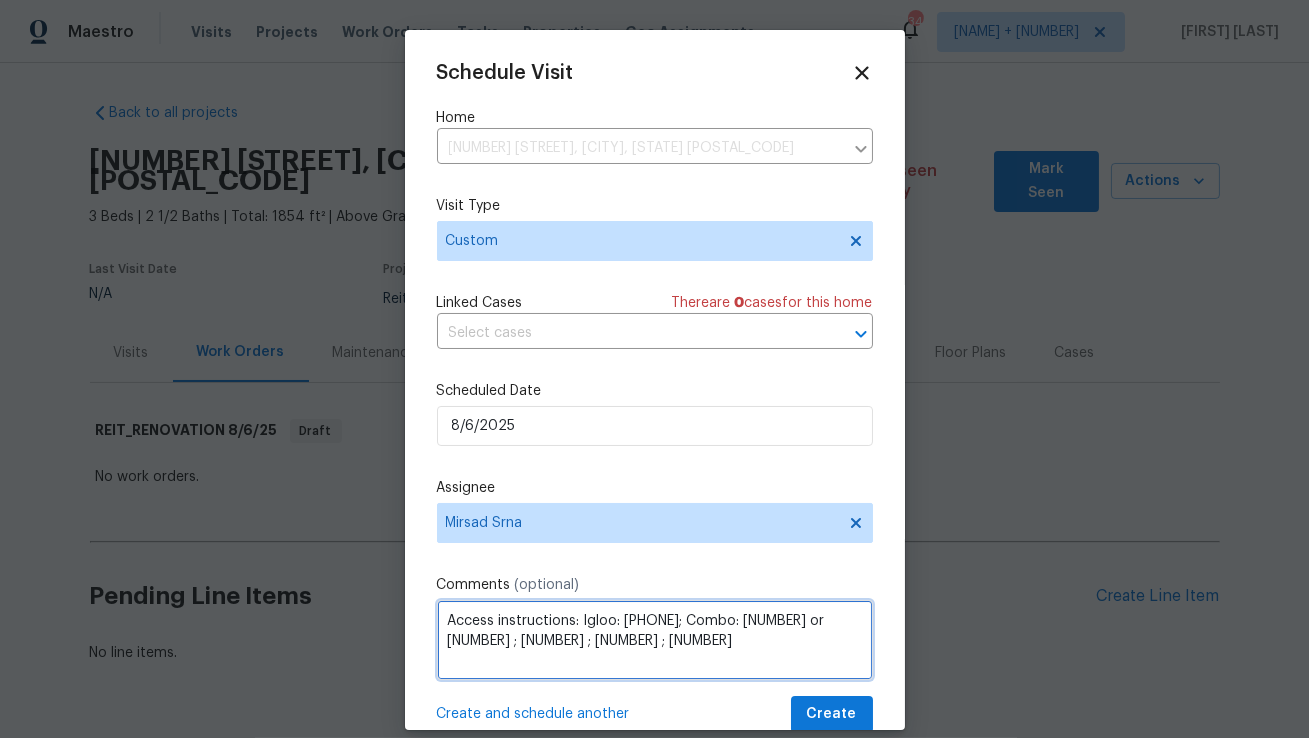 scroll, scrollTop: 8, scrollLeft: 0, axis: vertical 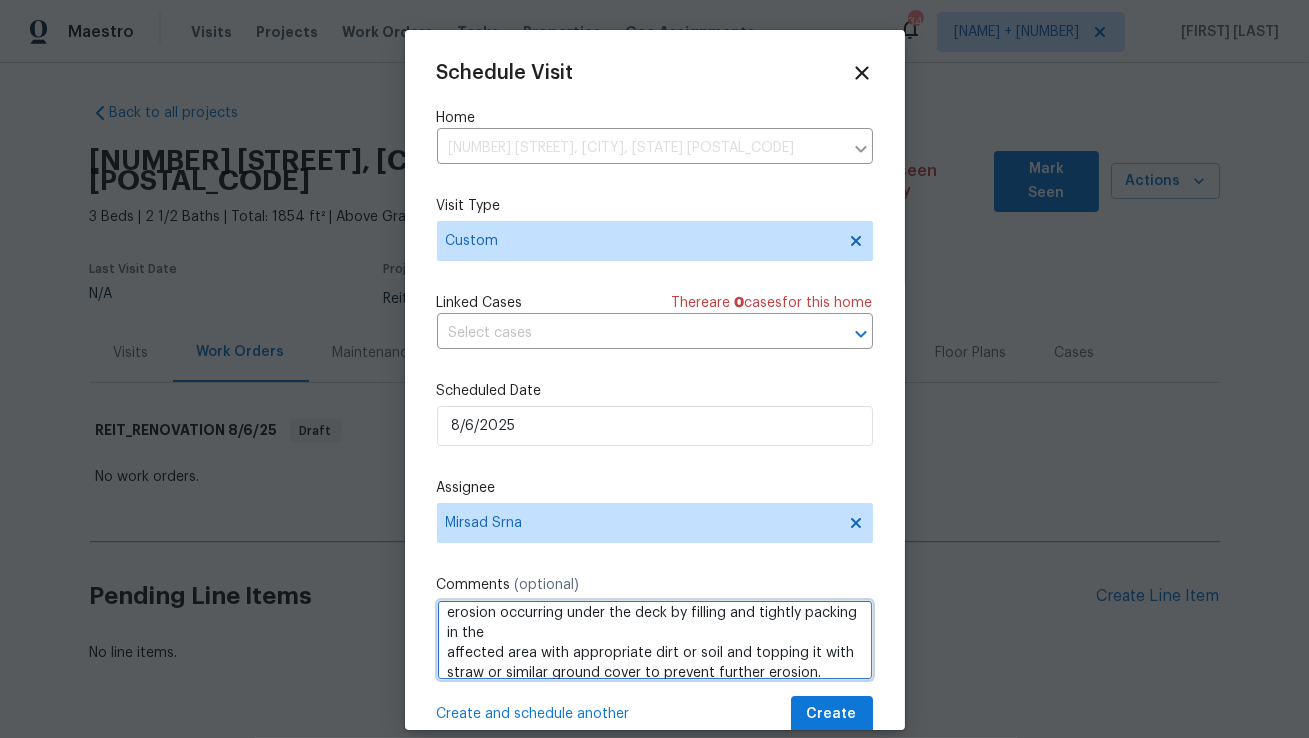 type on "RaaS project - PROVIDE QUOTE ONLY
Access instructions: Igloo: [PHONE] ; Combo: [NUMBER] or [NUMBER] ; [NUMBER] ; [NUMBER] ; [NUMBER]
erosion occurring under the deck by filling and tightly packing in the
affected area with appropriate dirt or soil and topping it with straw or similar ground cover to prevent further erosion." 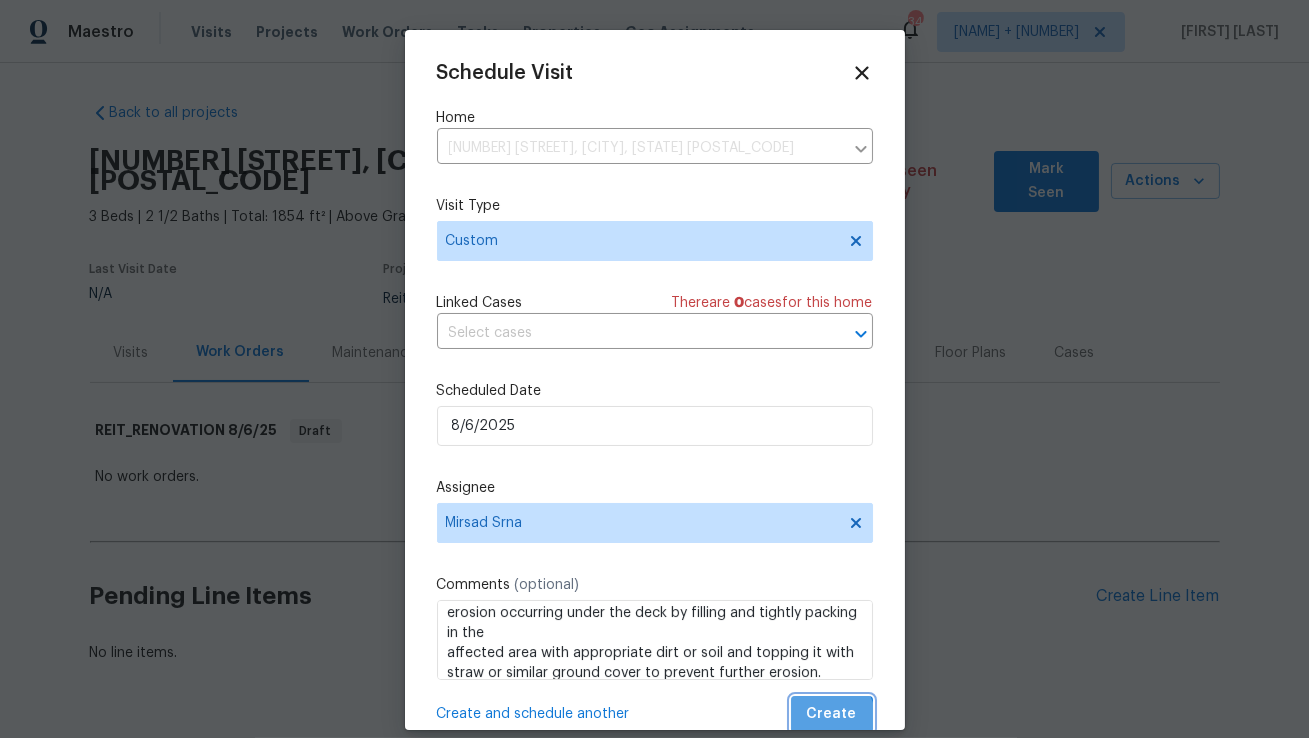 click on "Create" at bounding box center (832, 714) 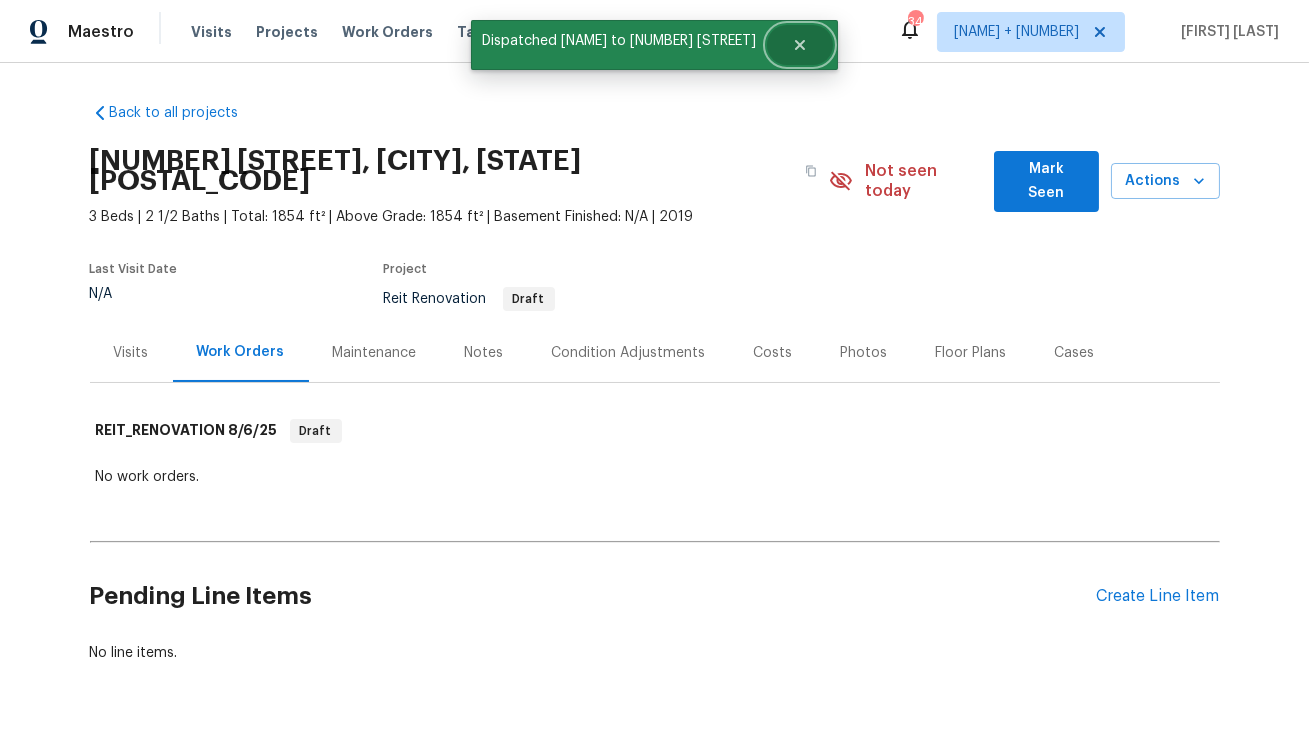 click 